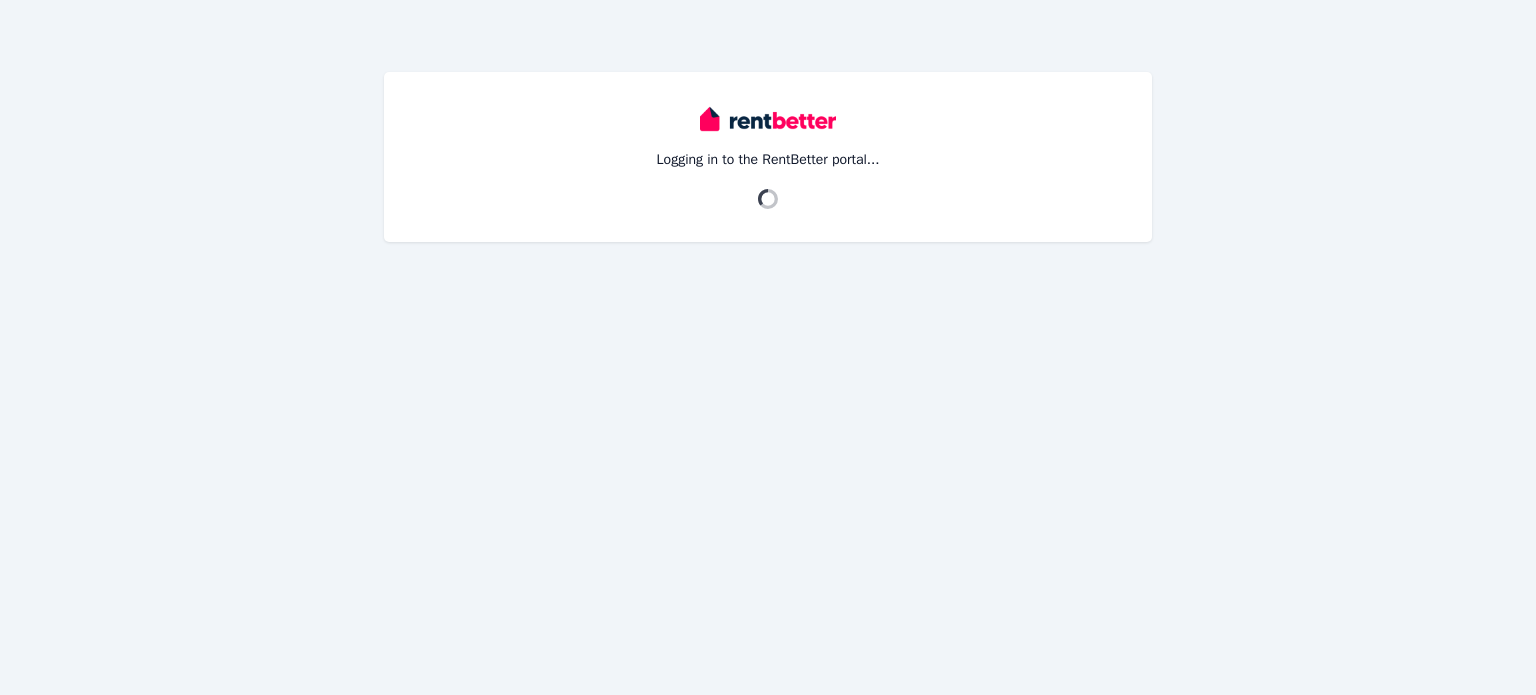 scroll, scrollTop: 0, scrollLeft: 0, axis: both 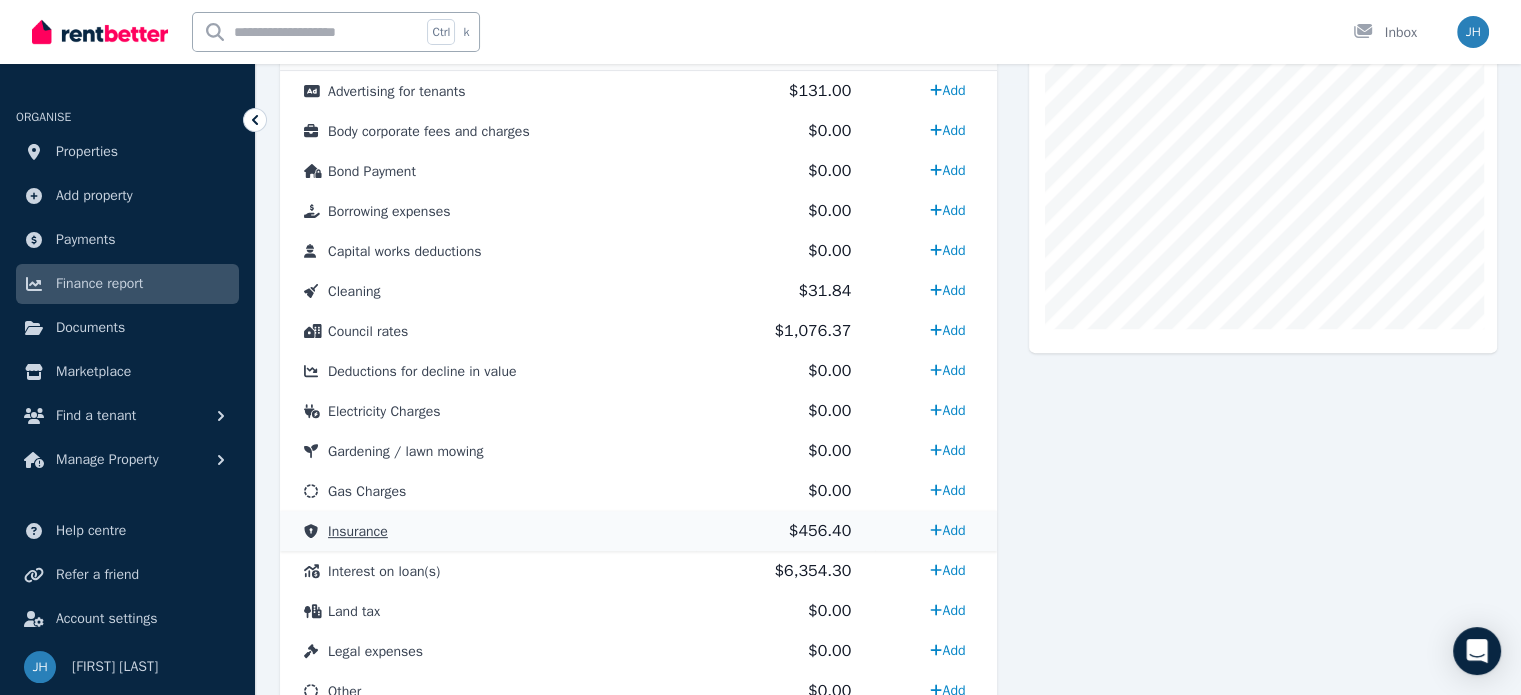 drag, startPoint x: 348, startPoint y: 541, endPoint x: 332, endPoint y: 527, distance: 21.260292 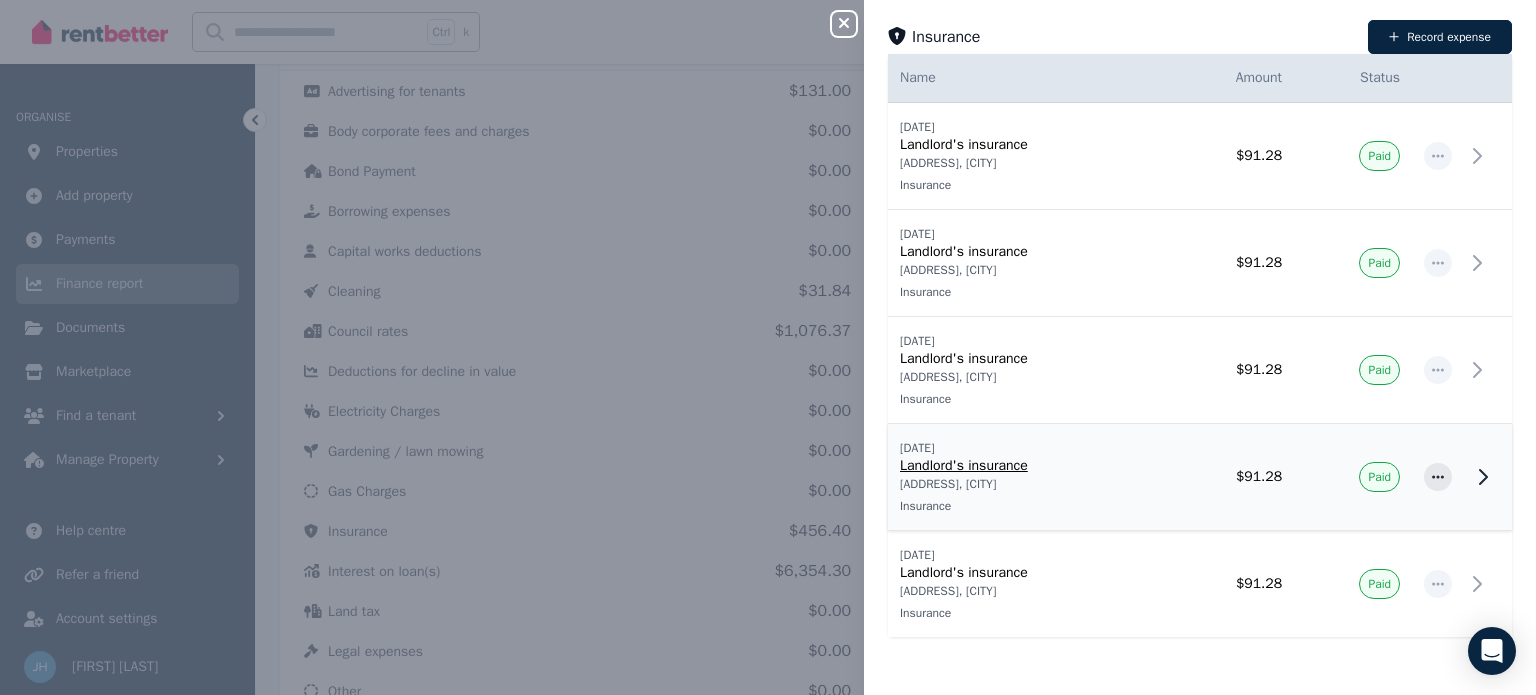 scroll, scrollTop: 0, scrollLeft: 0, axis: both 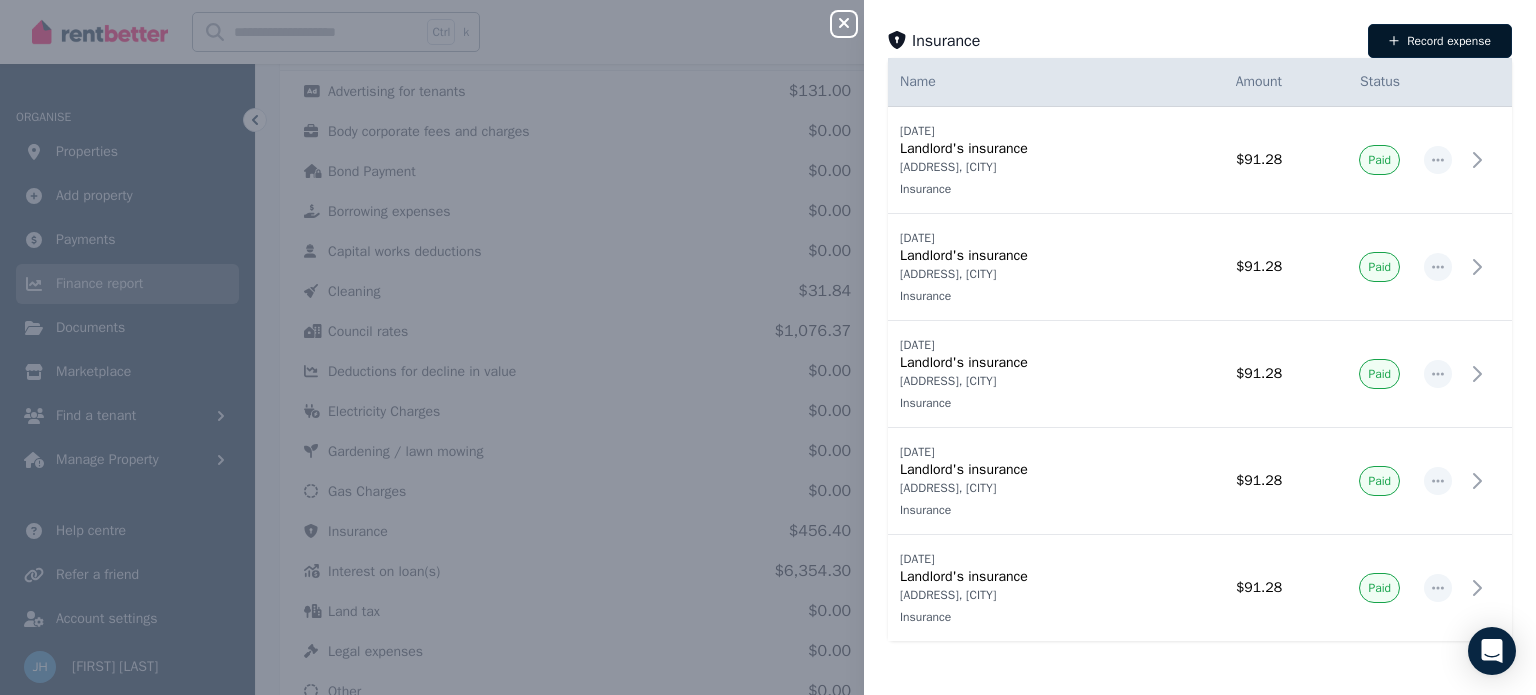 click on "Record expense" at bounding box center (1440, 41) 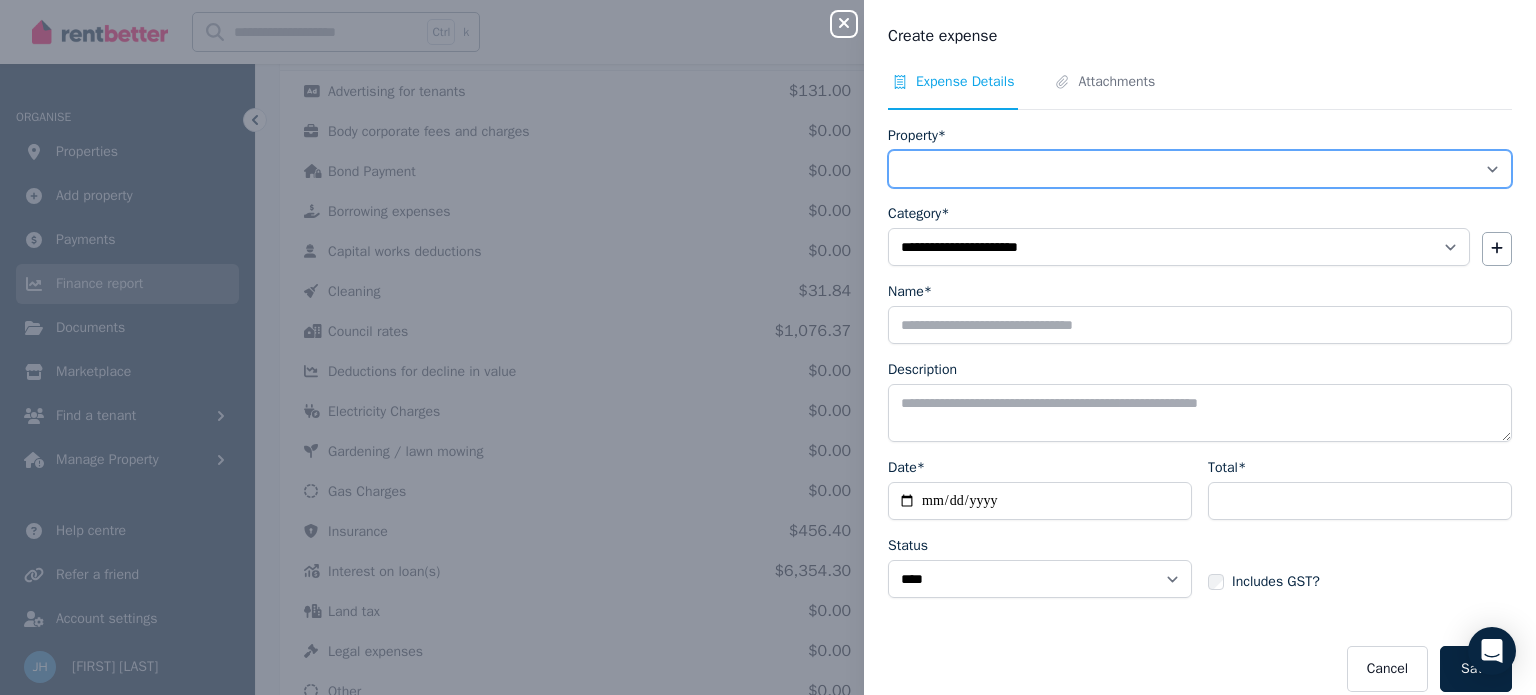 click on "**********" at bounding box center (1200, 169) 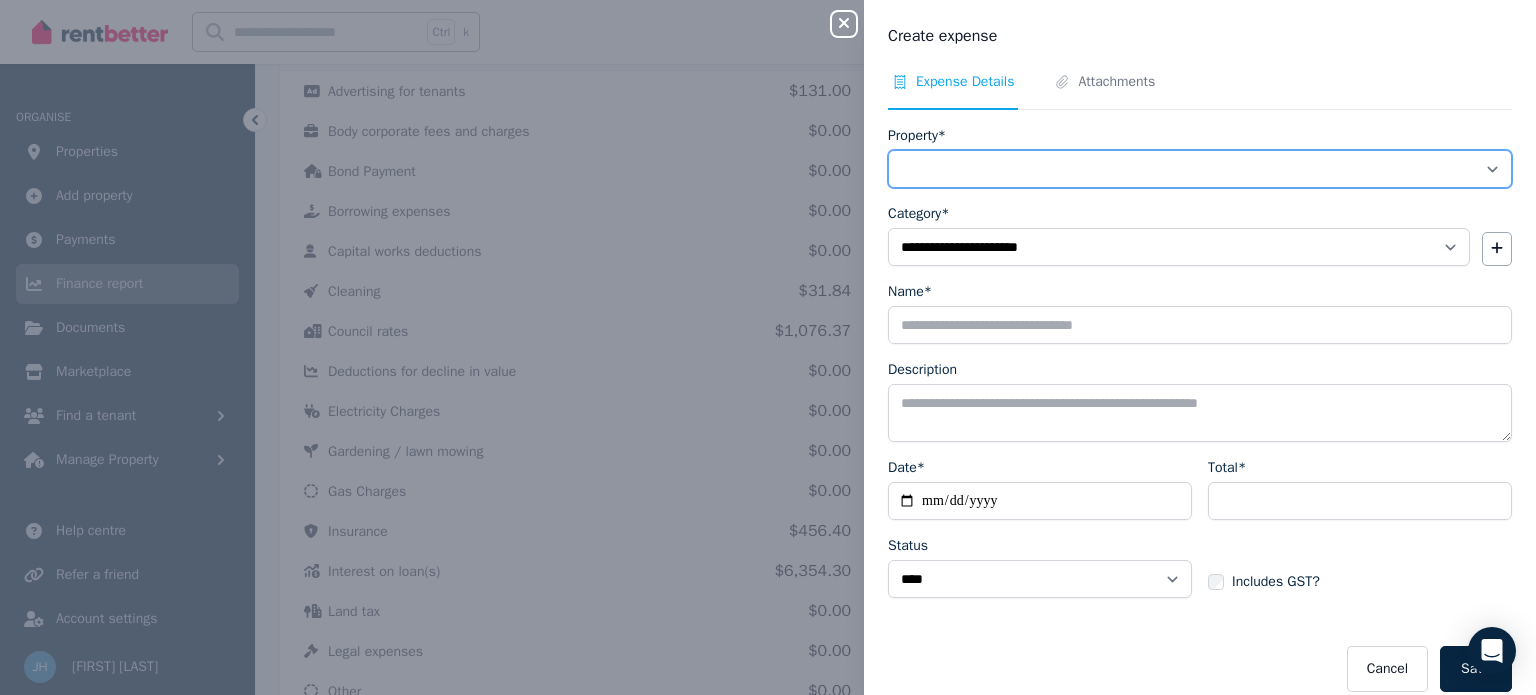 select on "**********" 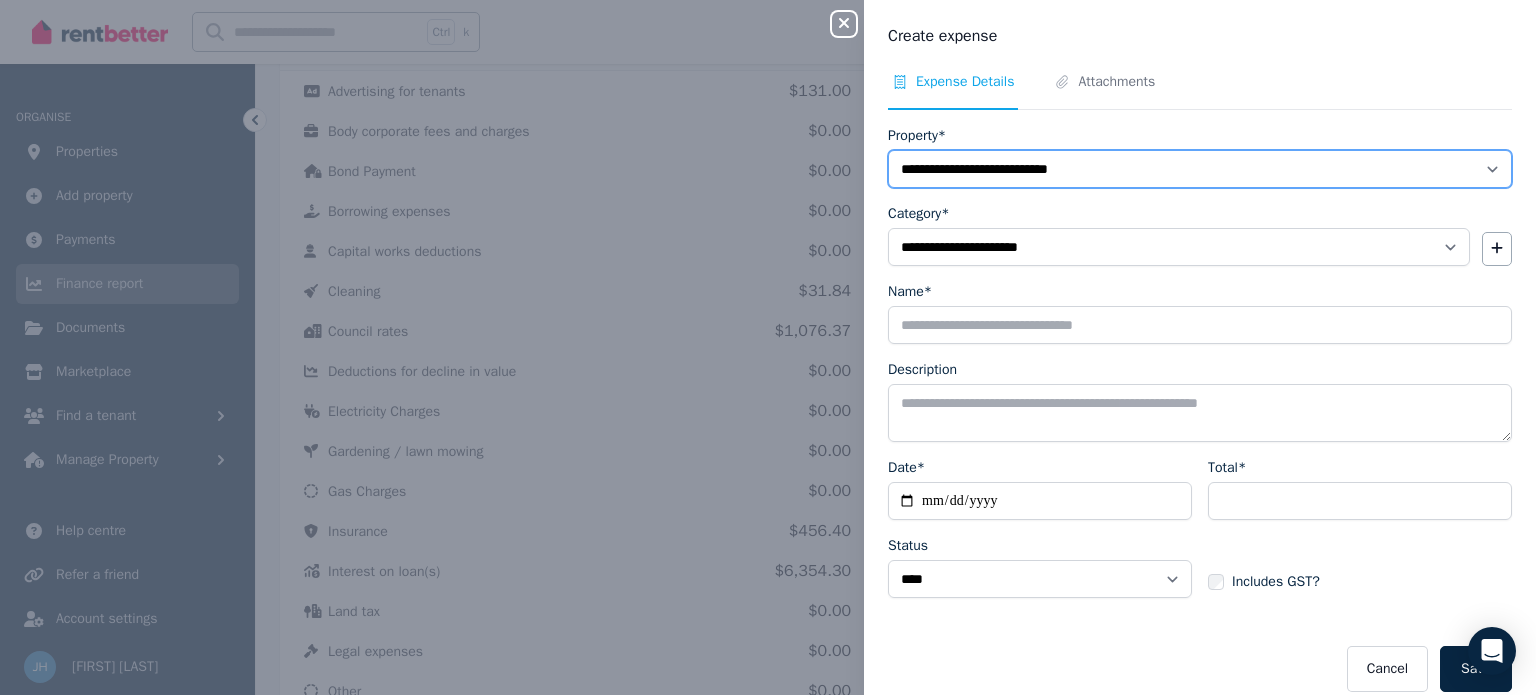 click on "**********" at bounding box center (1200, 169) 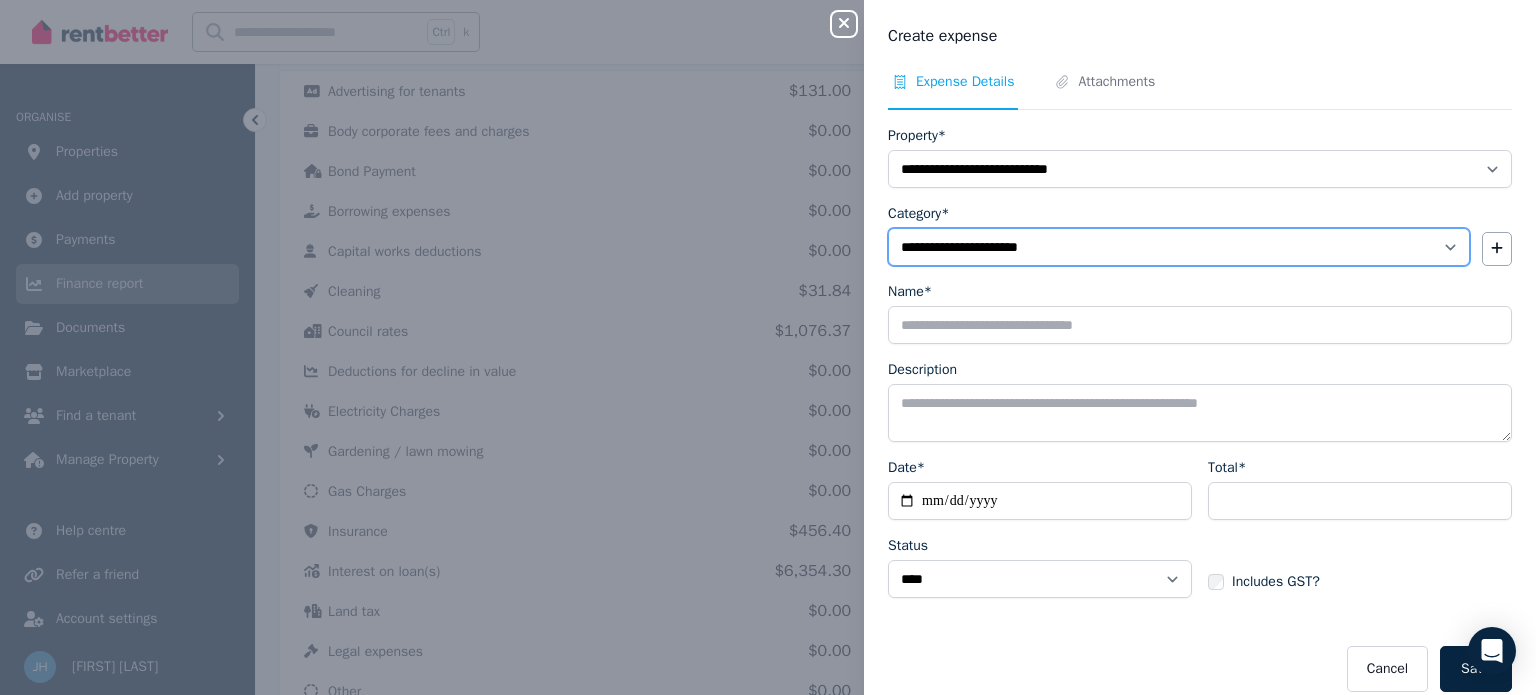 click on "**********" at bounding box center (1179, 247) 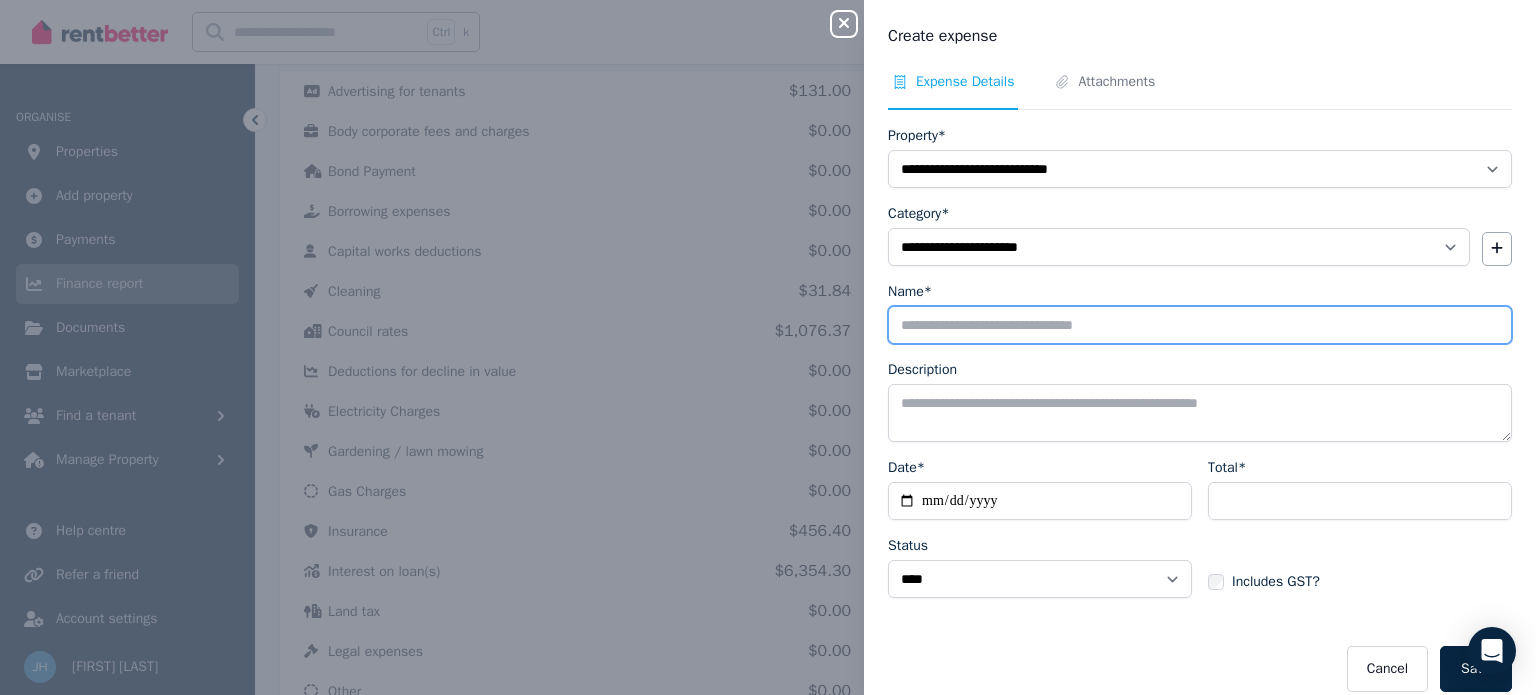 click on "Name*" at bounding box center (1200, 325) 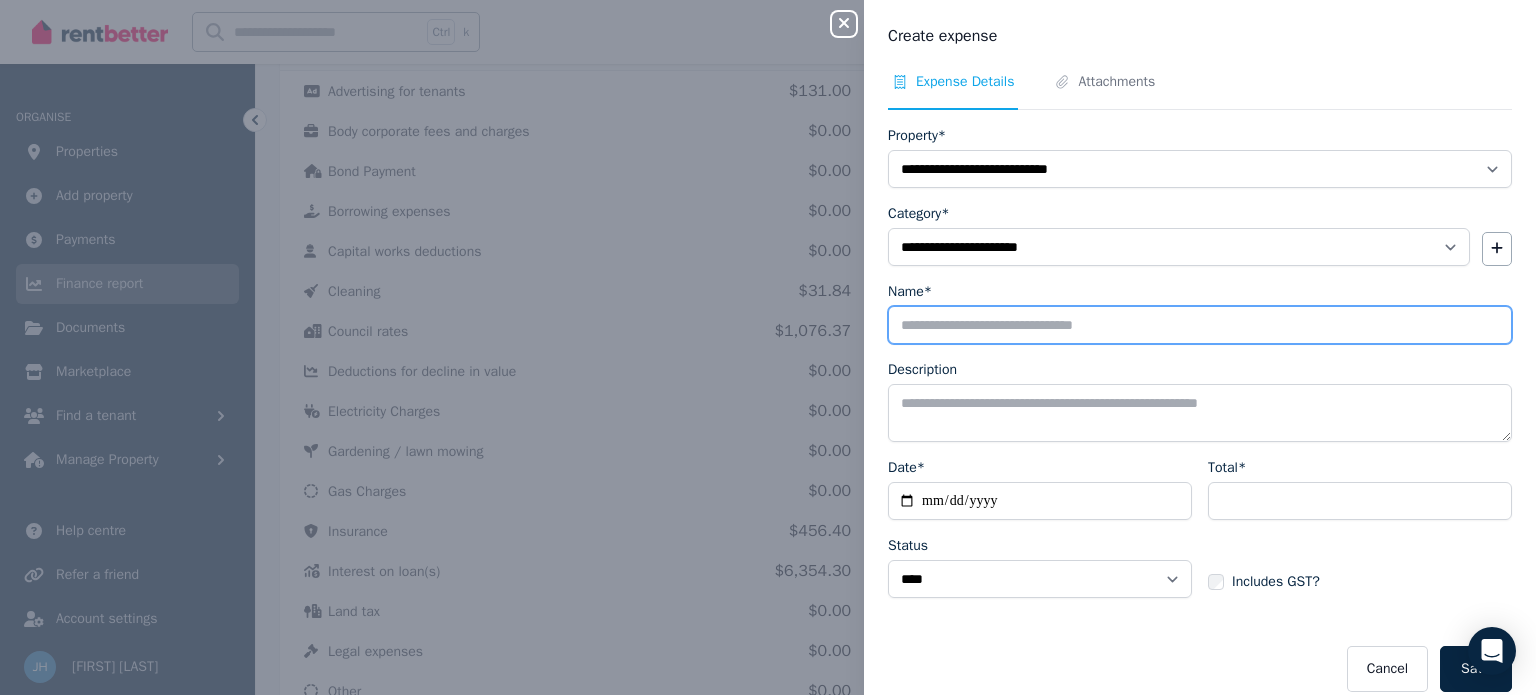 type on "**********" 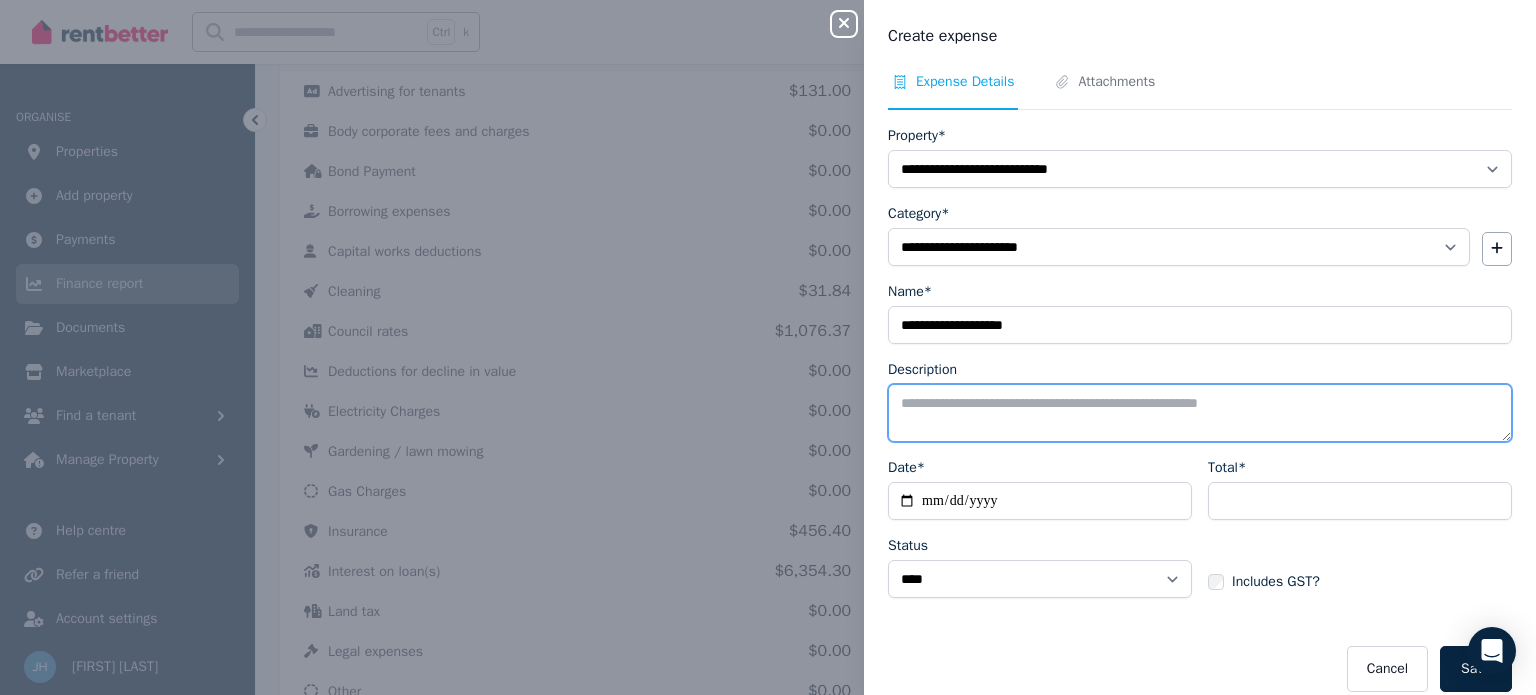 click on "Description" at bounding box center [1200, 413] 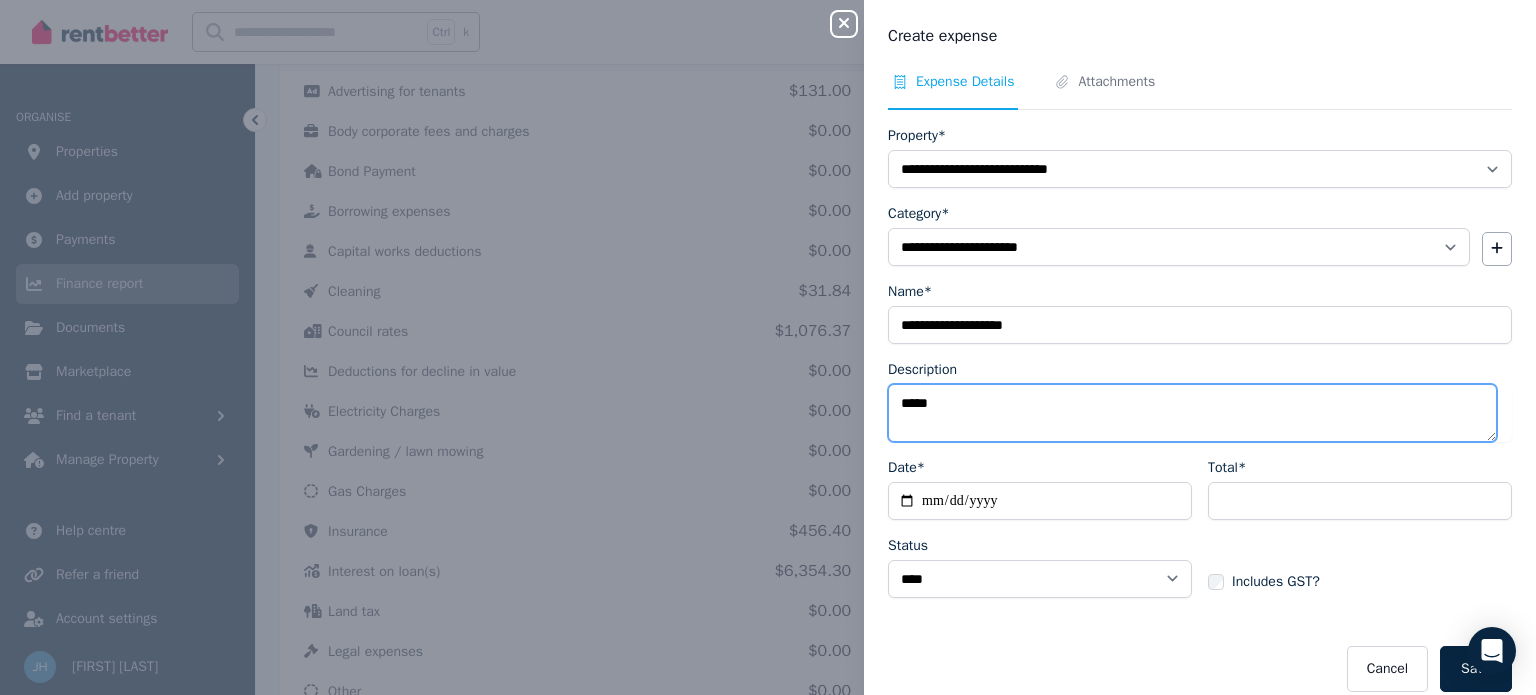 type on "*****" 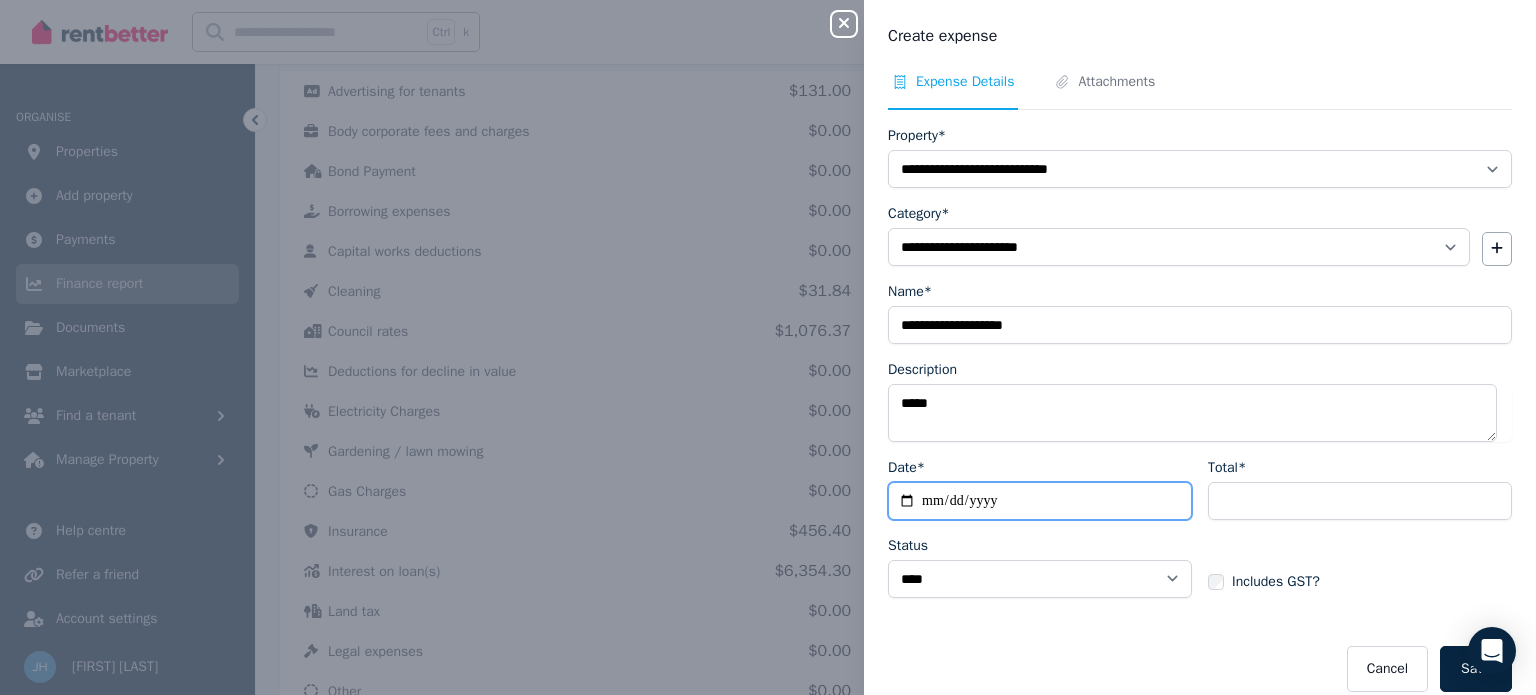 click on "Date*" at bounding box center [1040, 501] 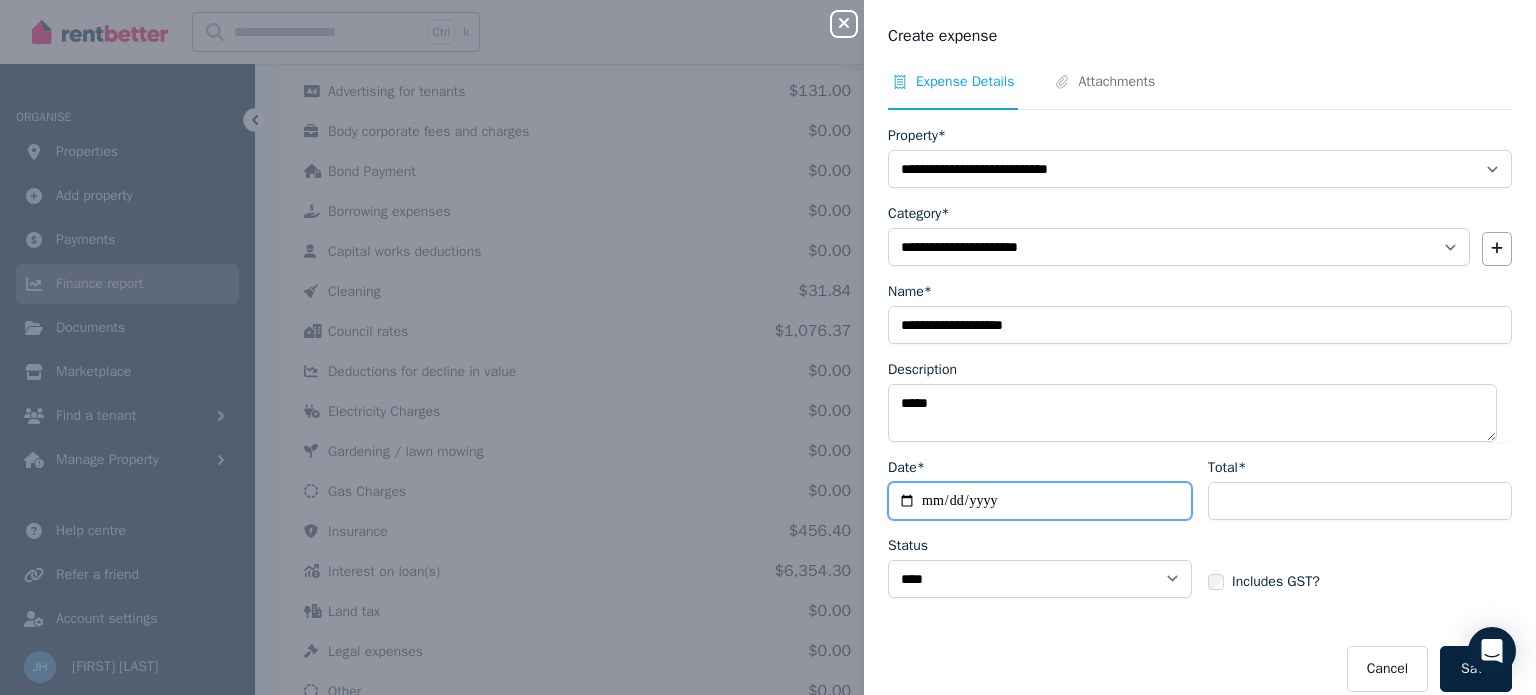type on "**********" 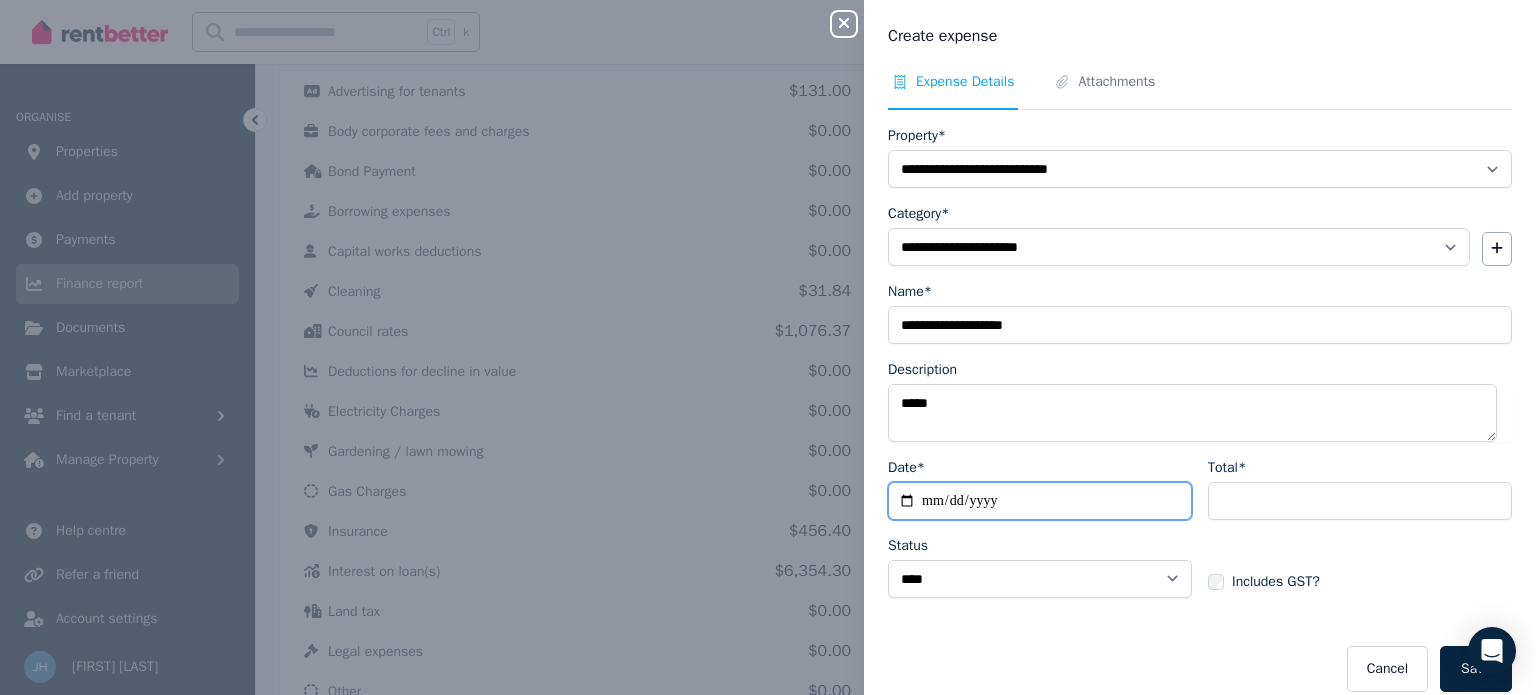 type on "**********" 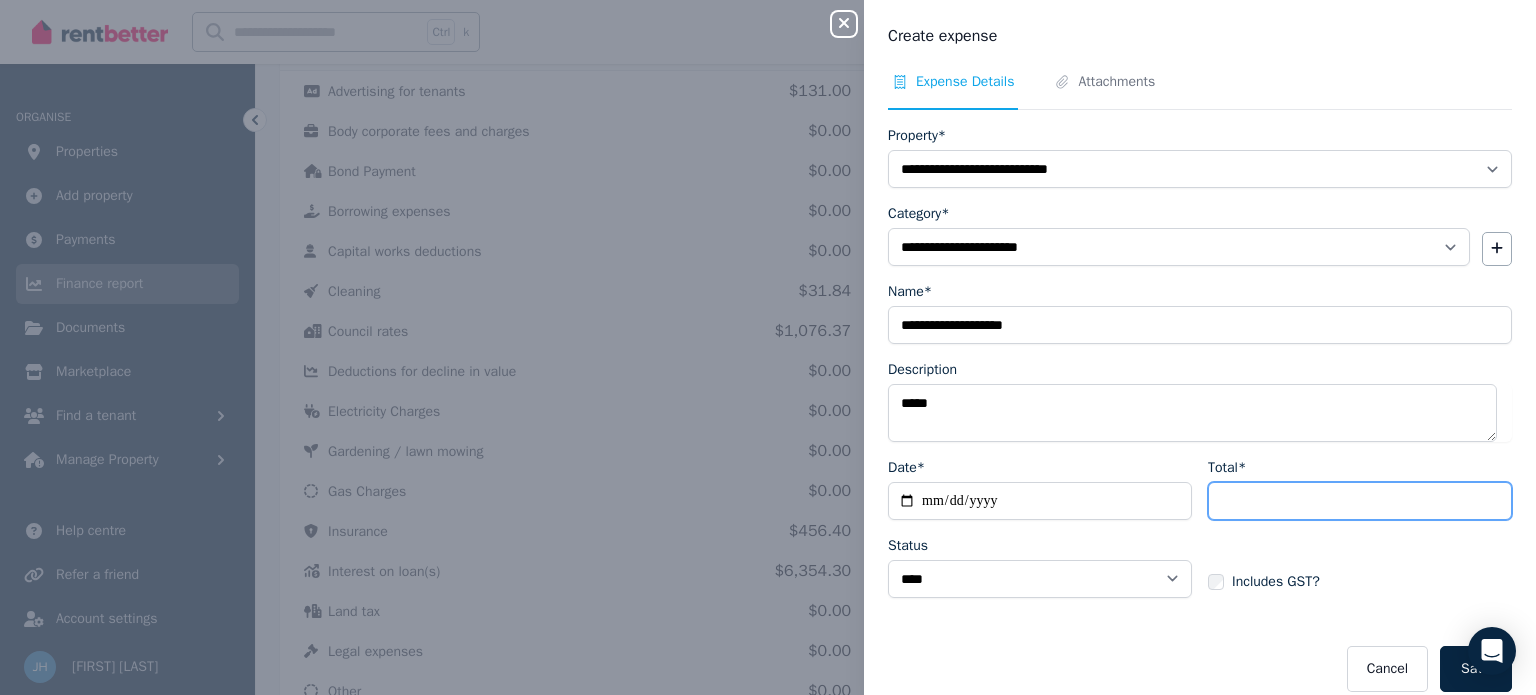 click on "Total*" at bounding box center (1360, 501) 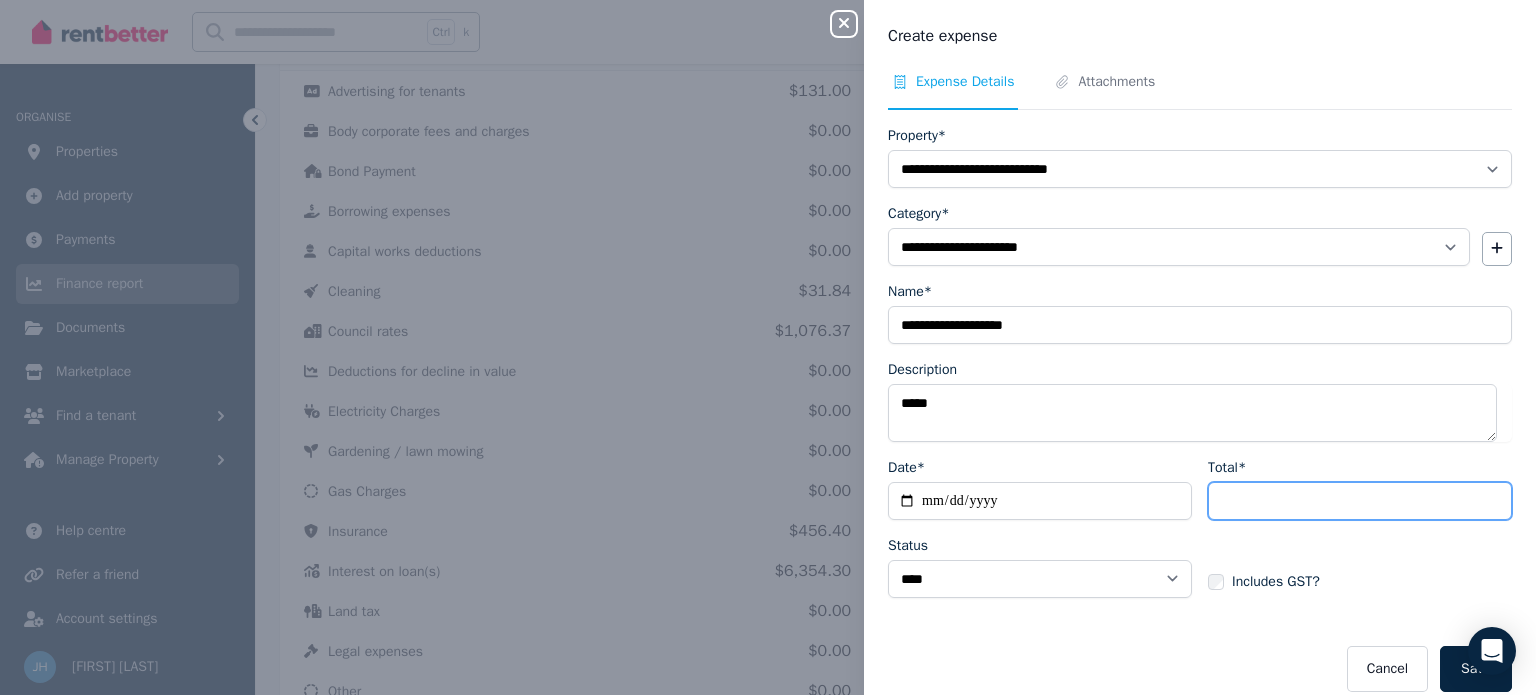 type on "*****" 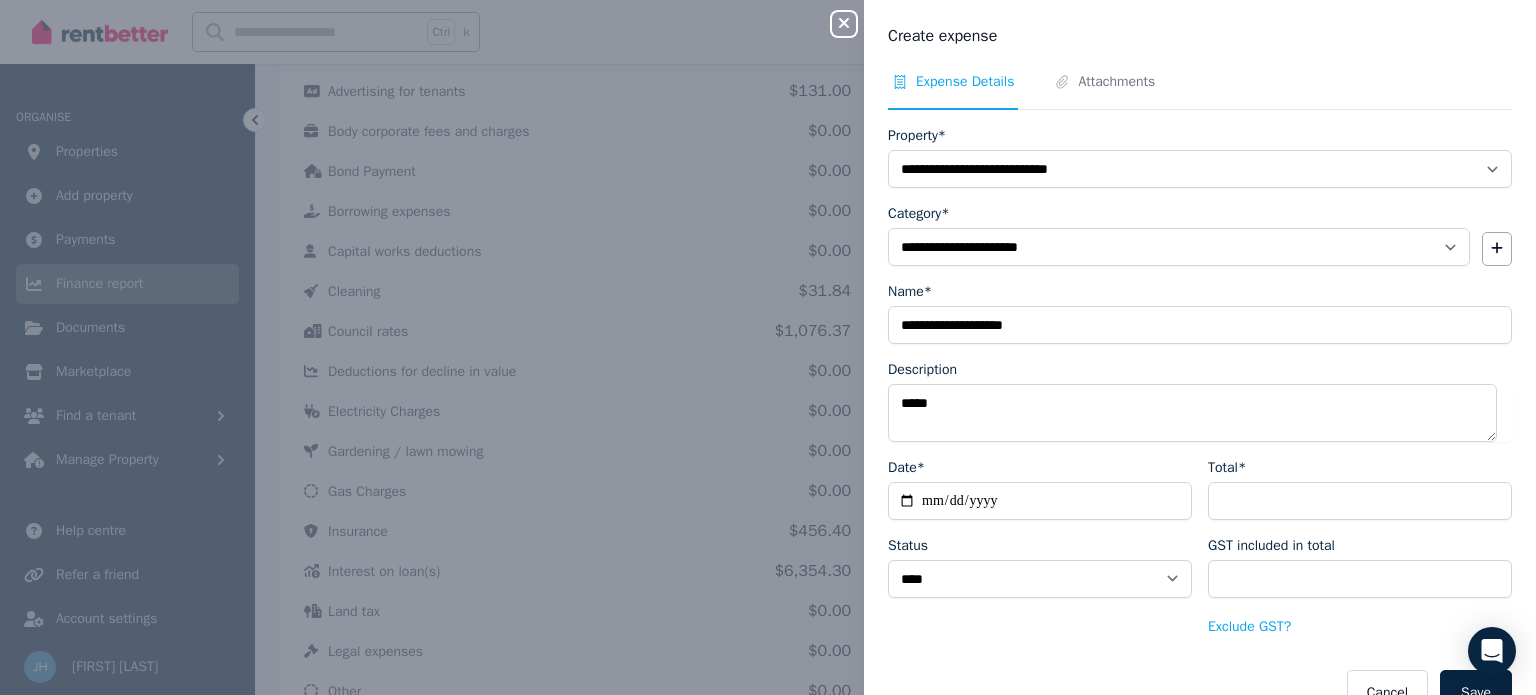 click on "**********" at bounding box center (1200, 421) 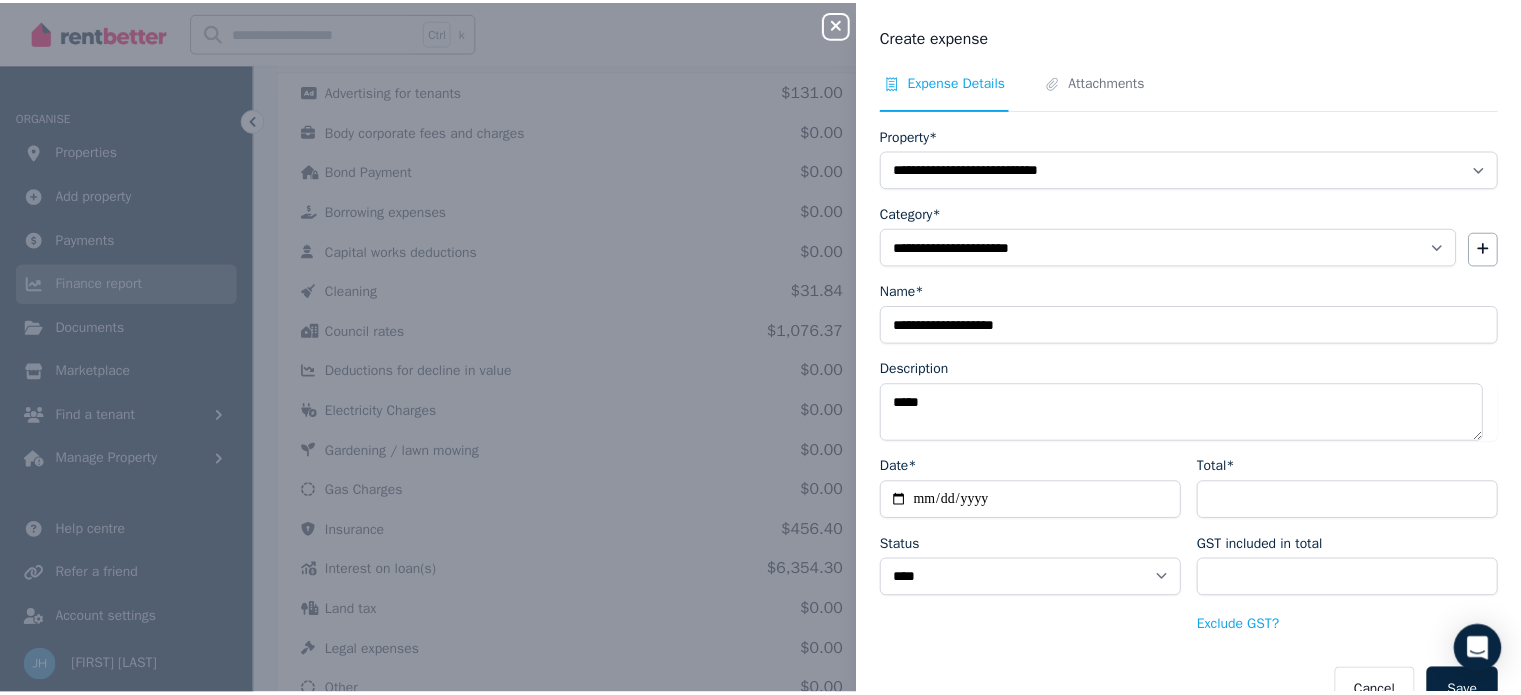 scroll, scrollTop: 41, scrollLeft: 0, axis: vertical 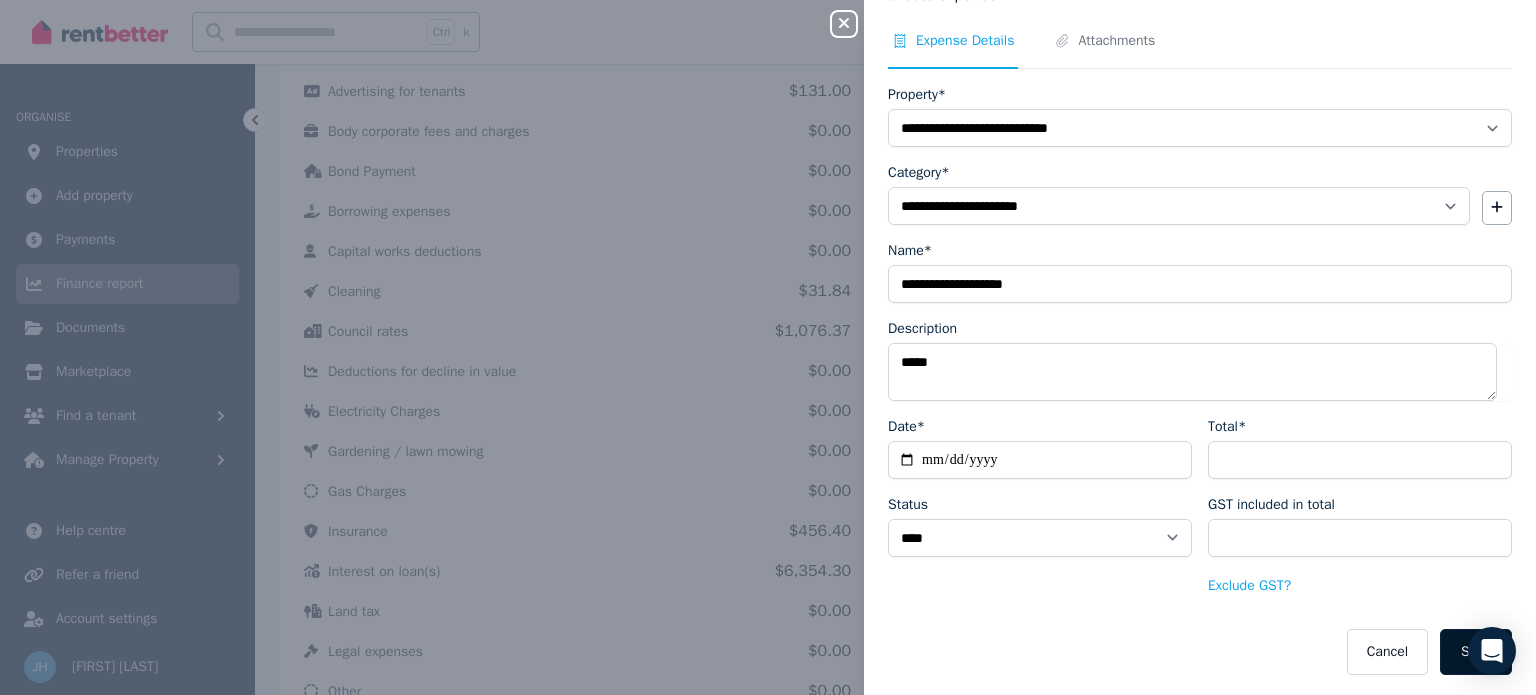 click on "Save" at bounding box center [1476, 652] 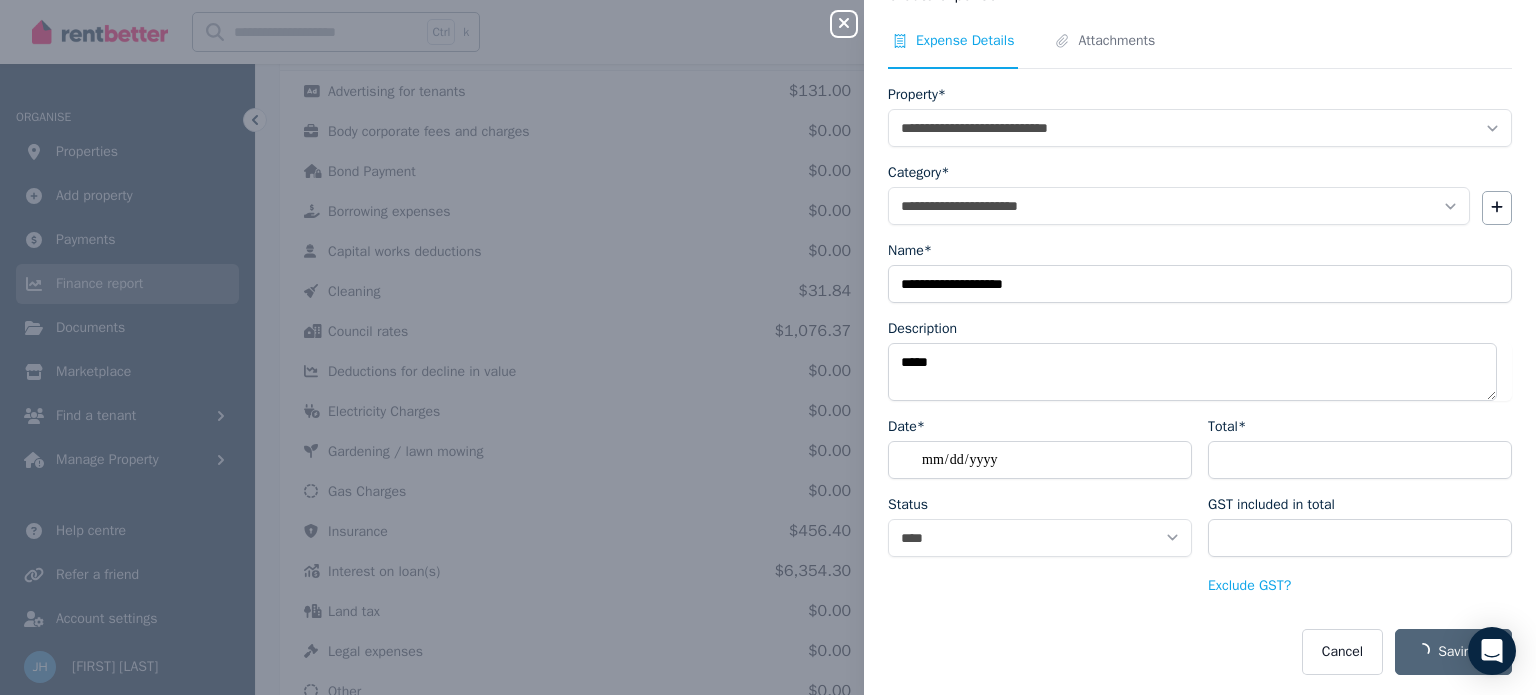 select 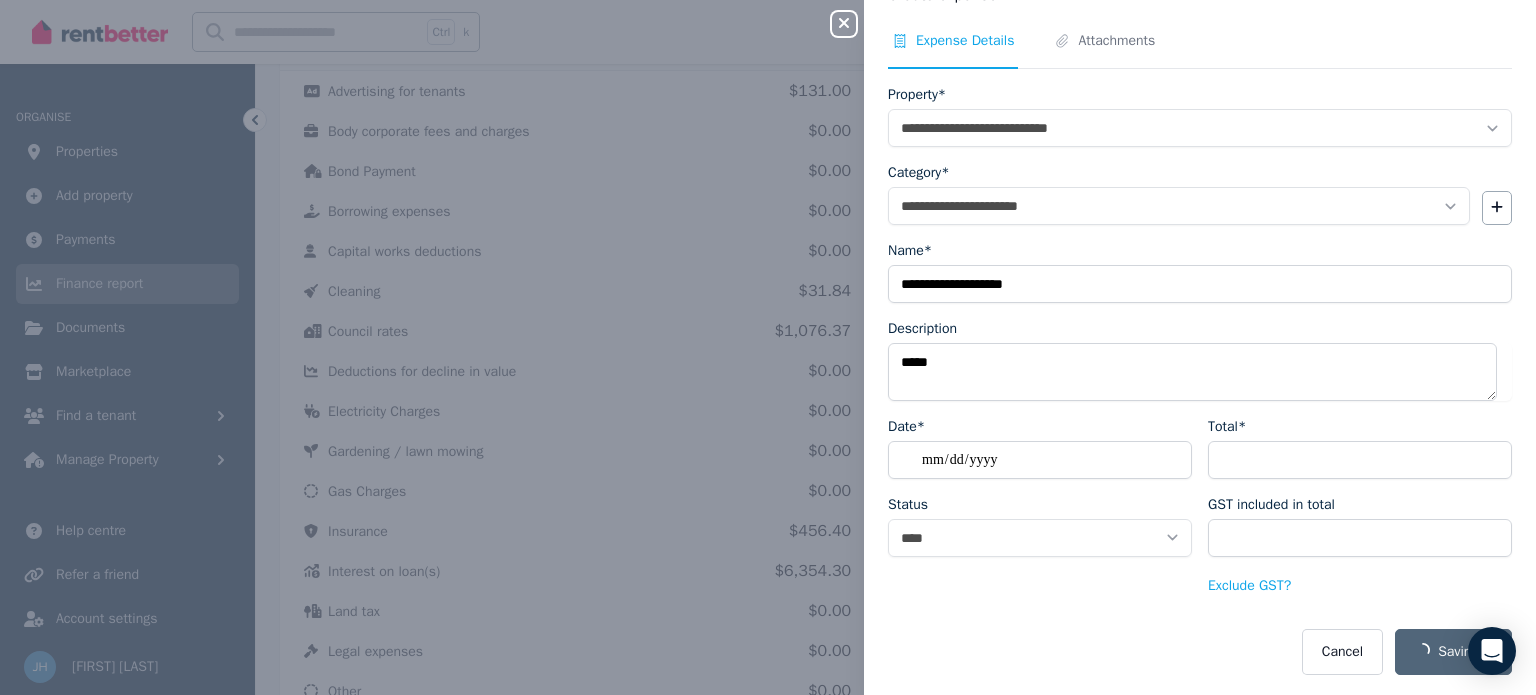 select 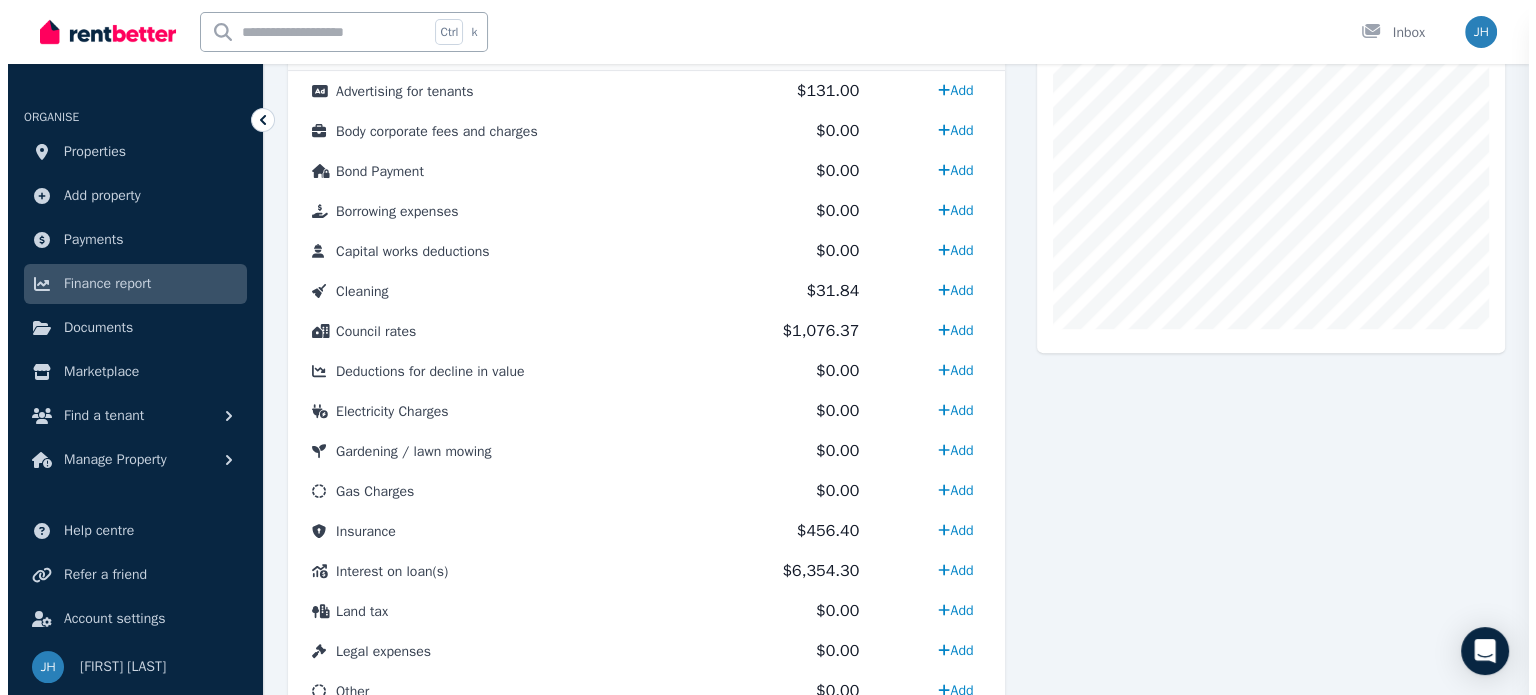 scroll, scrollTop: 17, scrollLeft: 0, axis: vertical 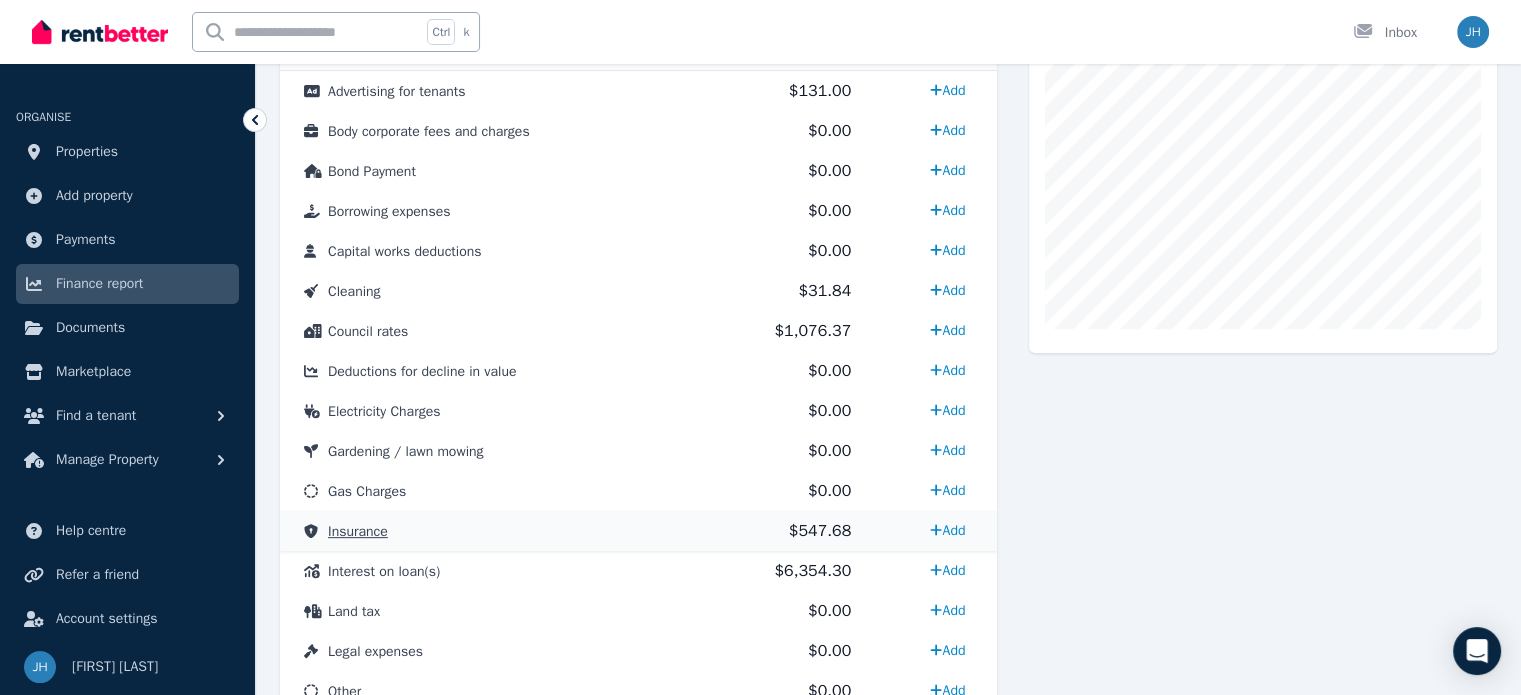 click on "Insurance" at bounding box center (358, 531) 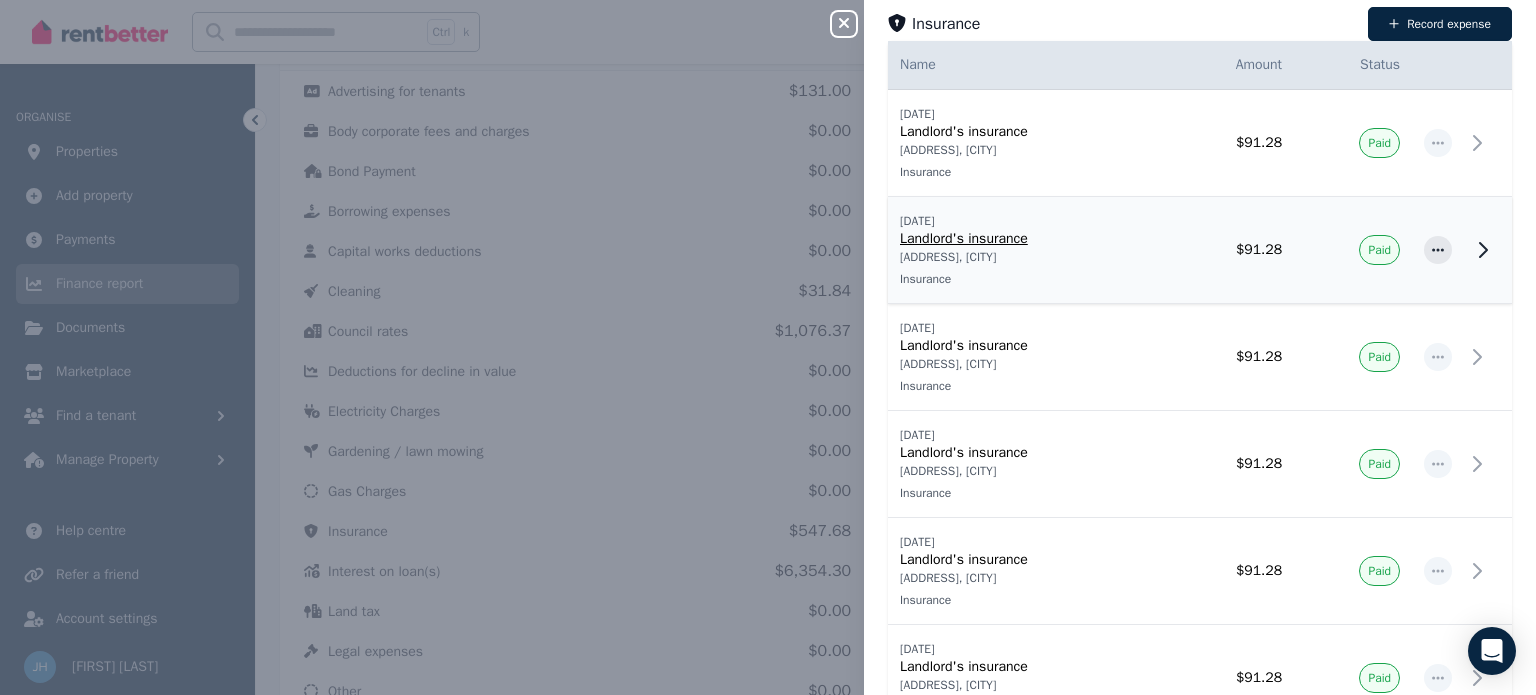 scroll, scrollTop: 0, scrollLeft: 0, axis: both 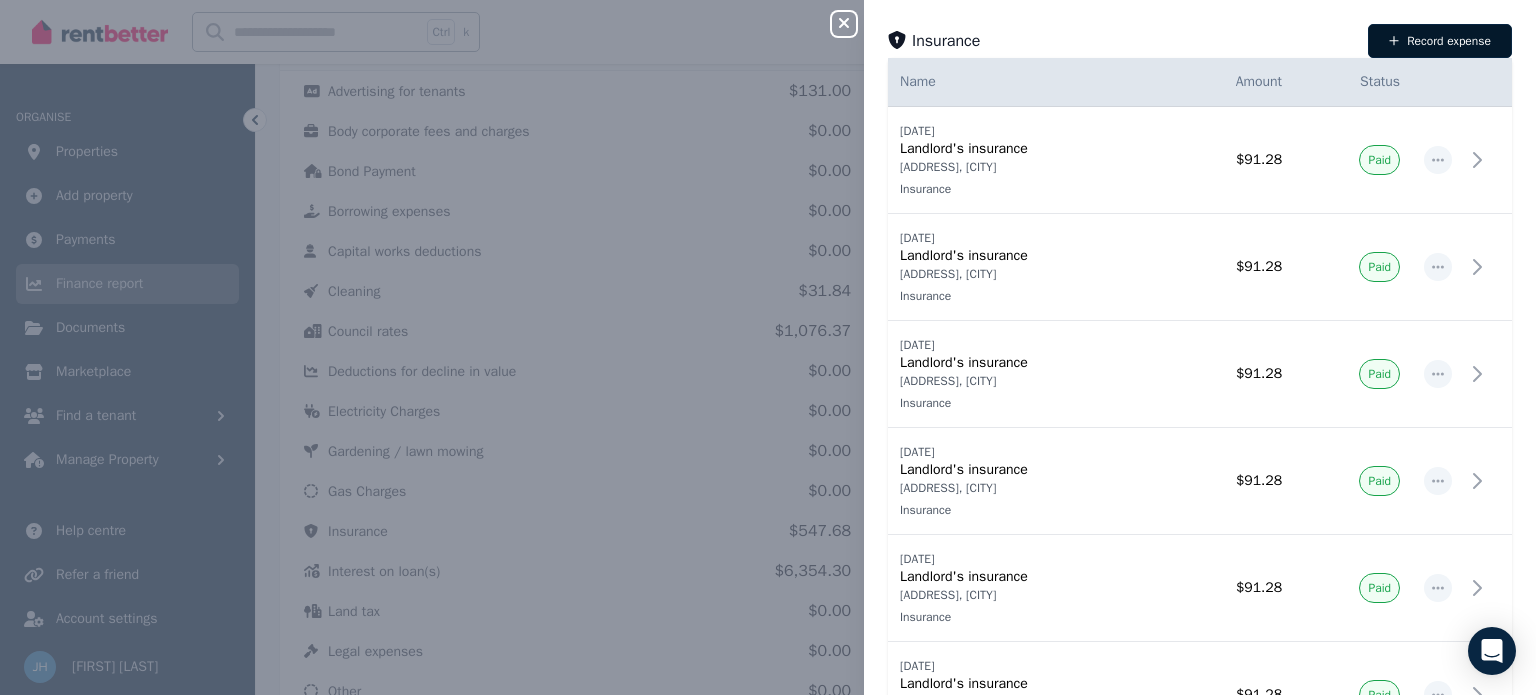 click on "Record expense" at bounding box center [1440, 41] 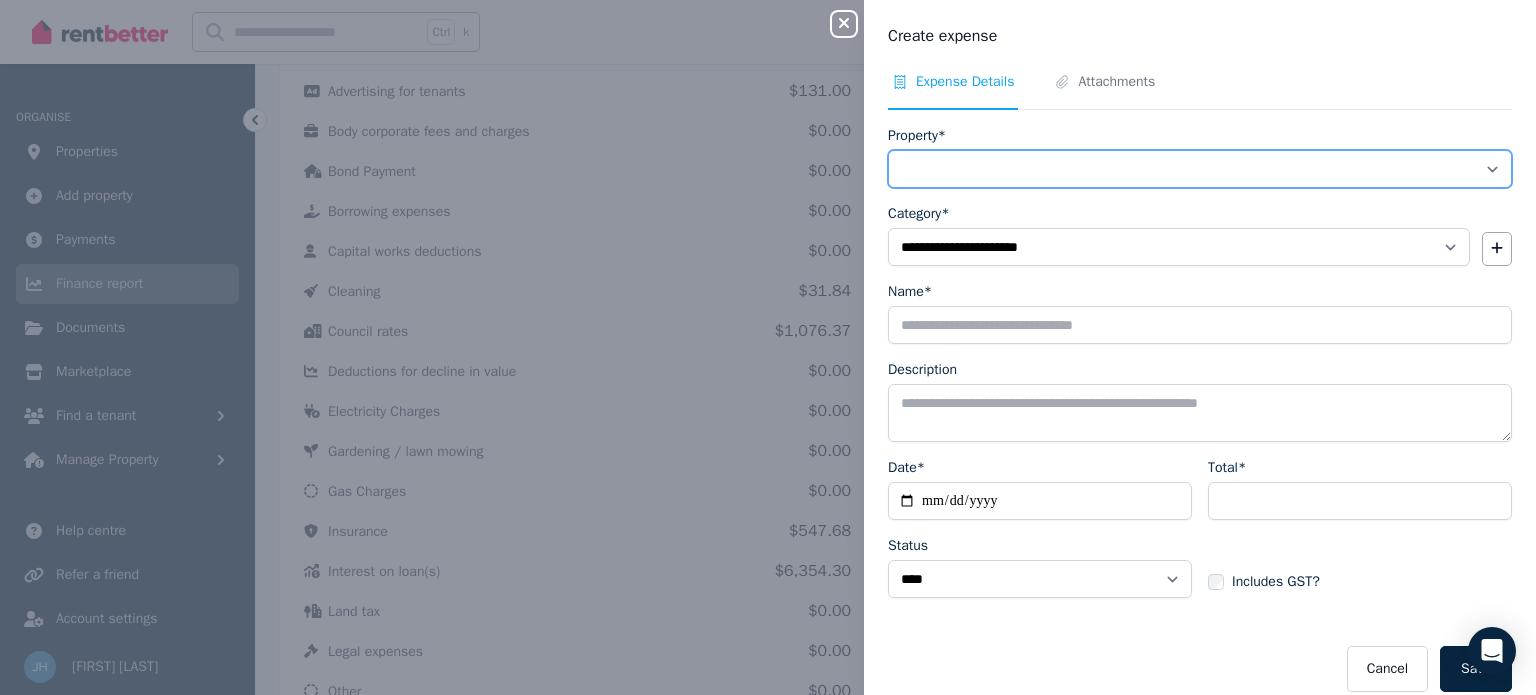 click on "**********" at bounding box center [1200, 169] 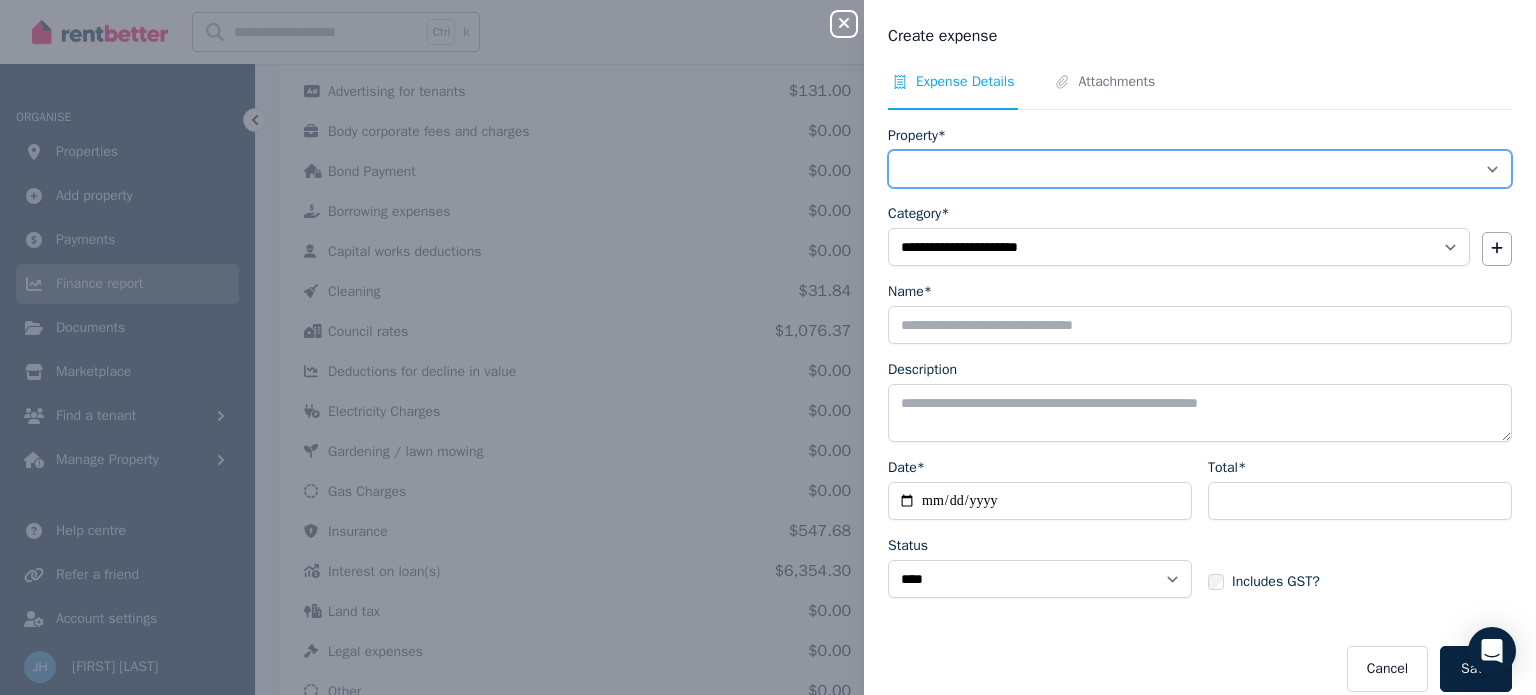 select on "**********" 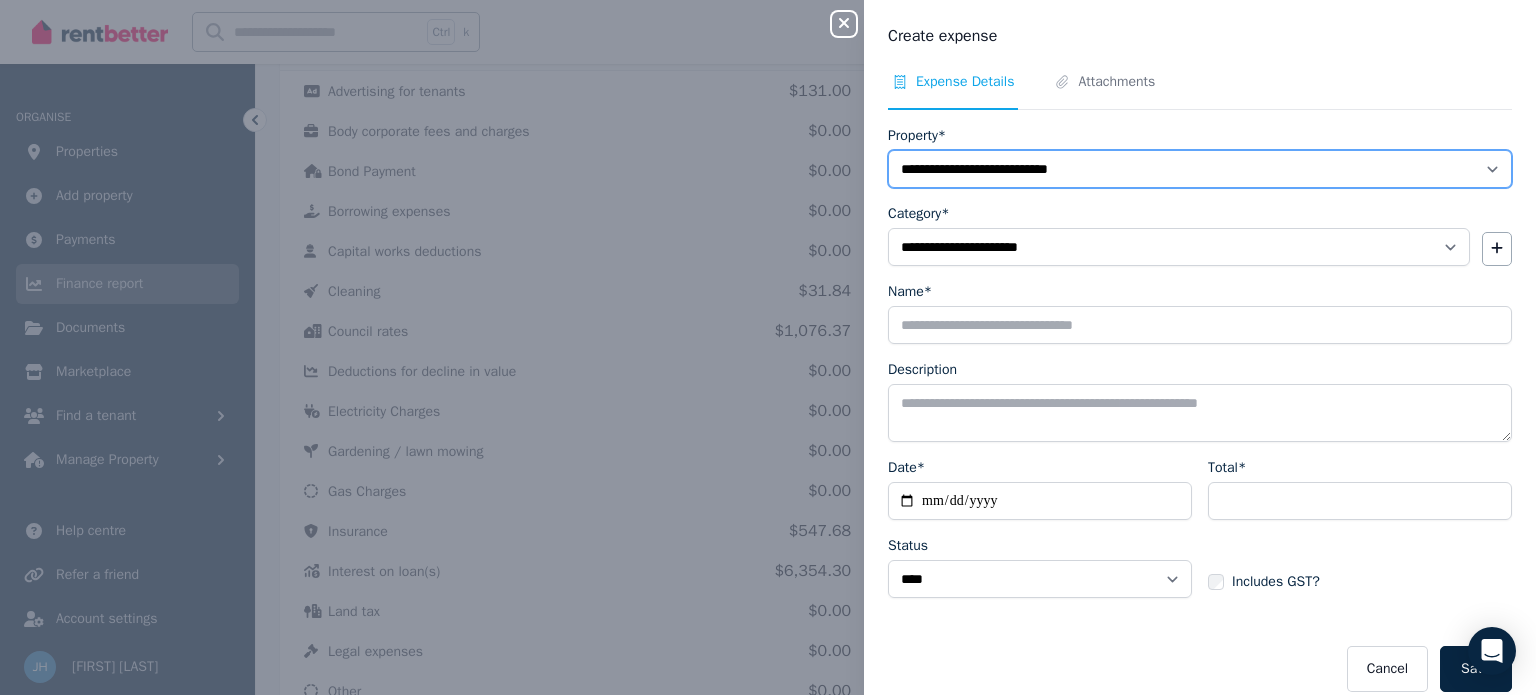 click on "**********" at bounding box center (1200, 169) 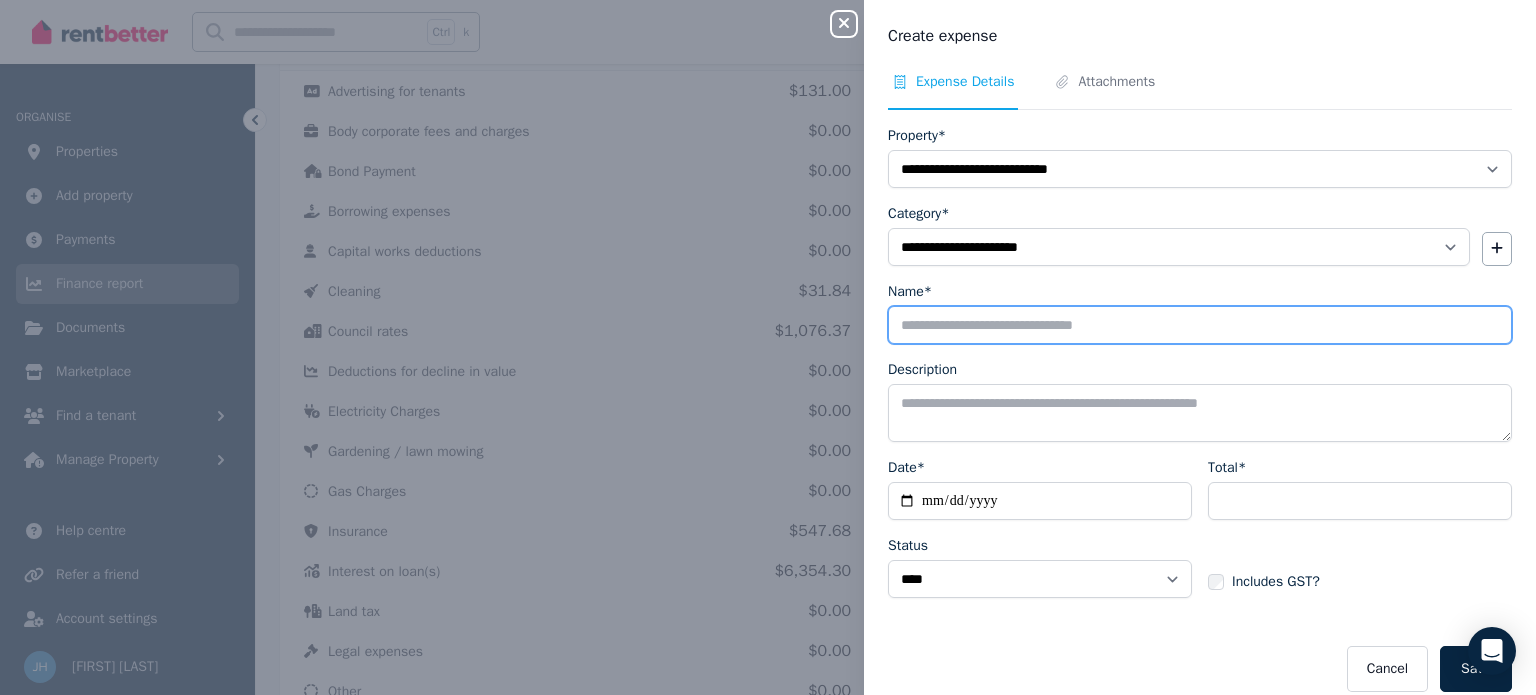 click on "Name*" at bounding box center (1200, 325) 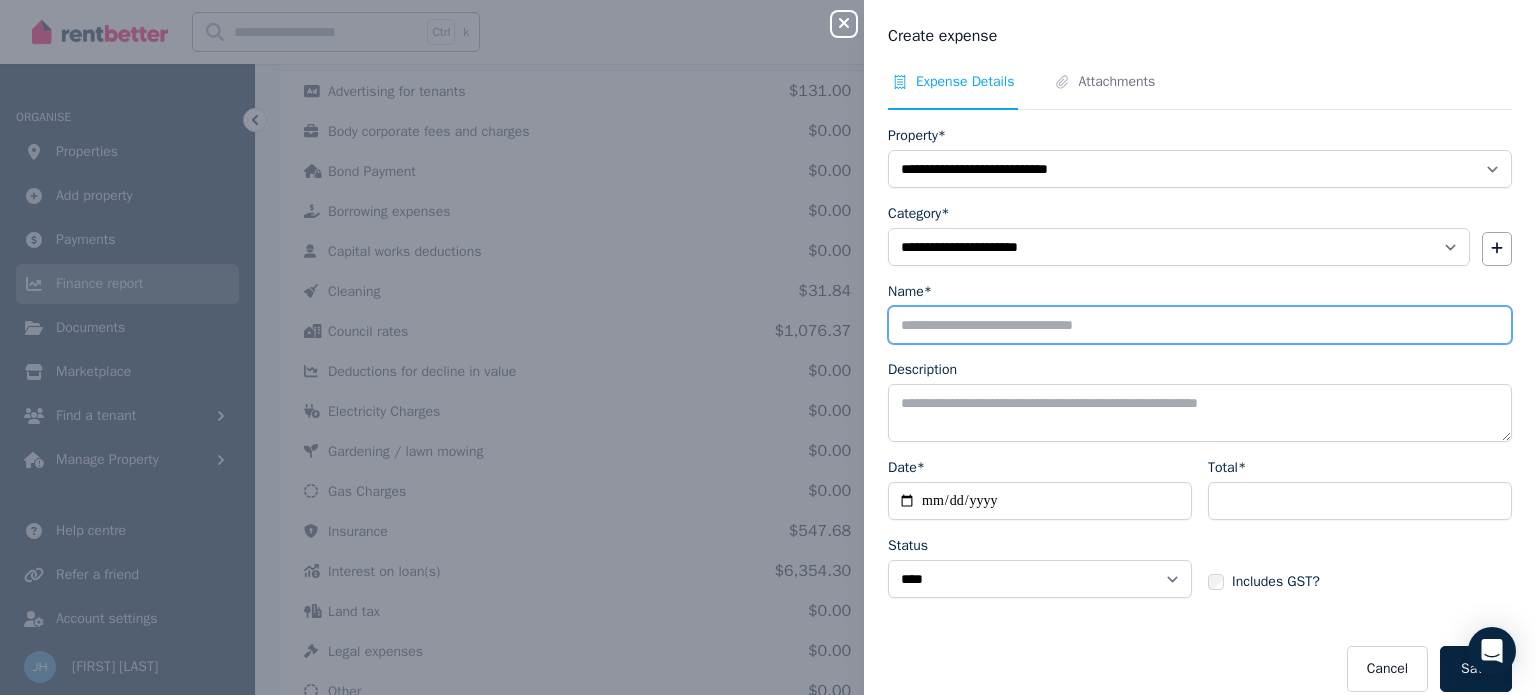 type on "**********" 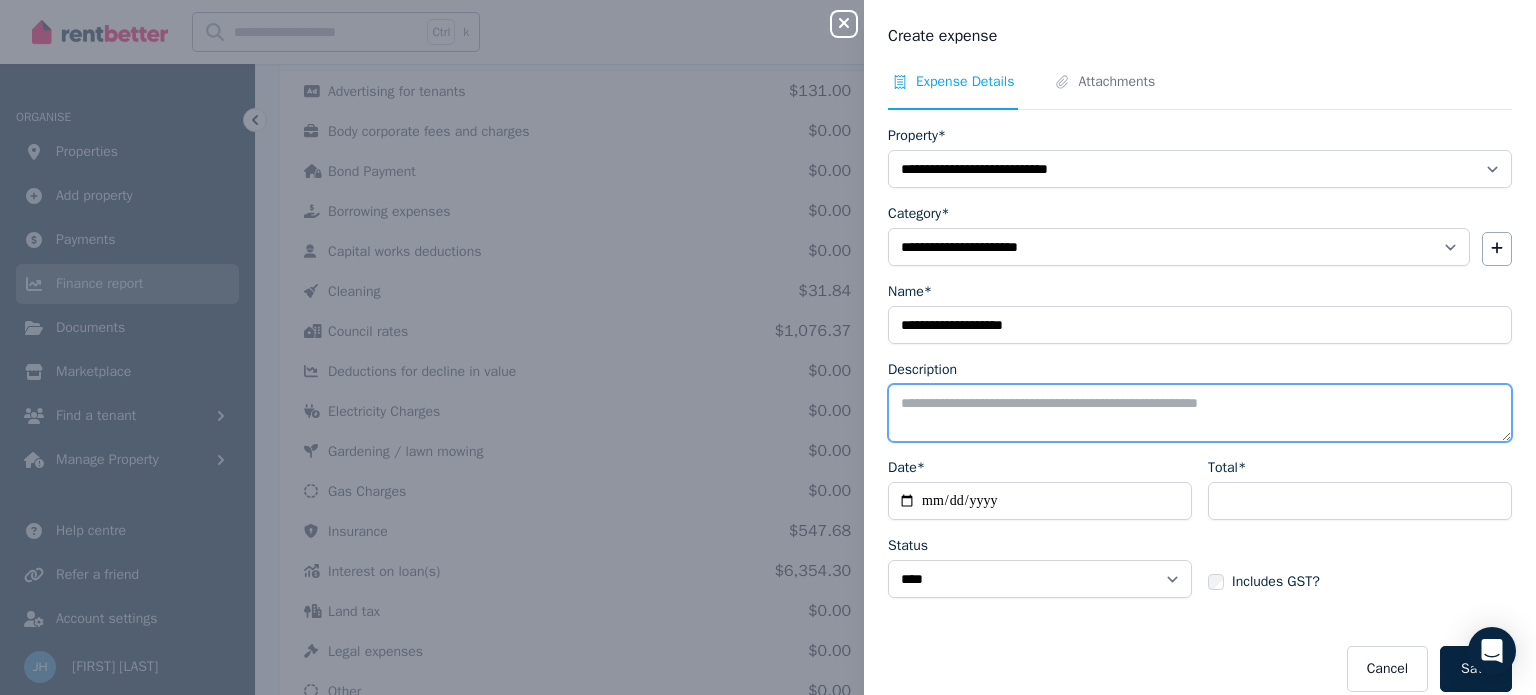 click on "Description" at bounding box center [1200, 413] 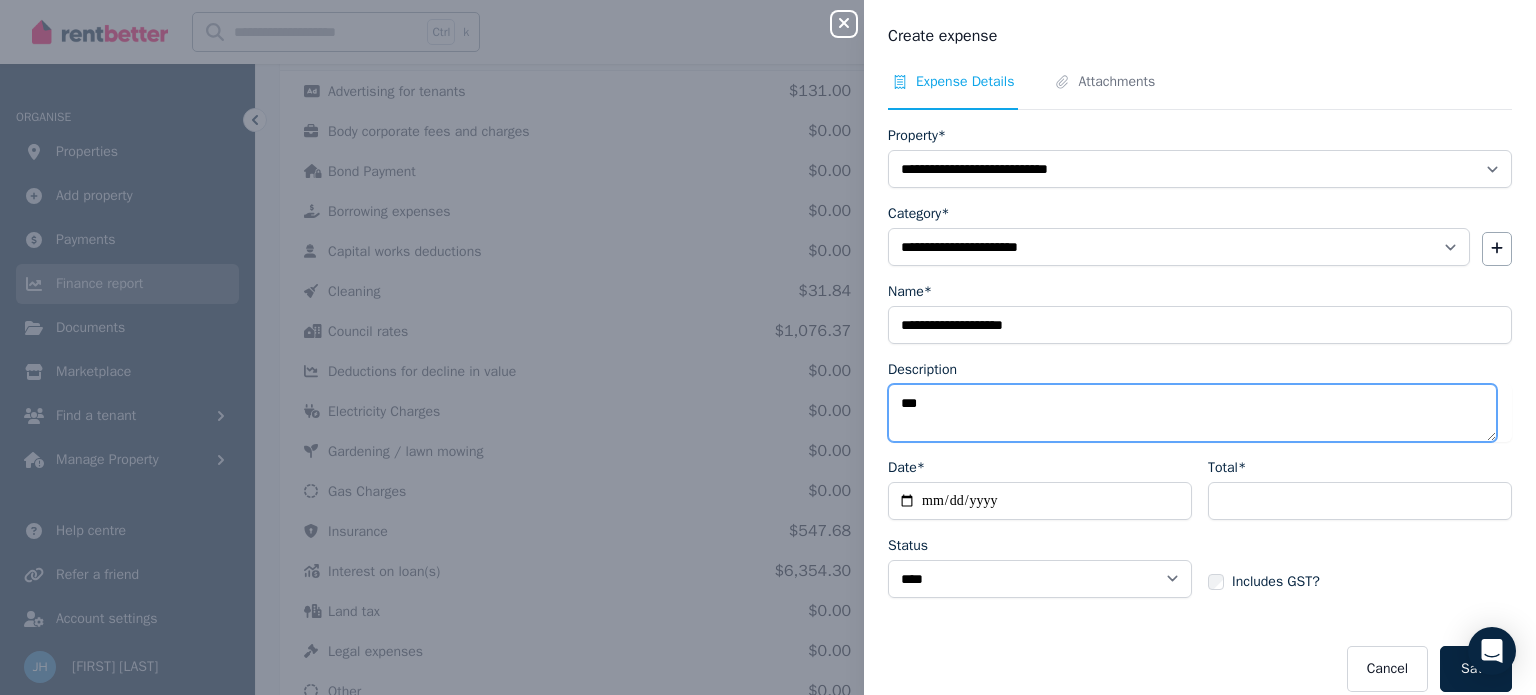 type on "***" 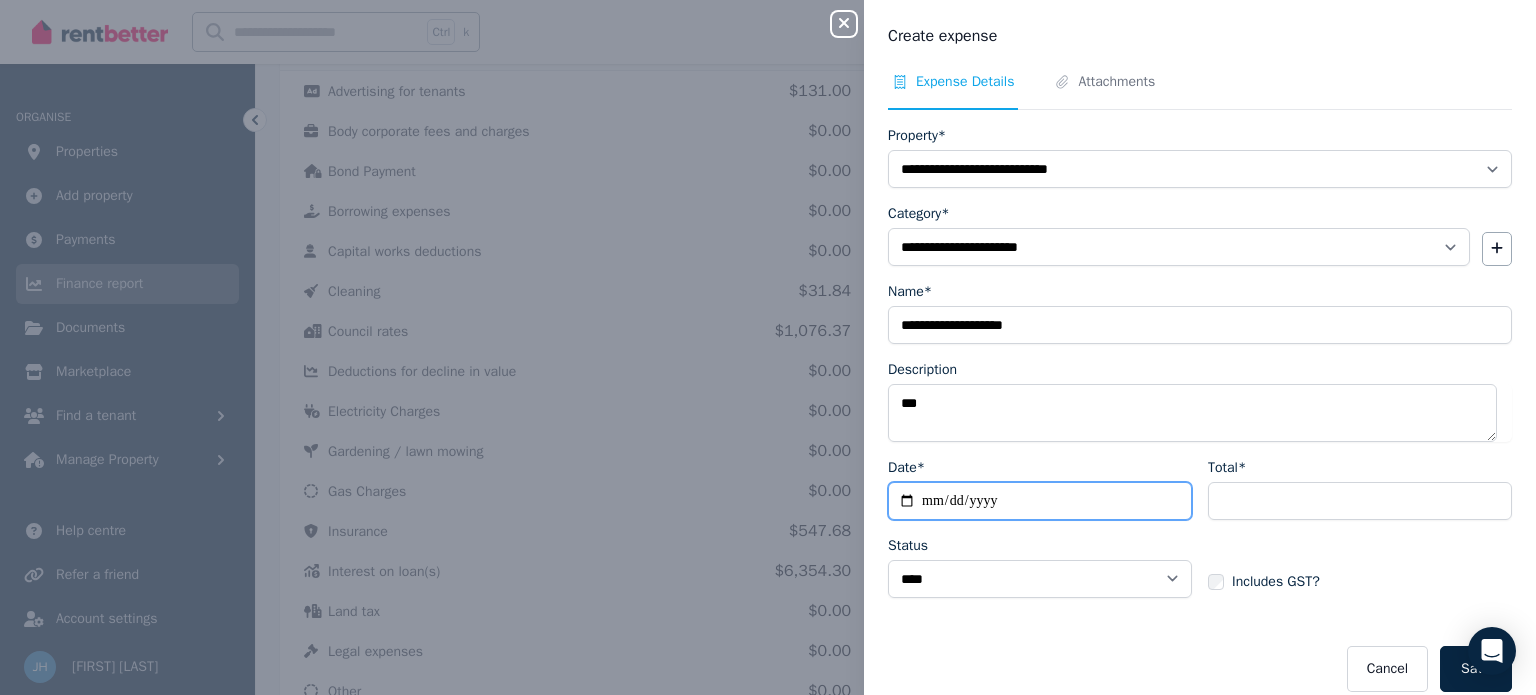 click on "Date*" at bounding box center (1040, 501) 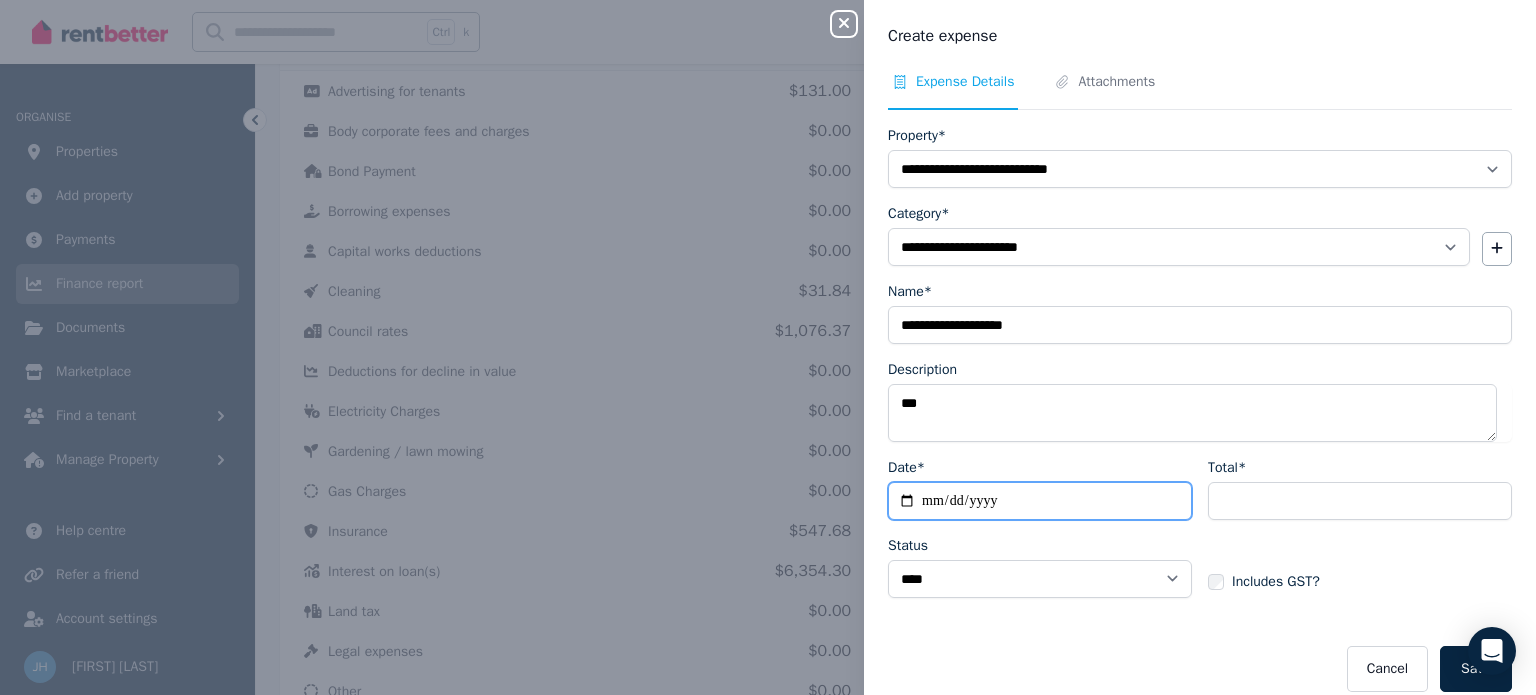 type on "**********" 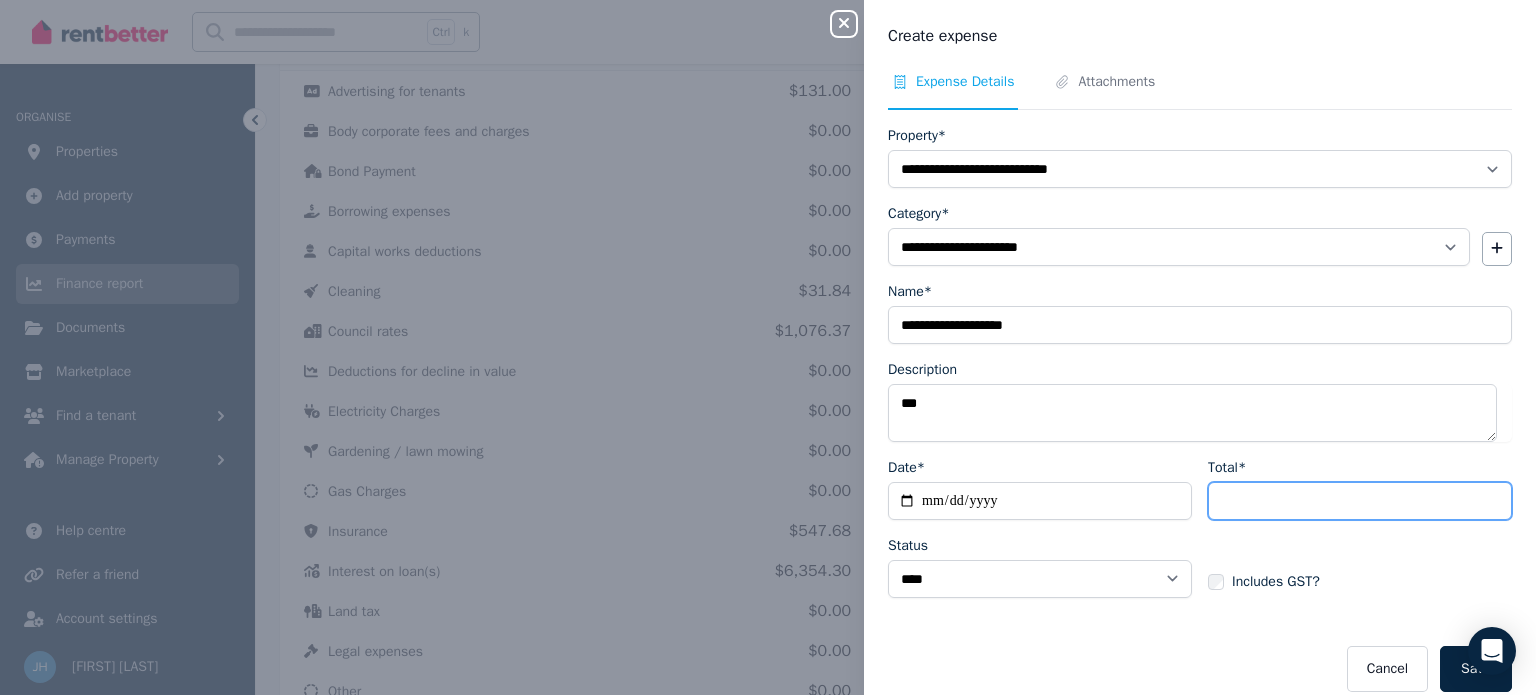 click on "Total*" at bounding box center [1360, 501] 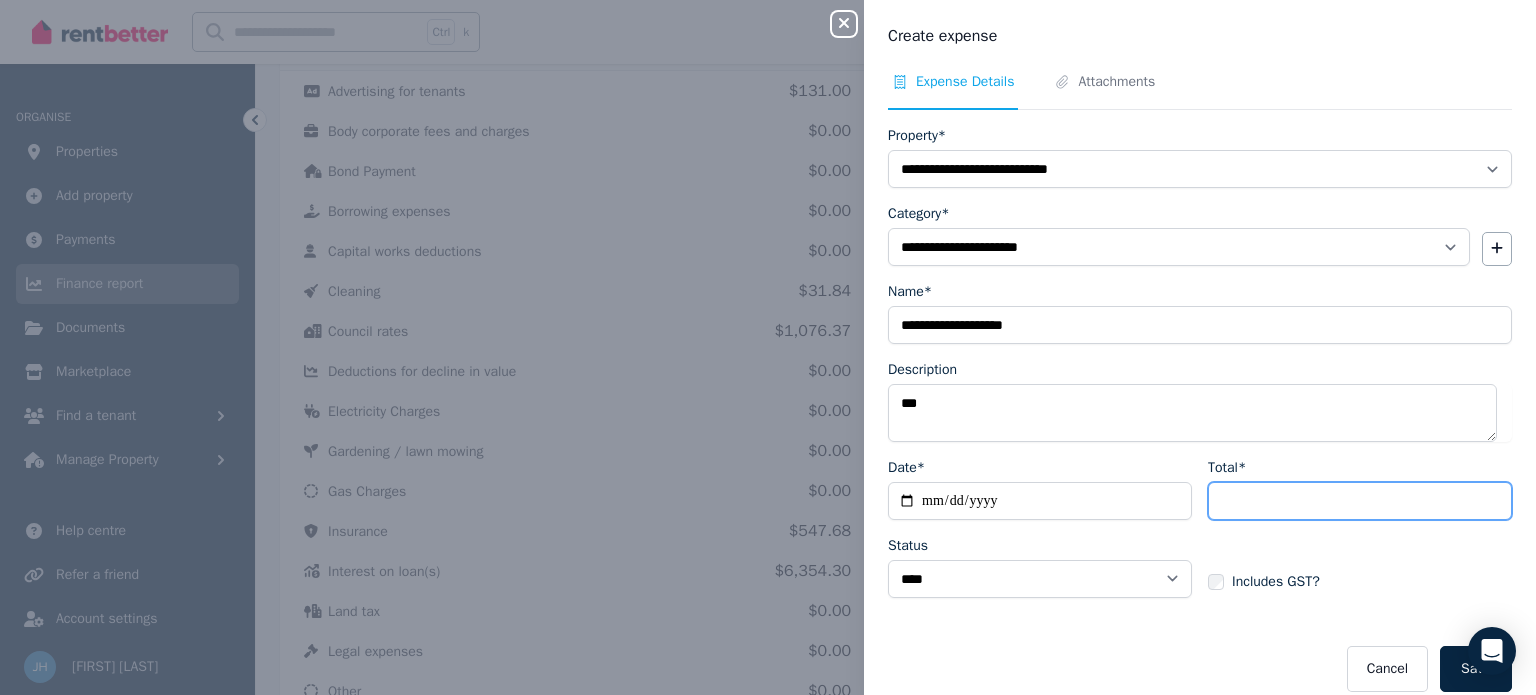 type on "*****" 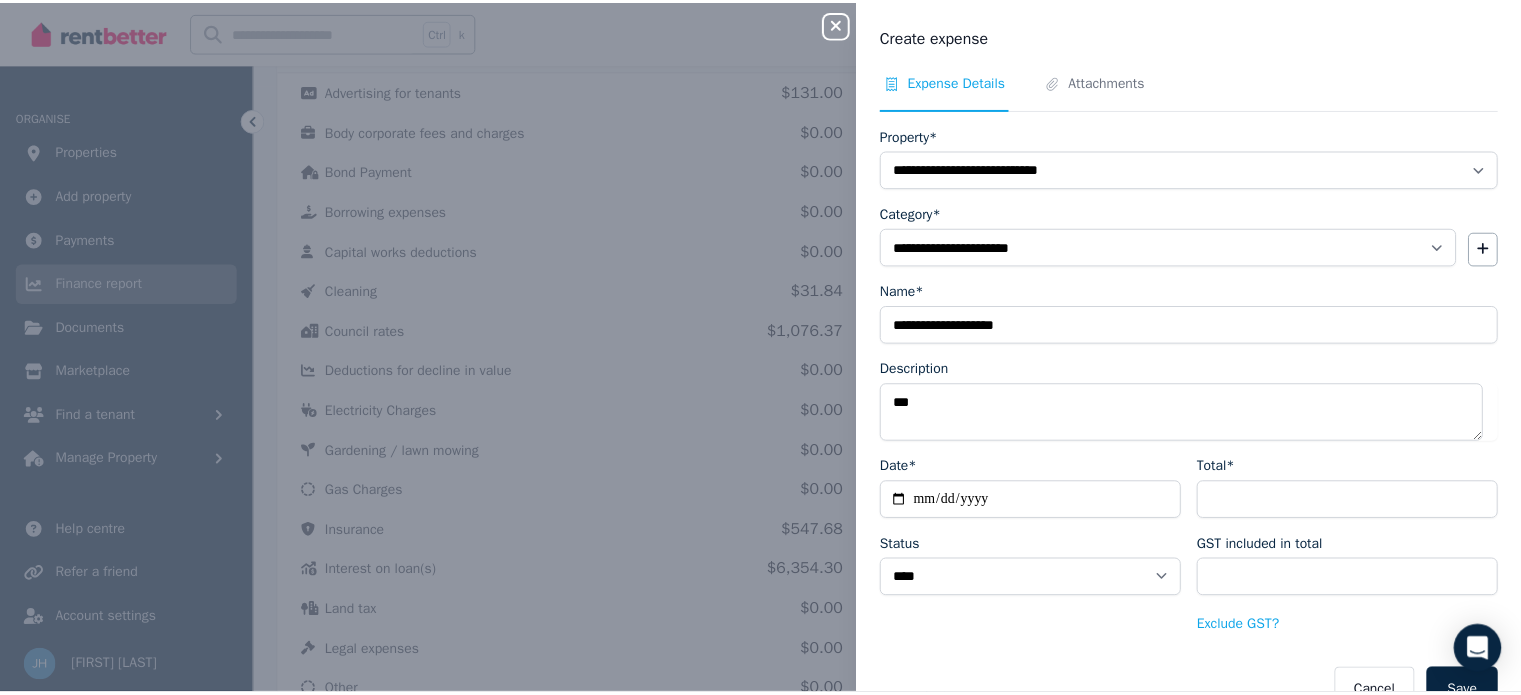 scroll, scrollTop: 41, scrollLeft: 0, axis: vertical 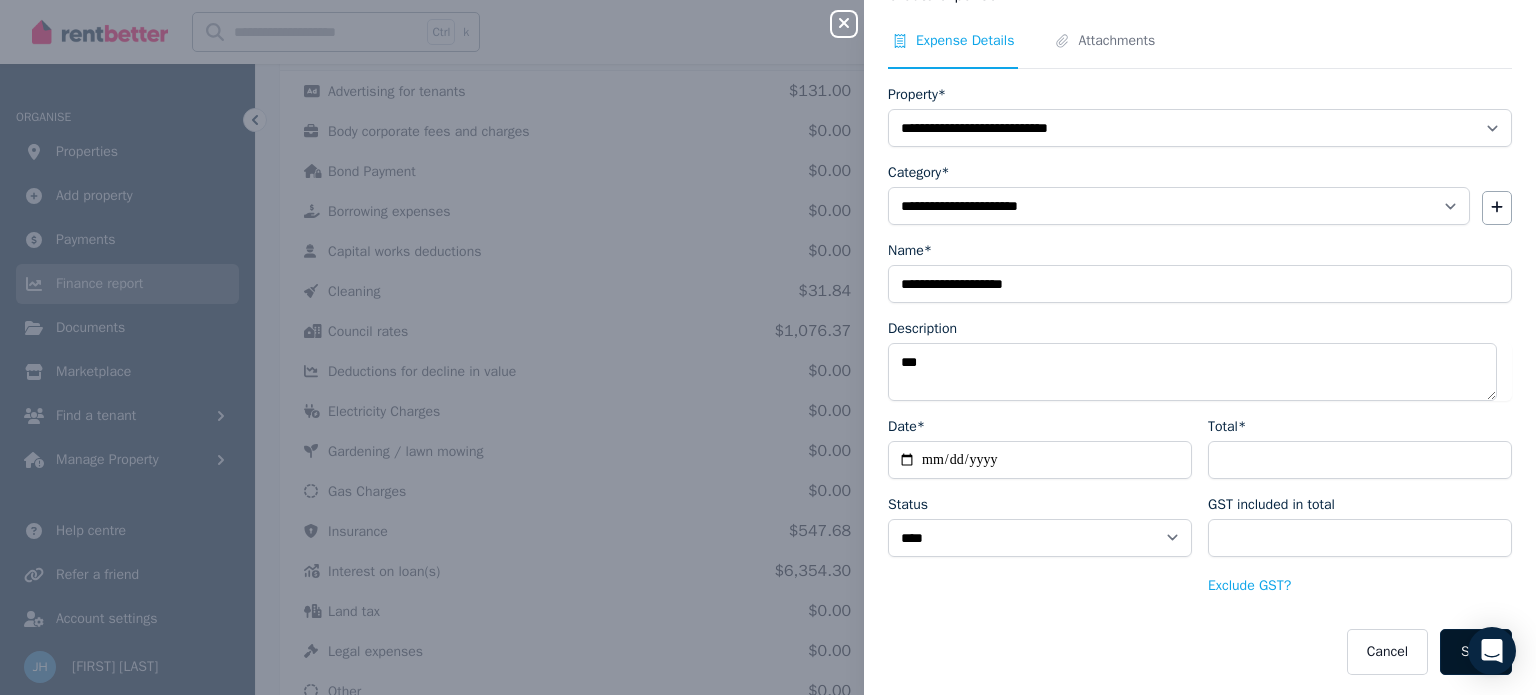 click on "Save" at bounding box center (1476, 652) 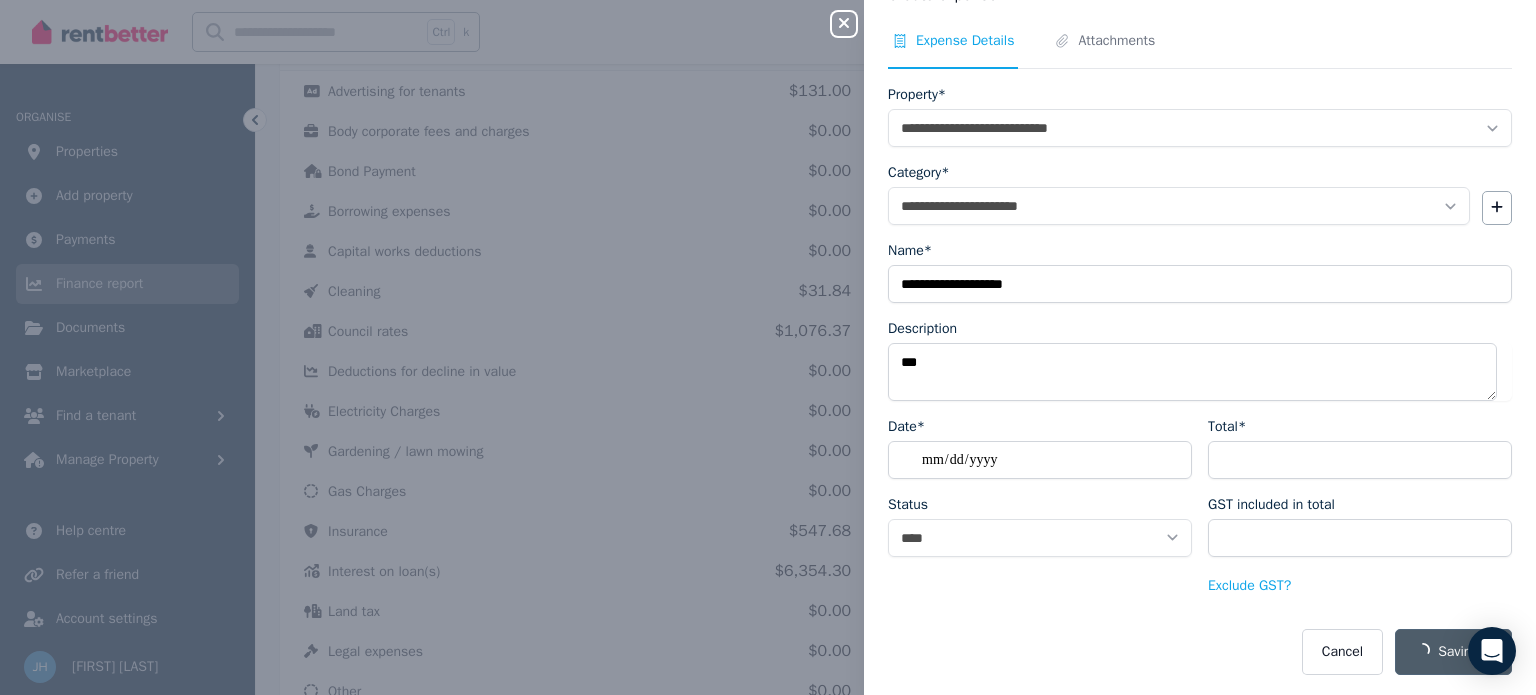 select 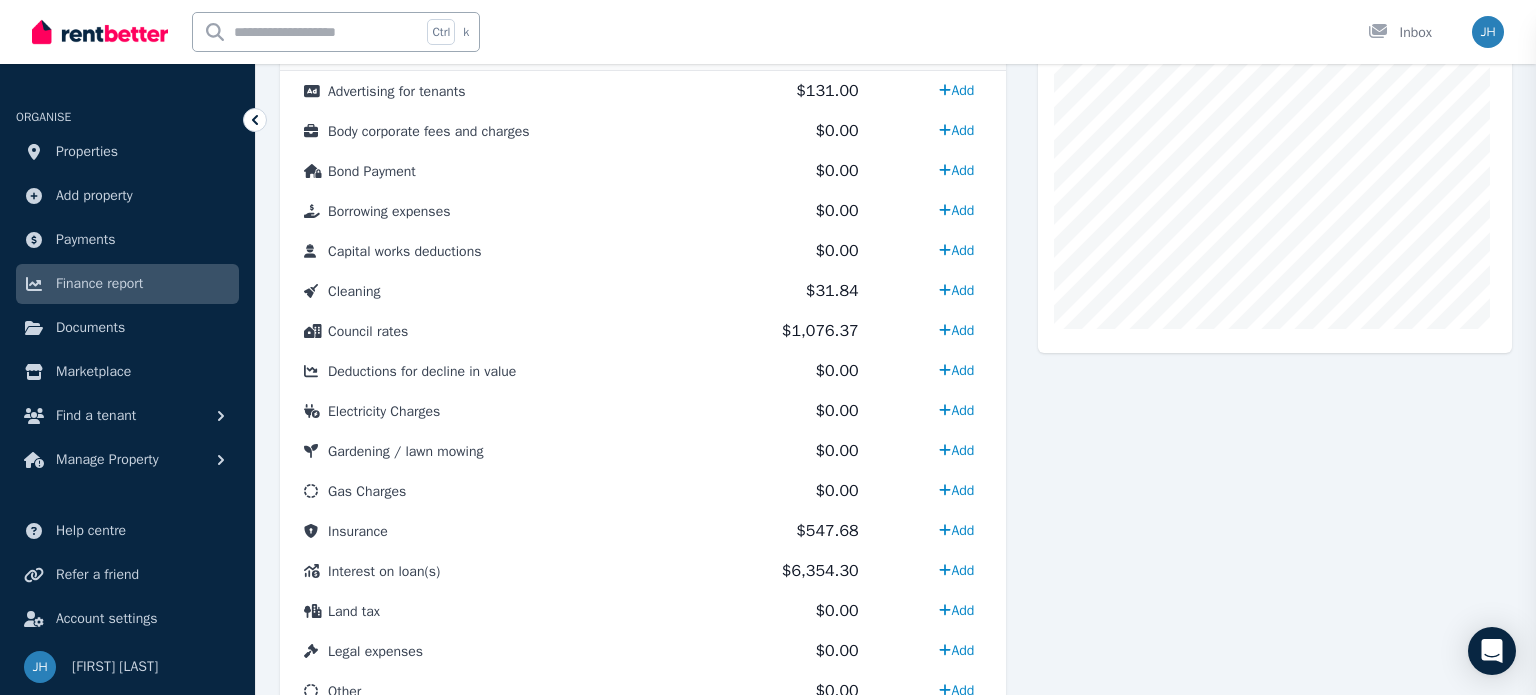 scroll, scrollTop: 17, scrollLeft: 0, axis: vertical 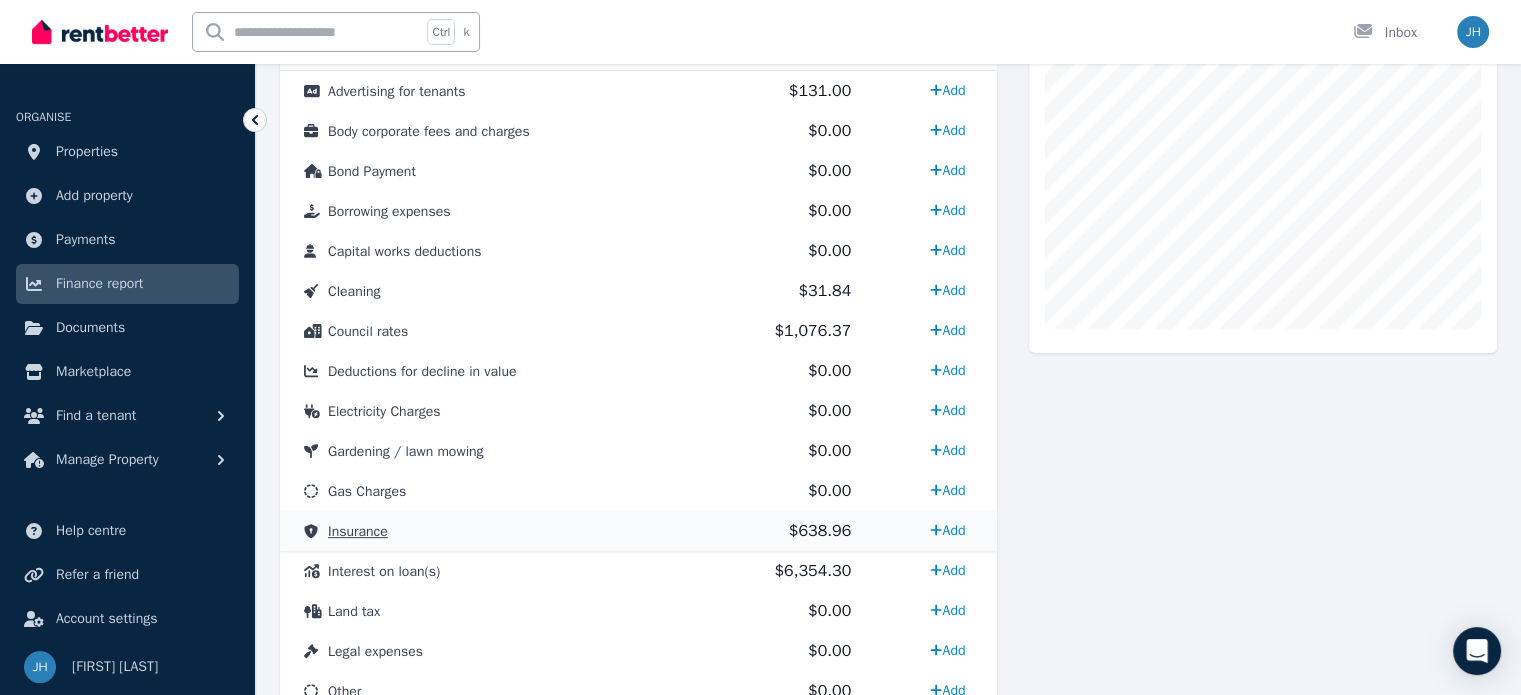 click on "Insurance" at bounding box center (358, 531) 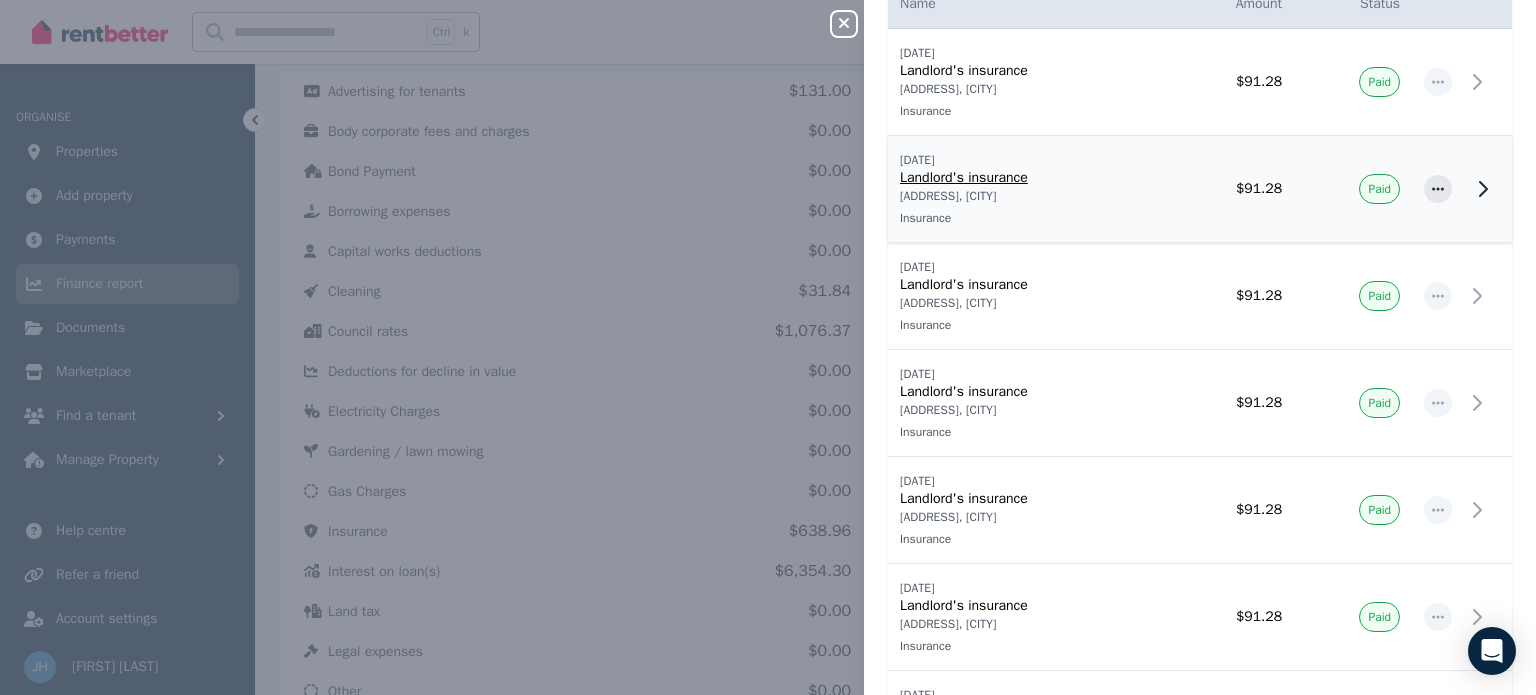 scroll, scrollTop: 0, scrollLeft: 0, axis: both 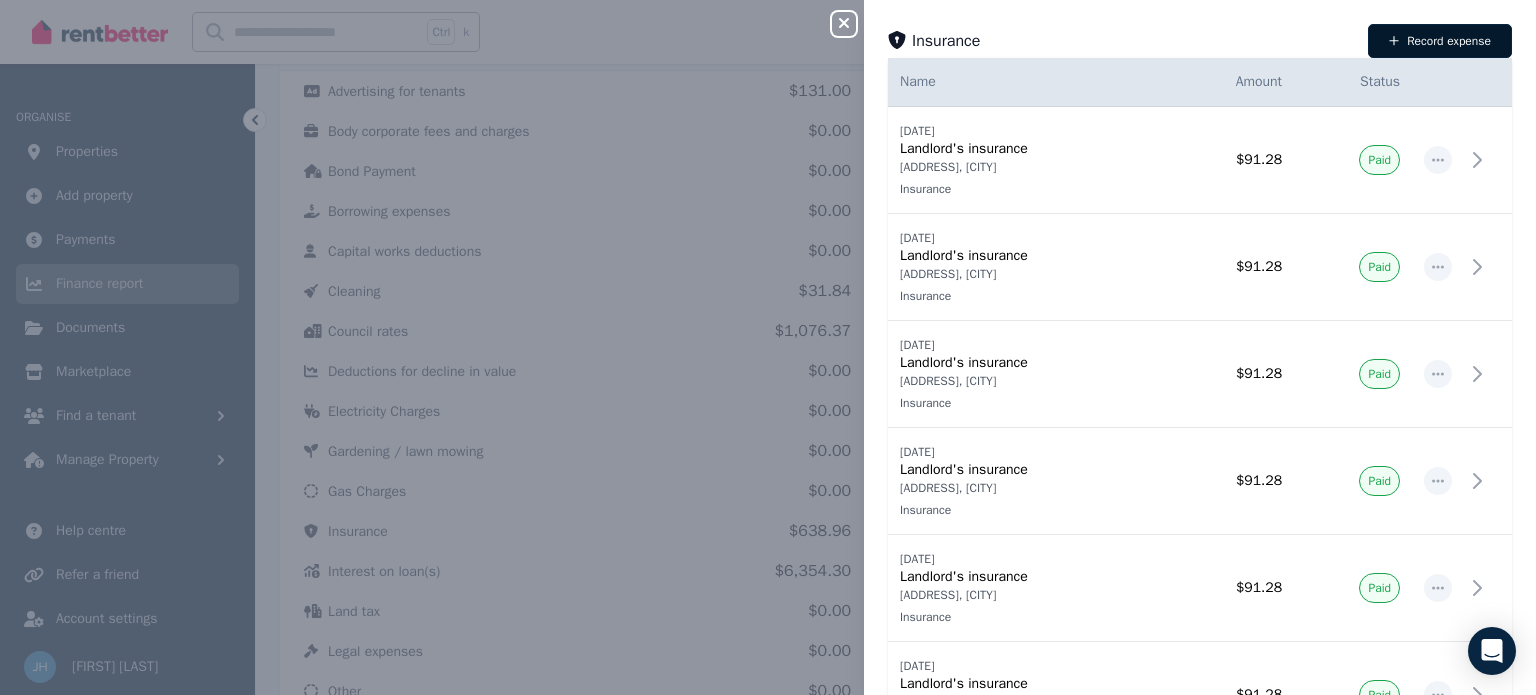 click on "Record expense" at bounding box center (1440, 41) 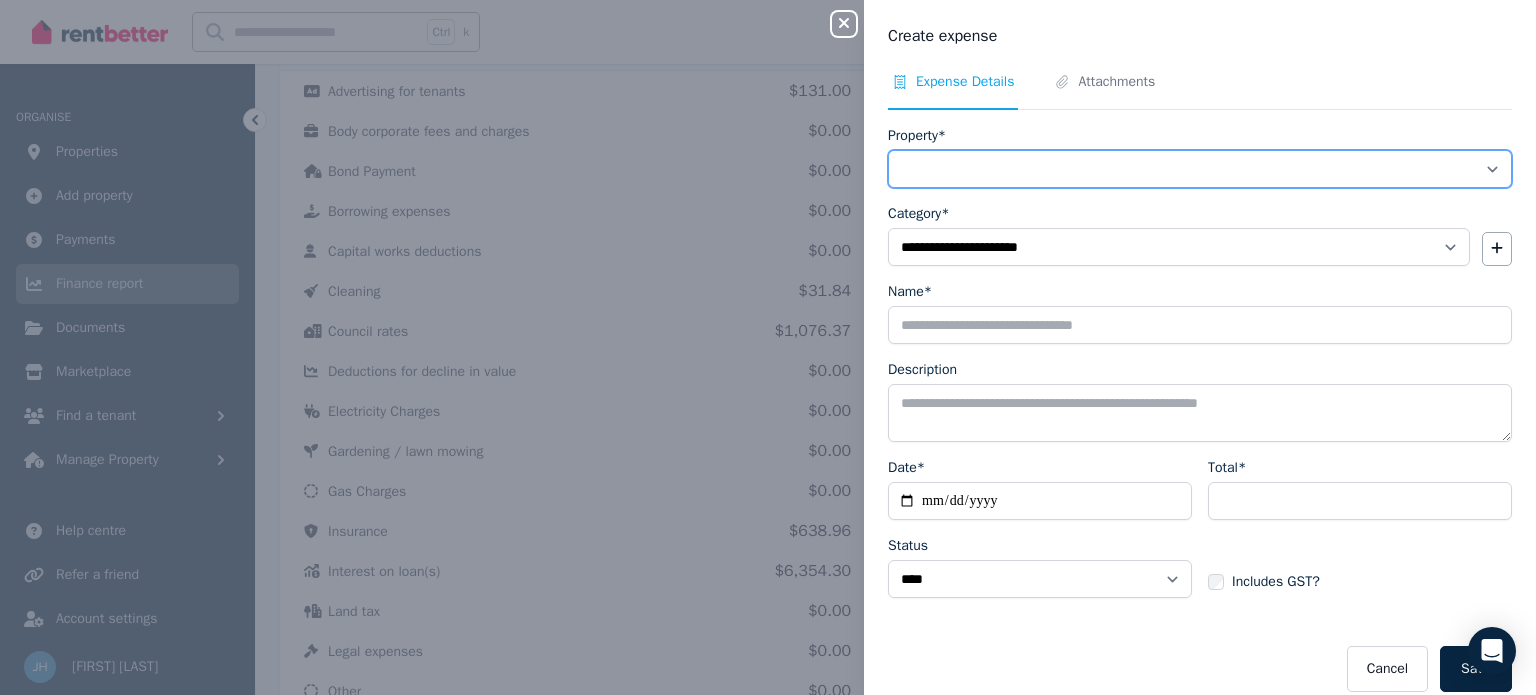 click on "**********" at bounding box center (1200, 169) 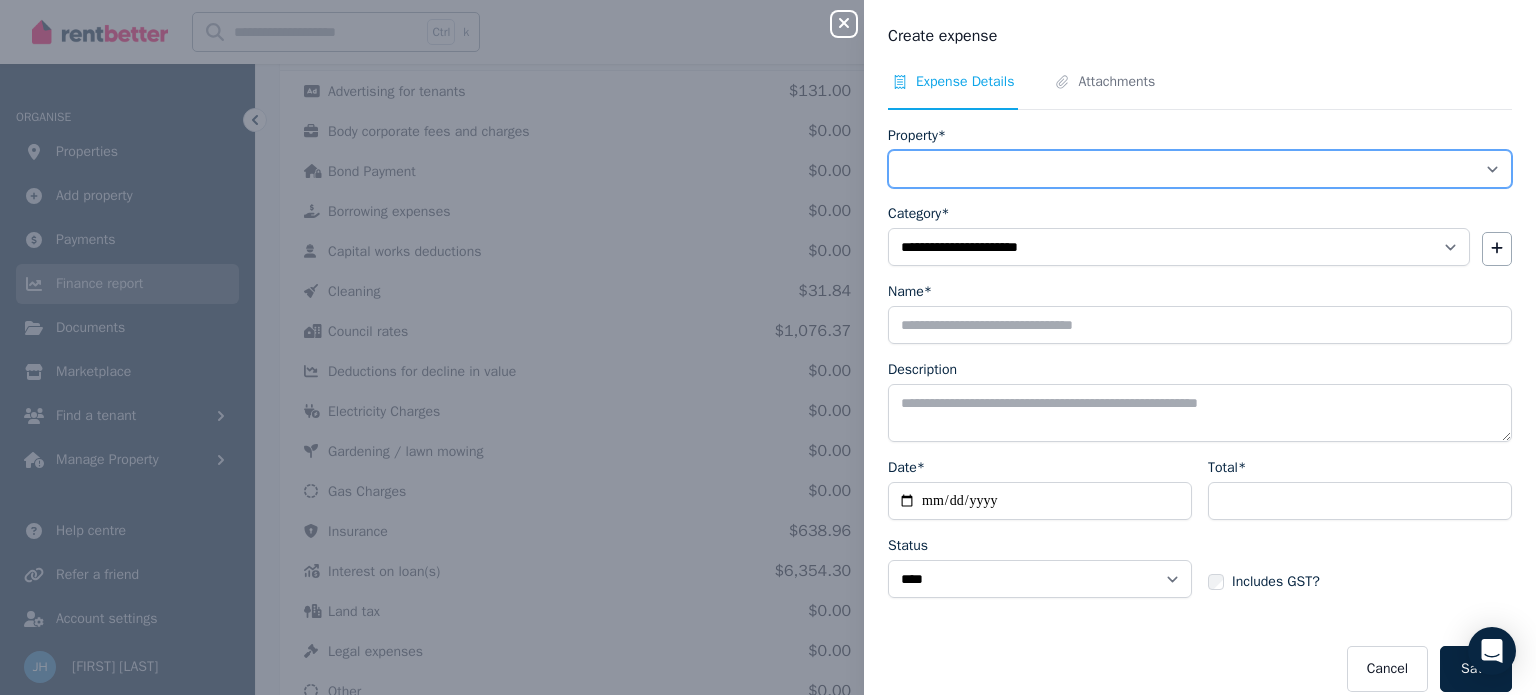 select on "**********" 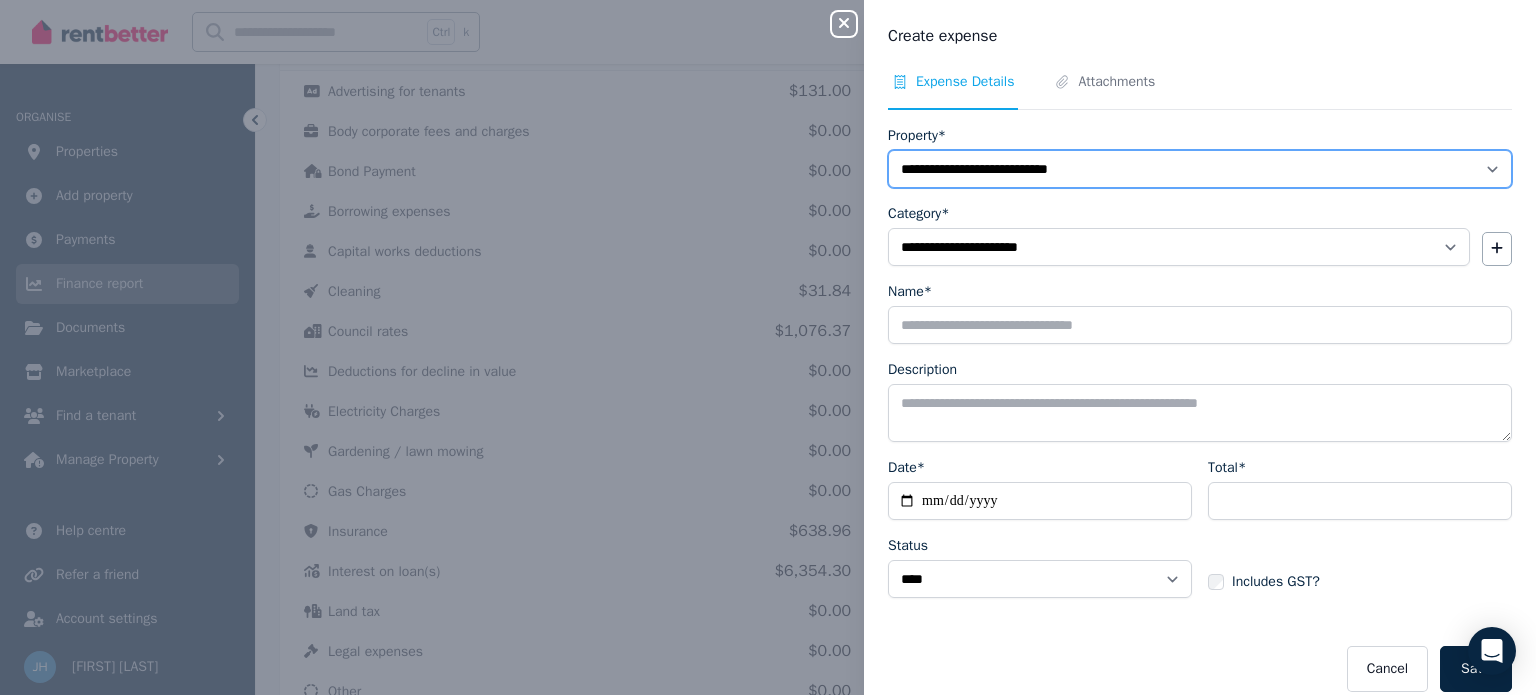 click on "**********" at bounding box center [1200, 169] 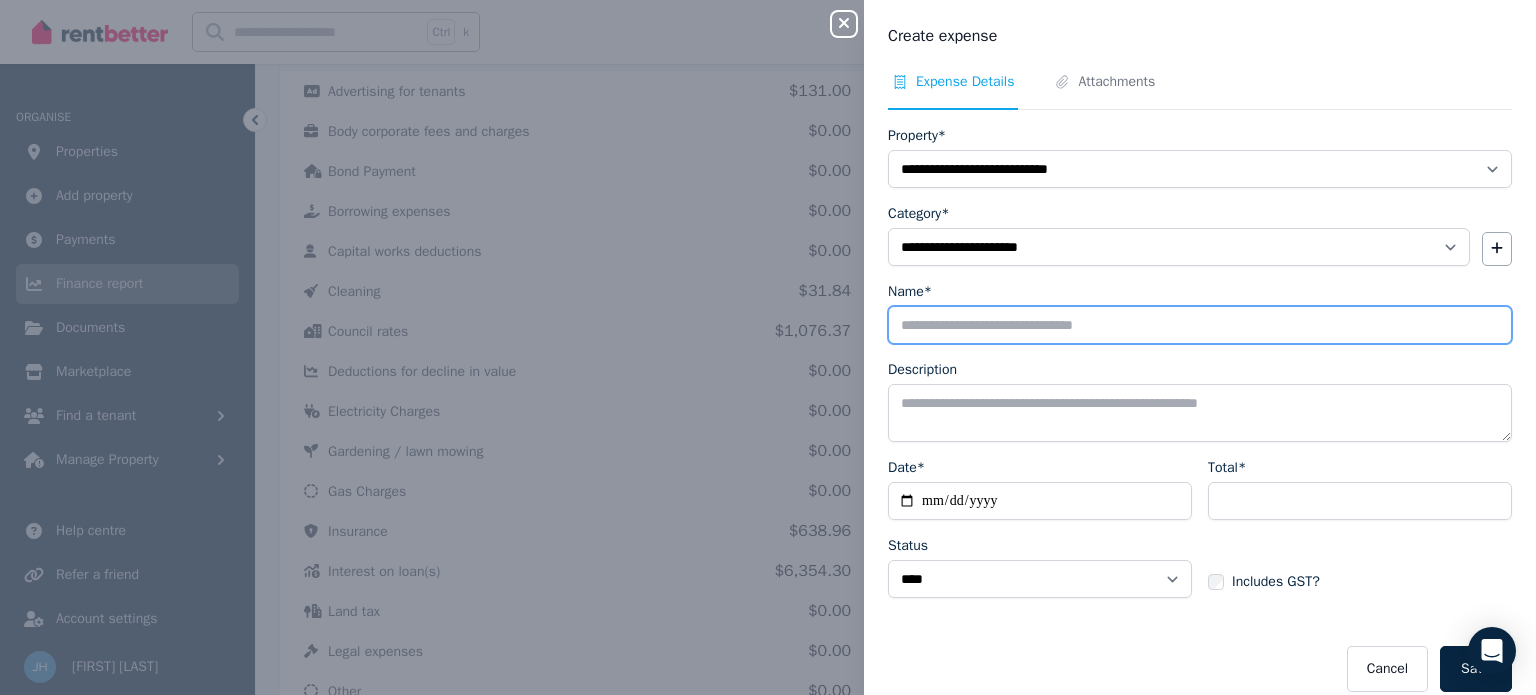 click on "Name*" at bounding box center (1200, 325) 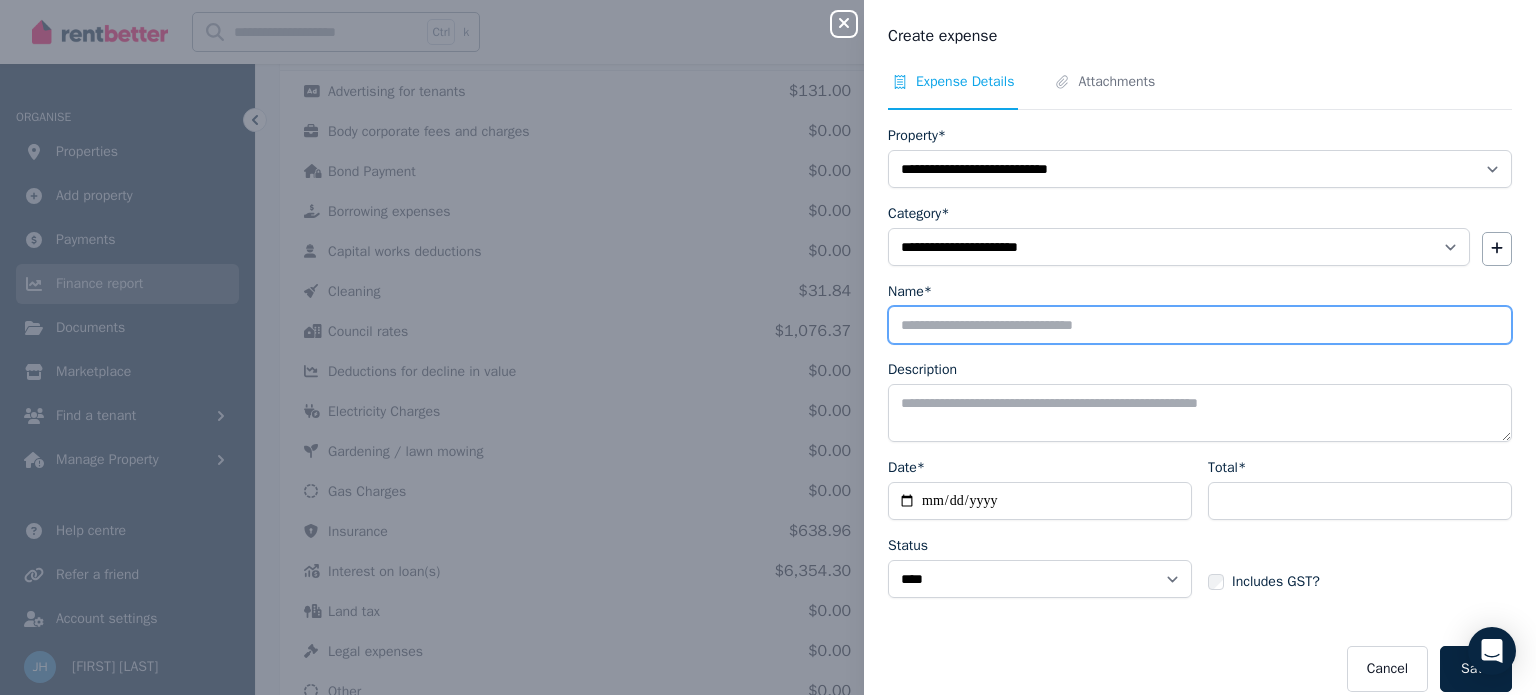 type on "**********" 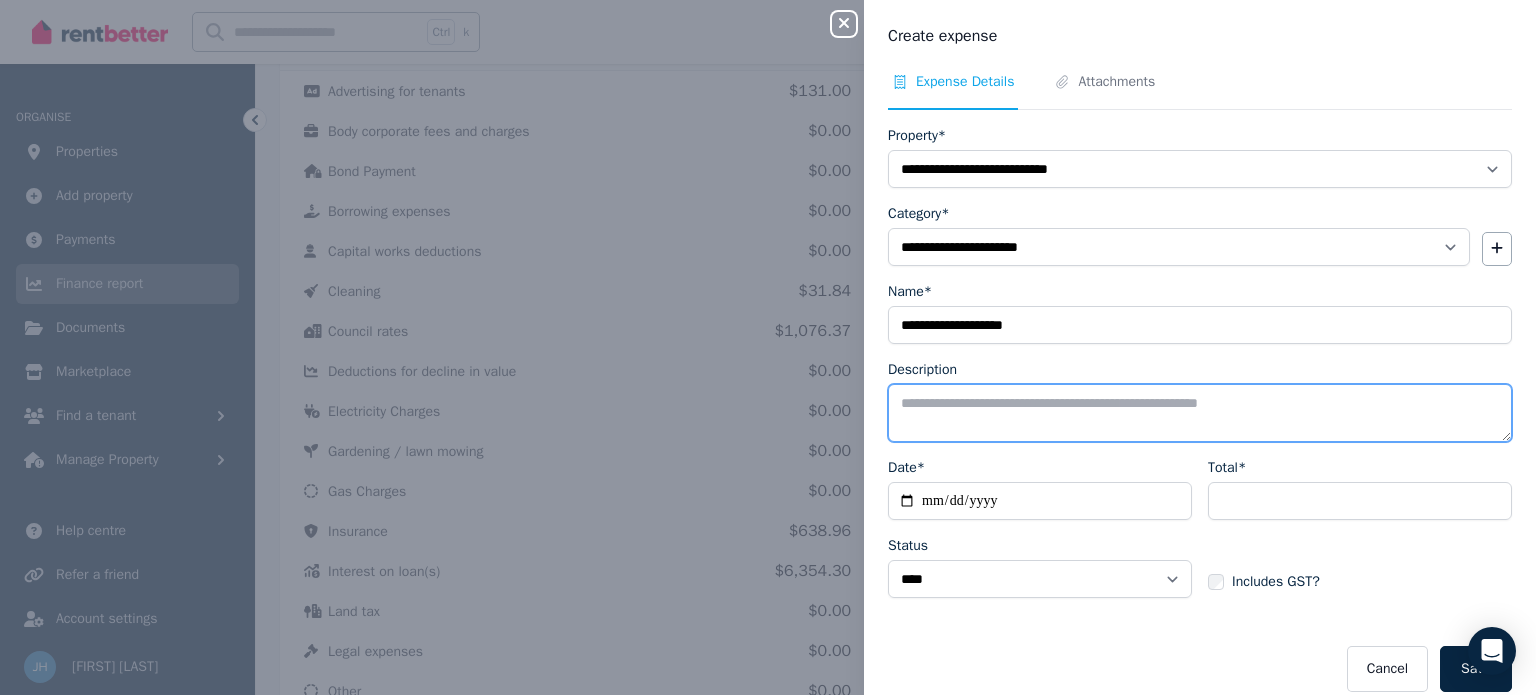 click on "Description" at bounding box center (1200, 413) 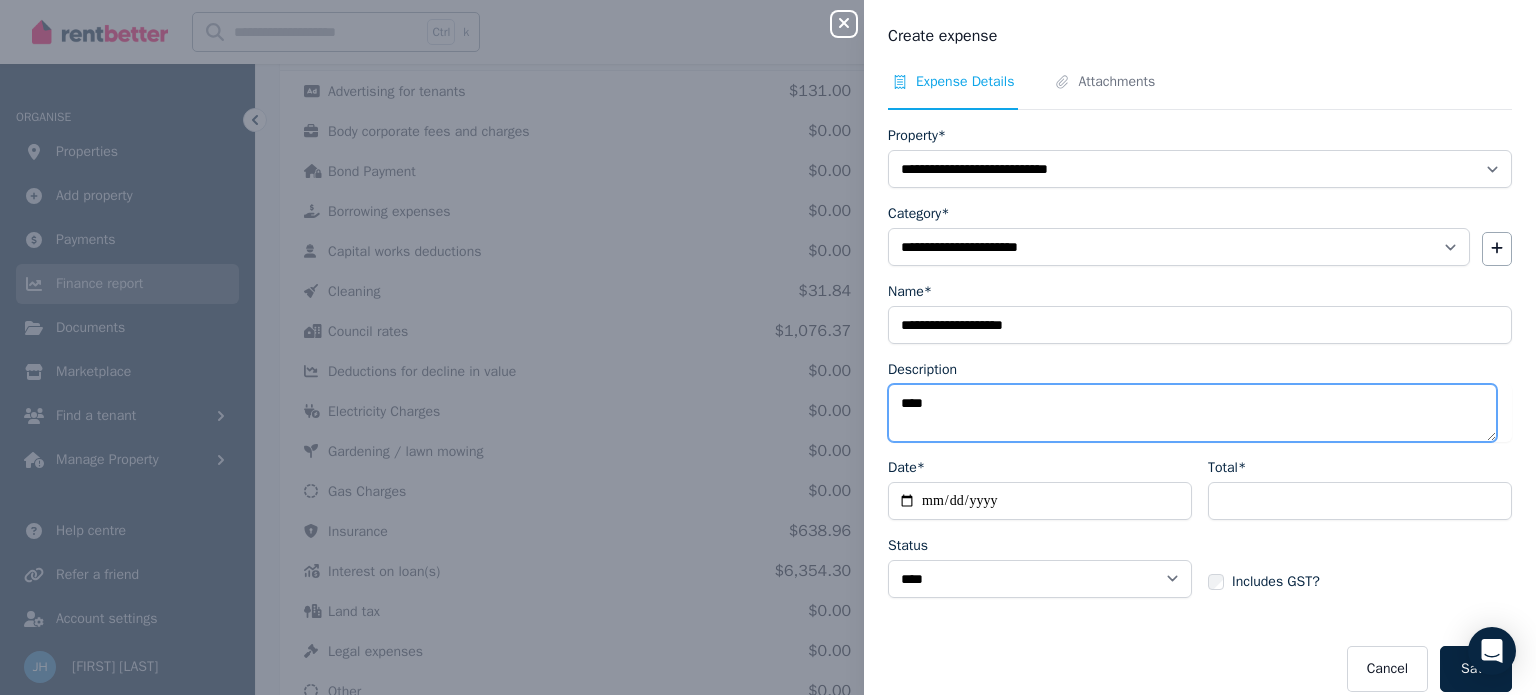 type on "****" 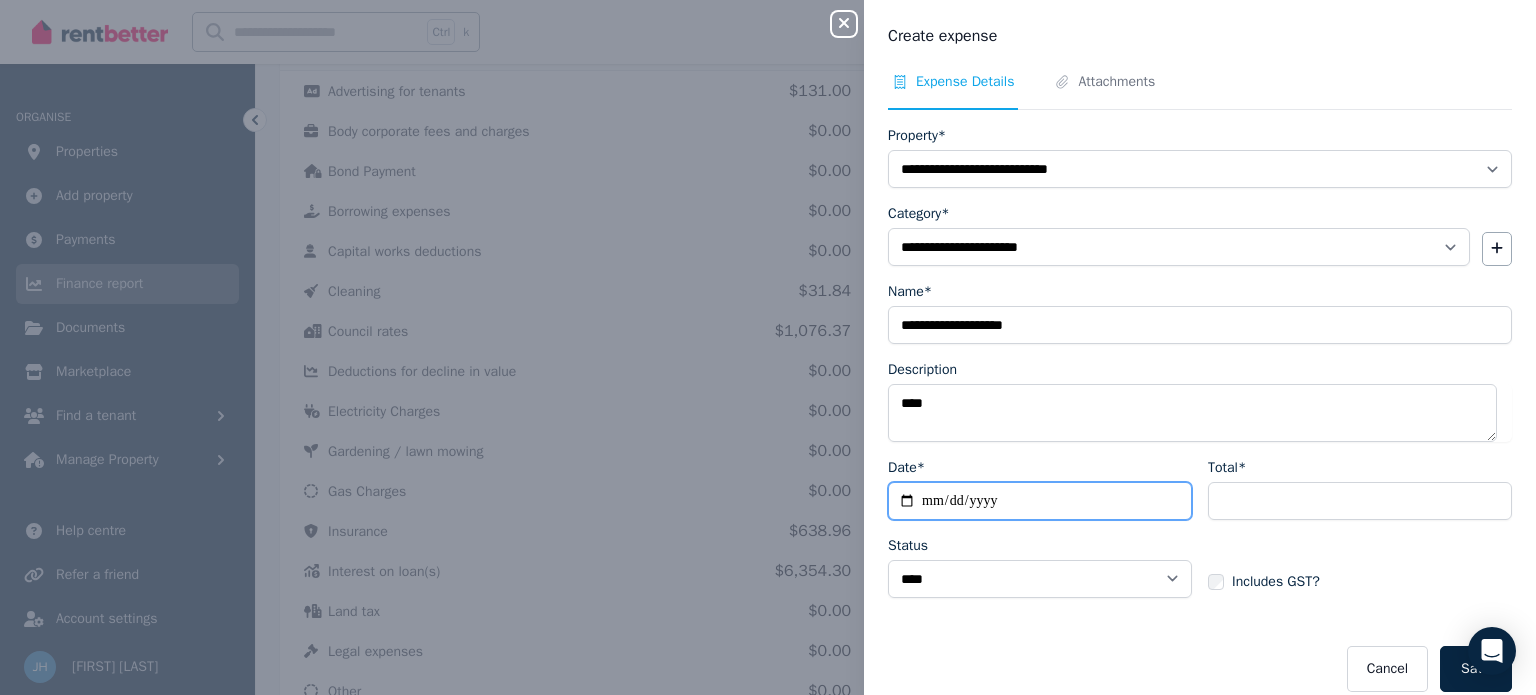 click on "Date*" at bounding box center (1040, 501) 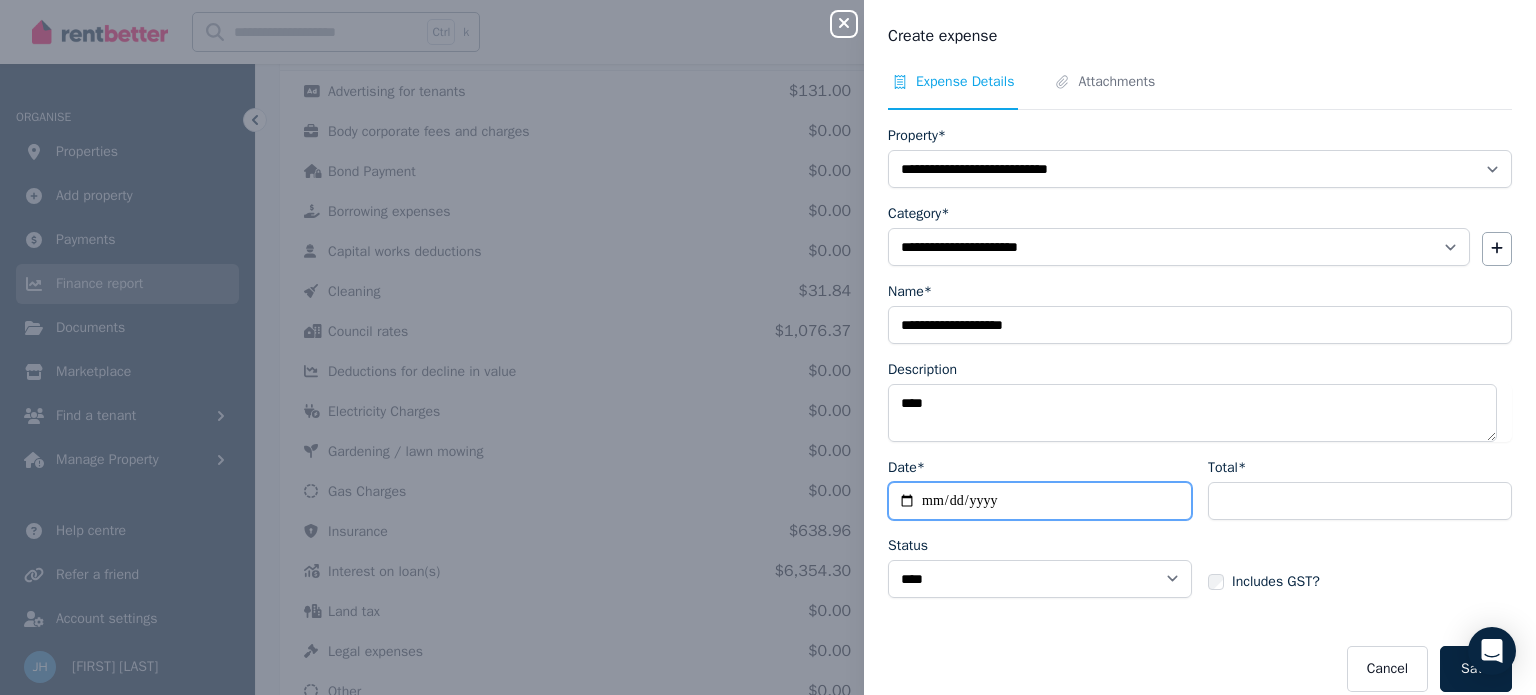 type on "**********" 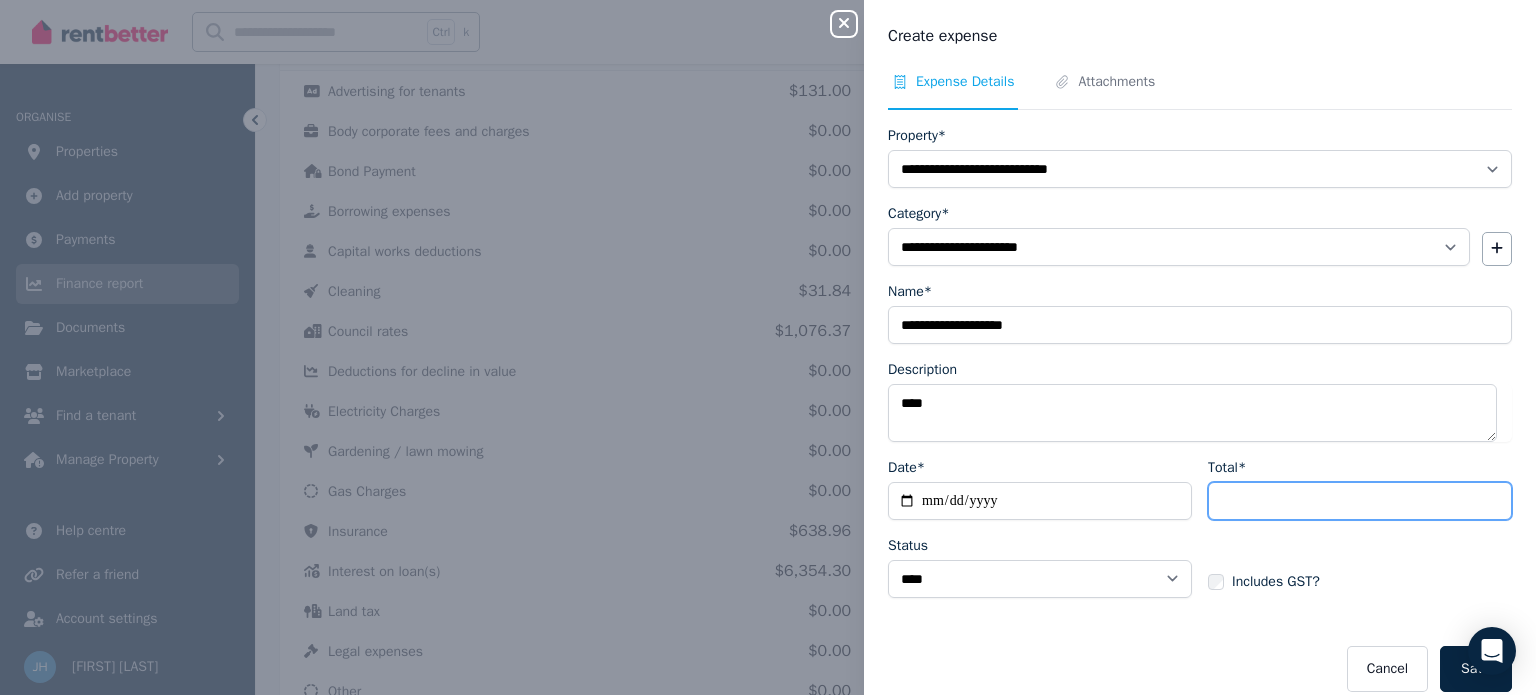 click on "Total*" at bounding box center (1360, 501) 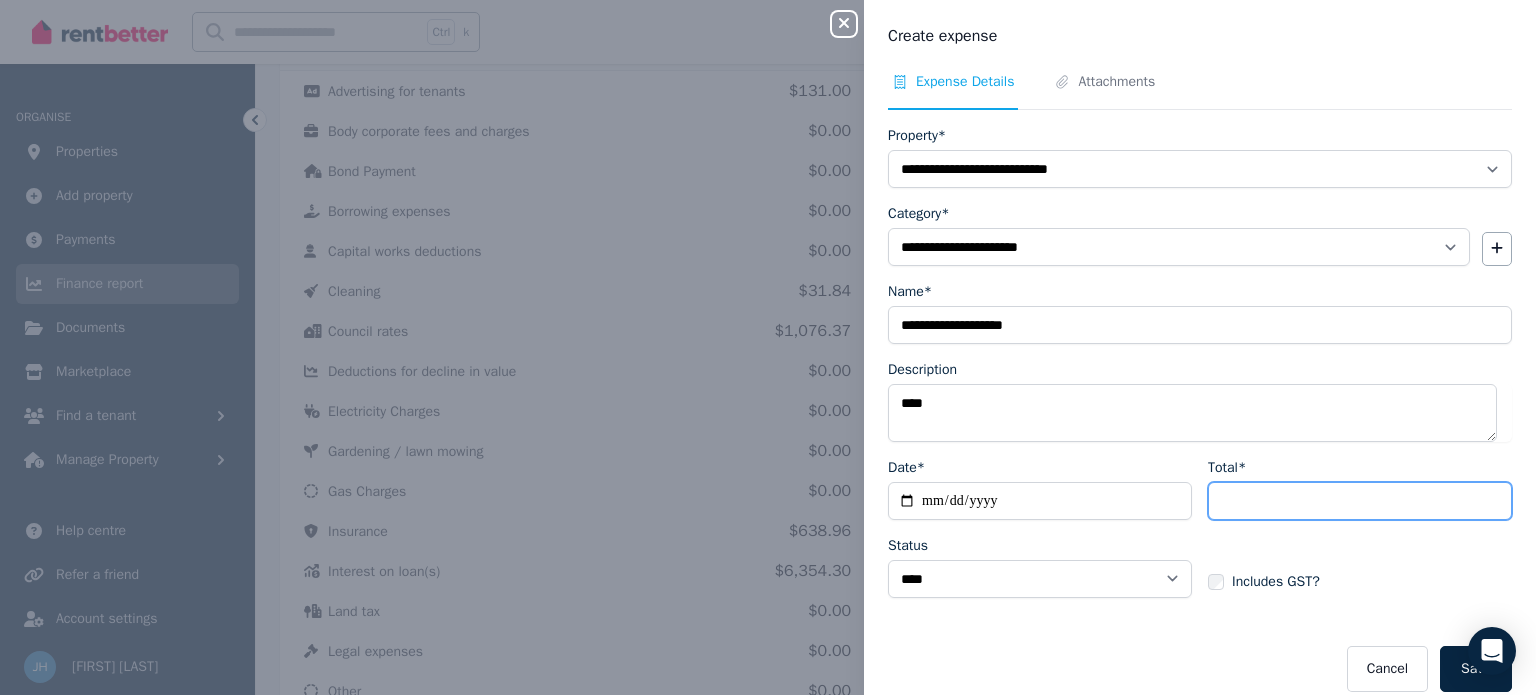 type on "*****" 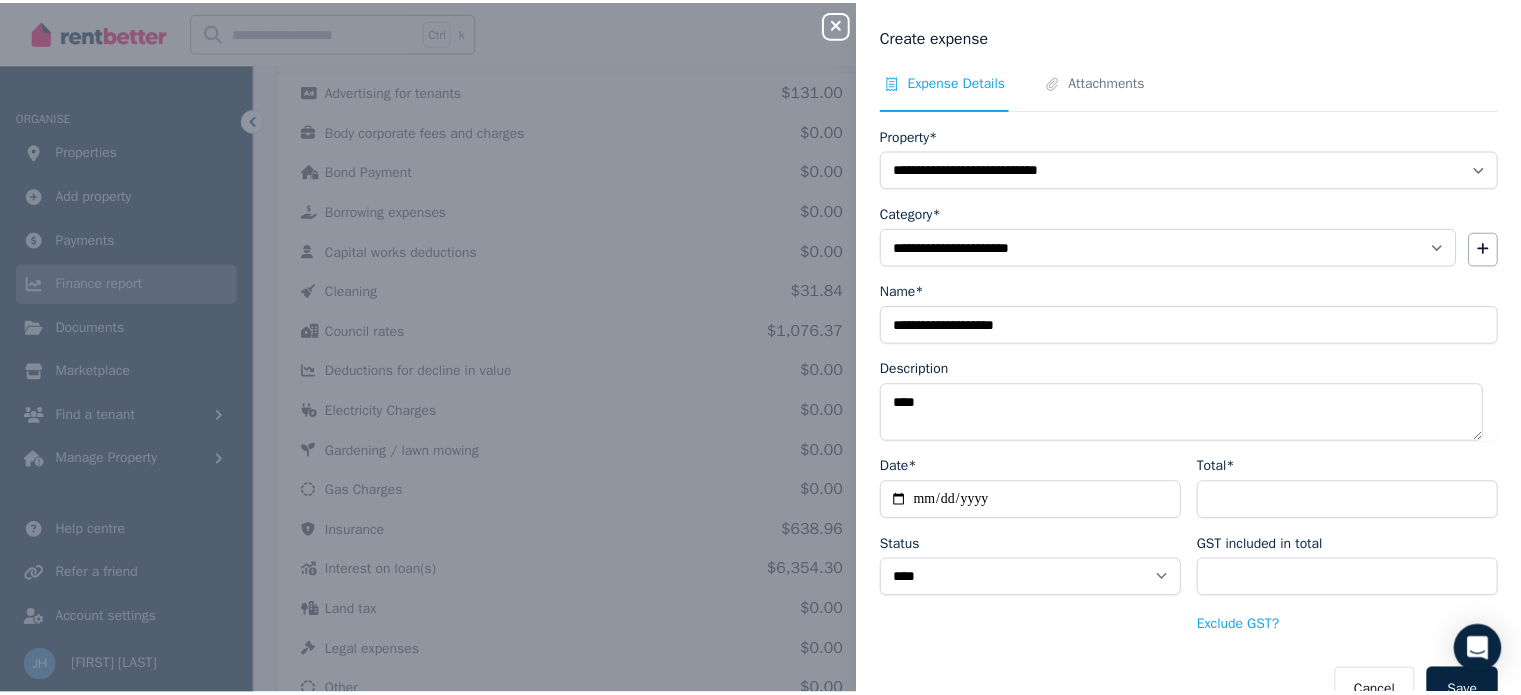 scroll, scrollTop: 41, scrollLeft: 0, axis: vertical 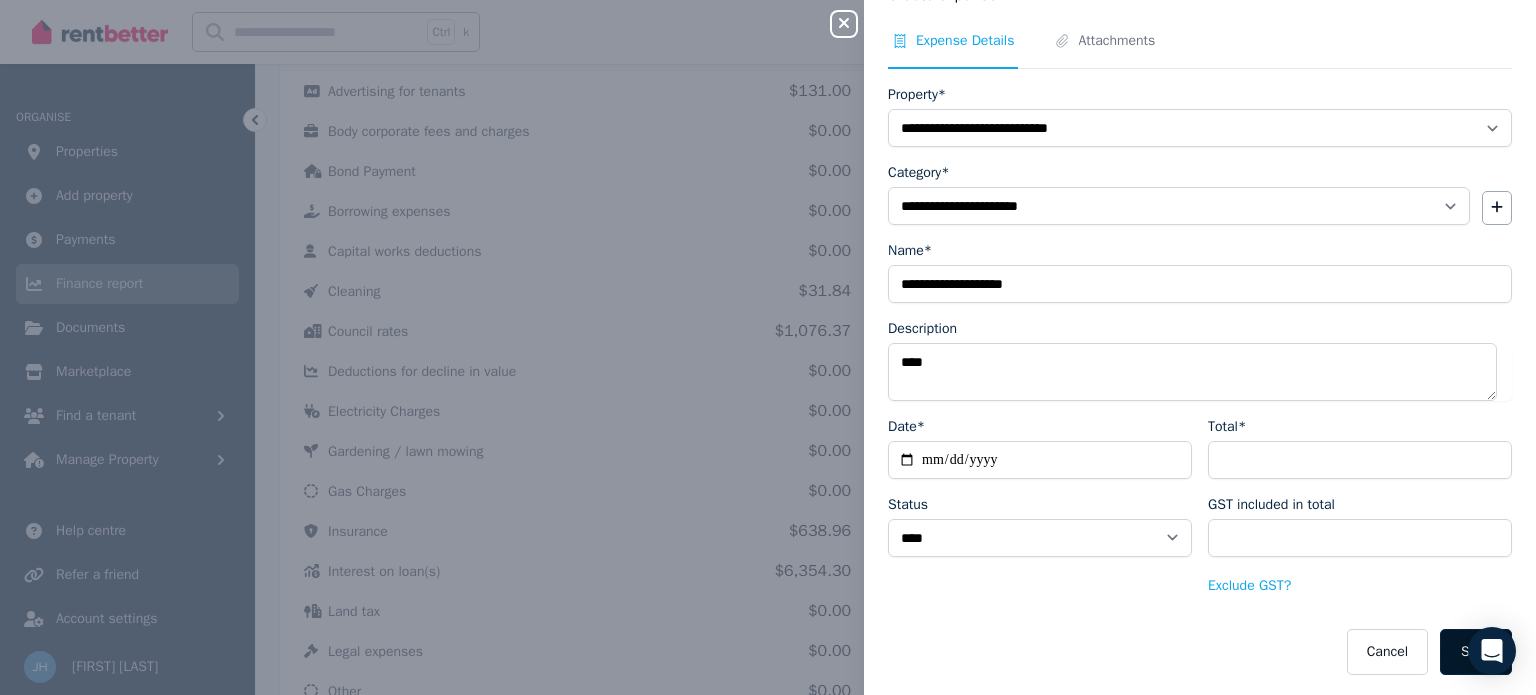 click on "Save" at bounding box center (1476, 652) 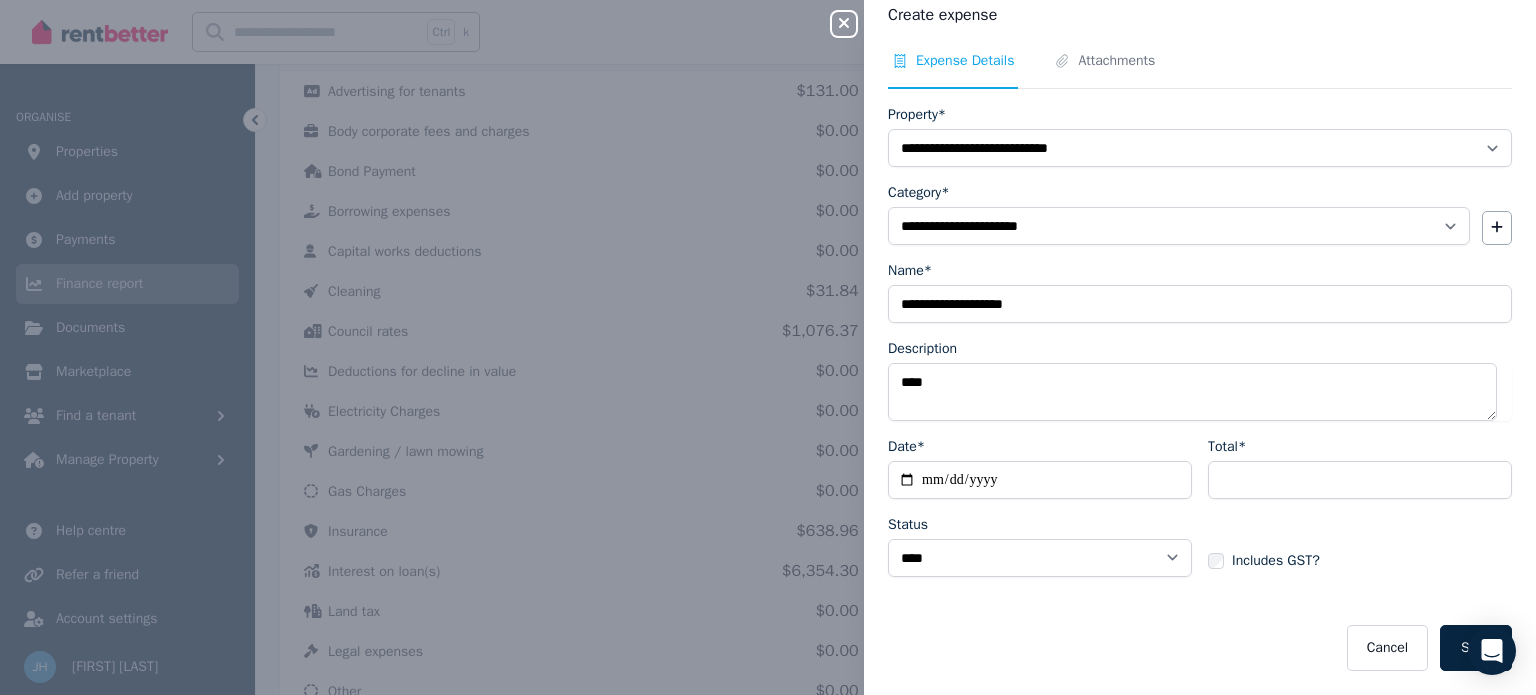 select 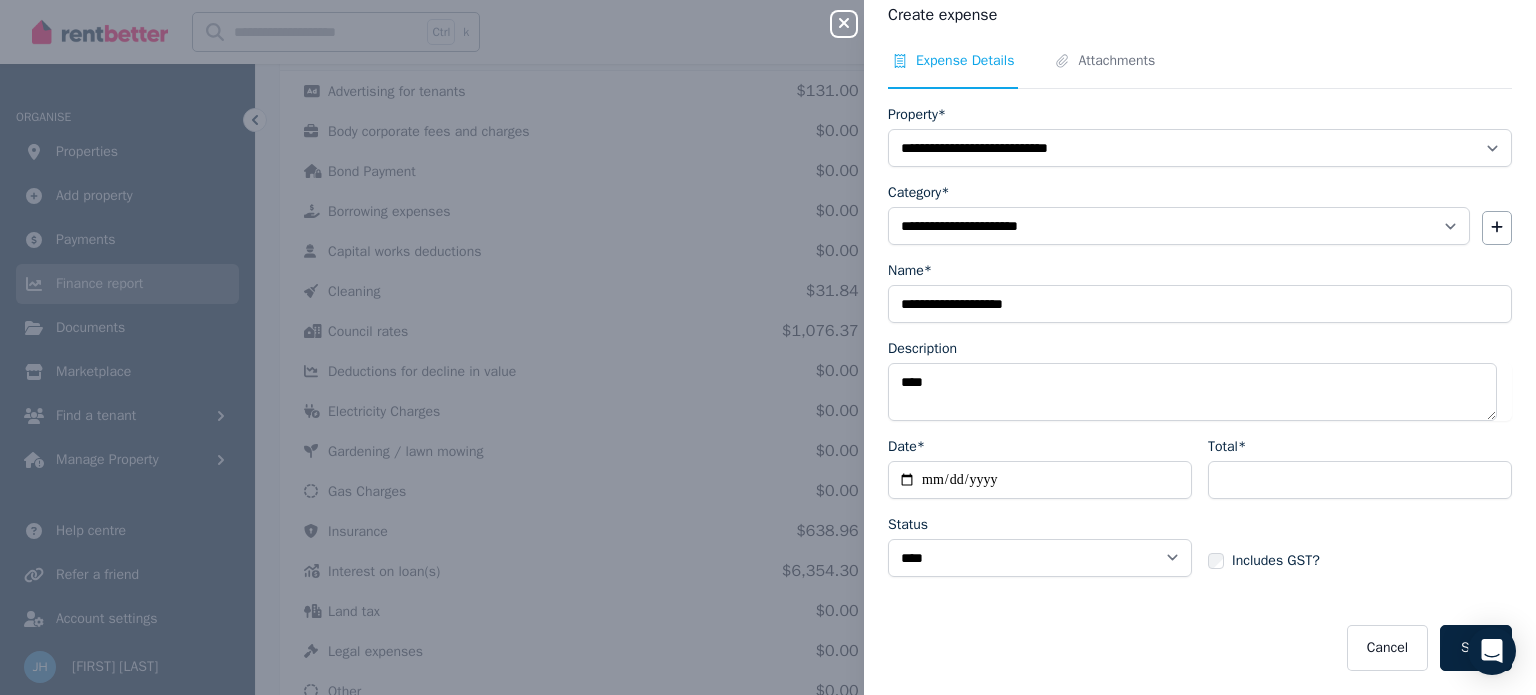 select 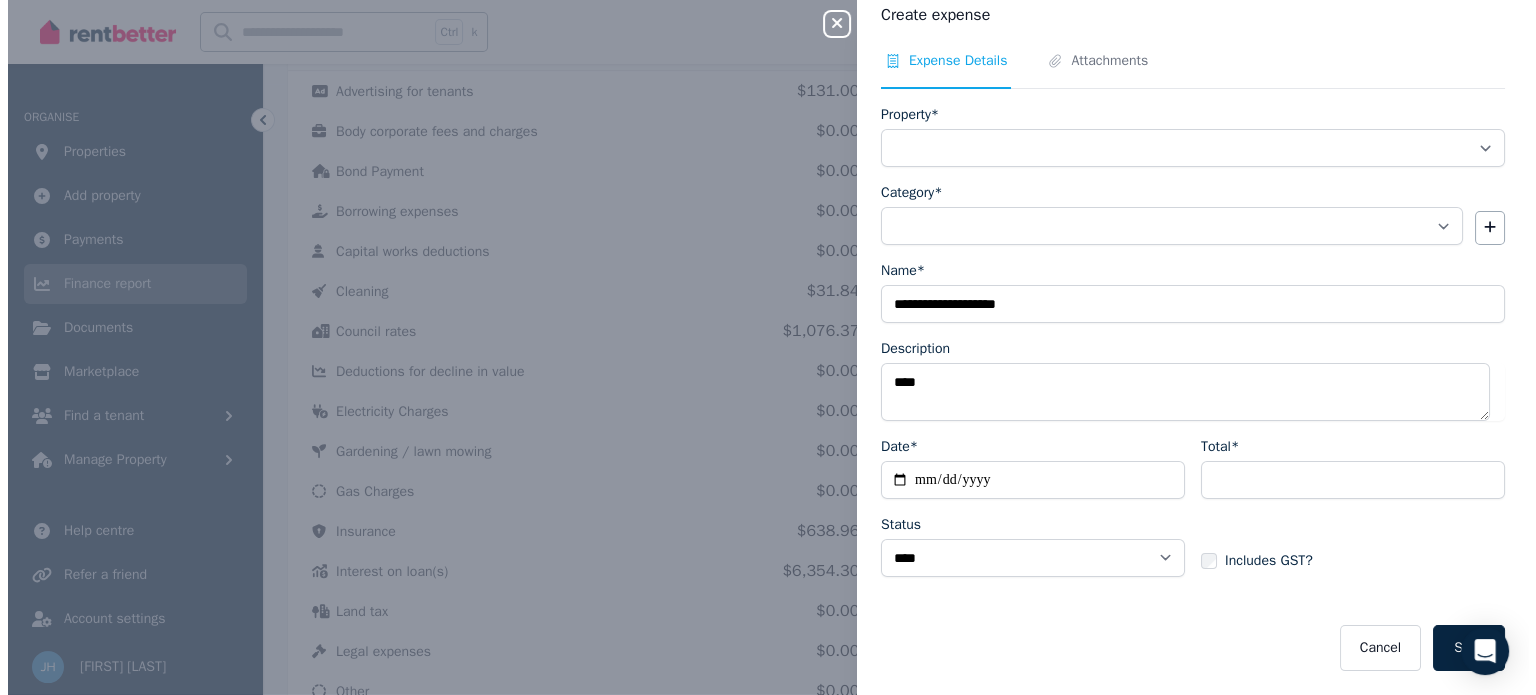 scroll, scrollTop: 17, scrollLeft: 0, axis: vertical 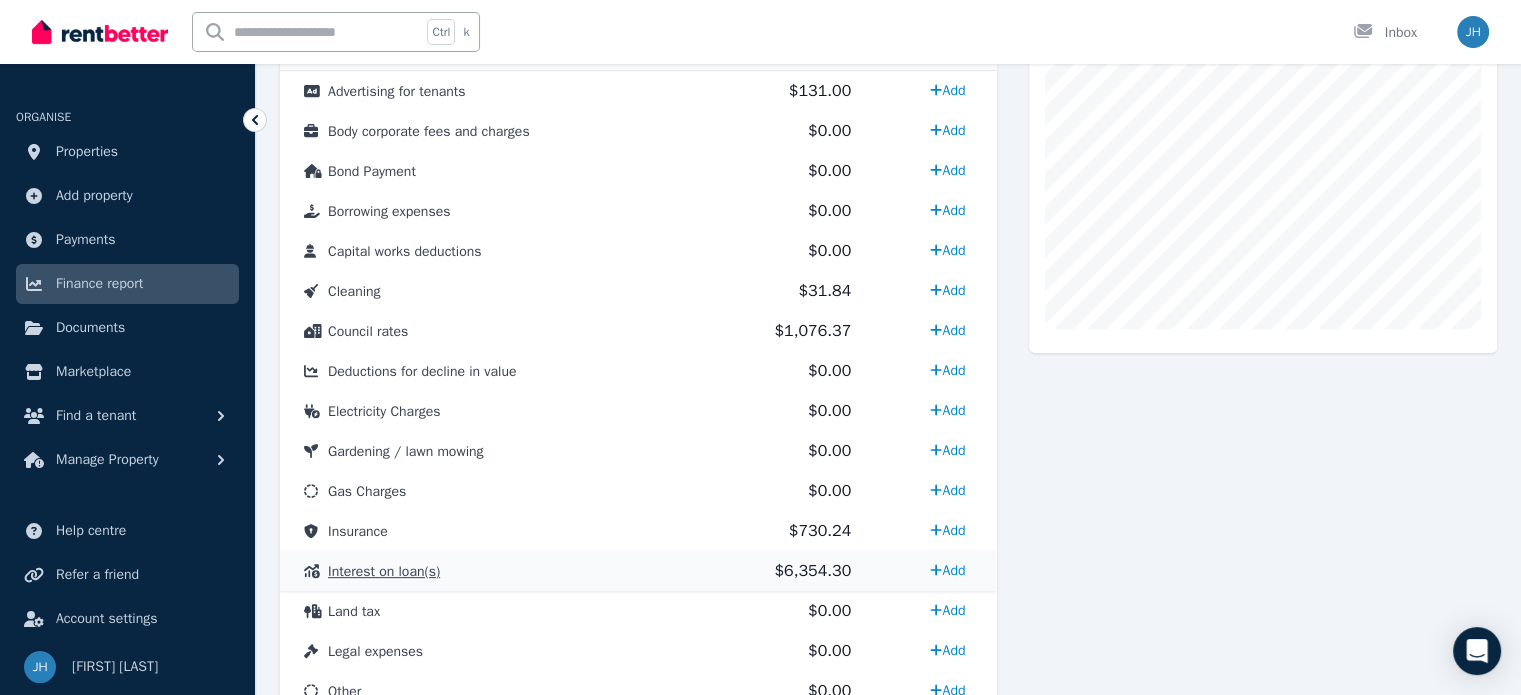 click on "Interest on loan(s)" at bounding box center (384, 571) 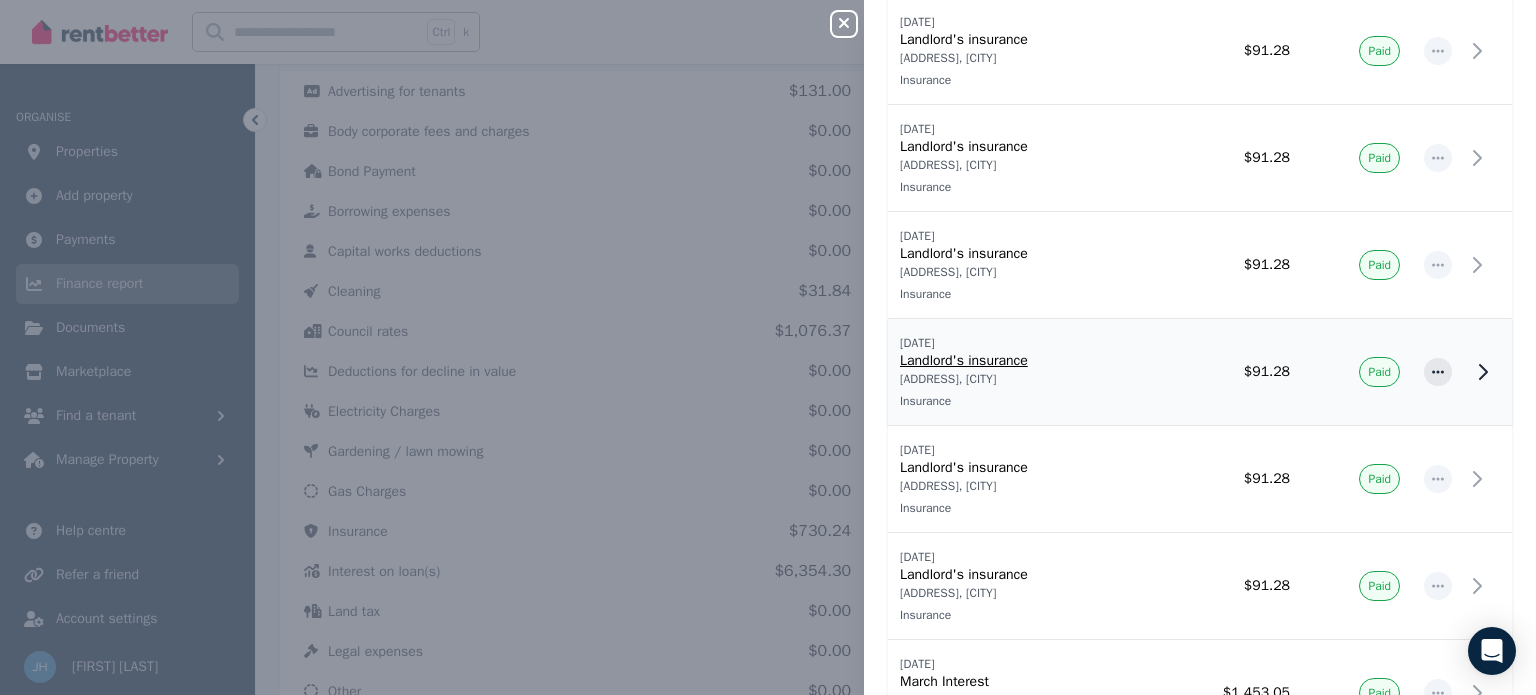 scroll, scrollTop: 0, scrollLeft: 0, axis: both 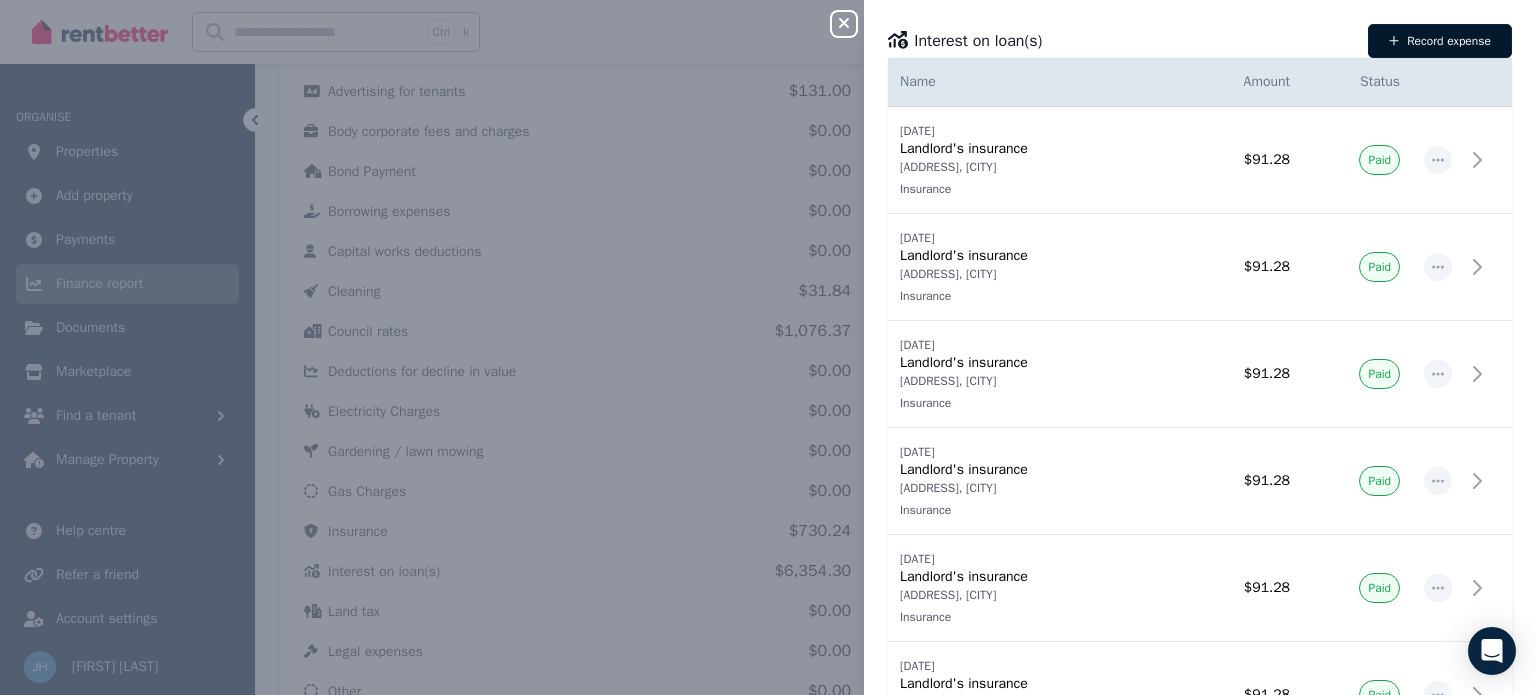 click on "Record expense" at bounding box center (1440, 41) 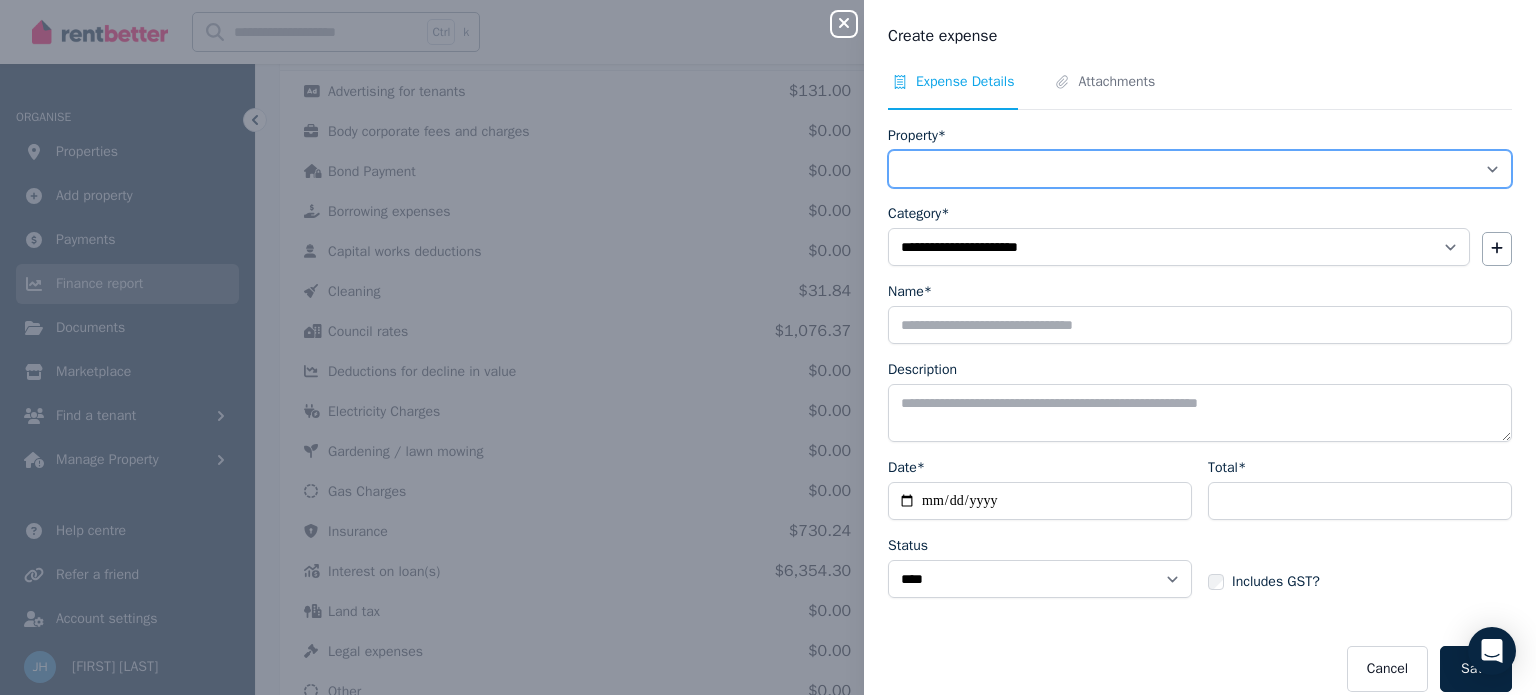 click on "**********" at bounding box center (1200, 169) 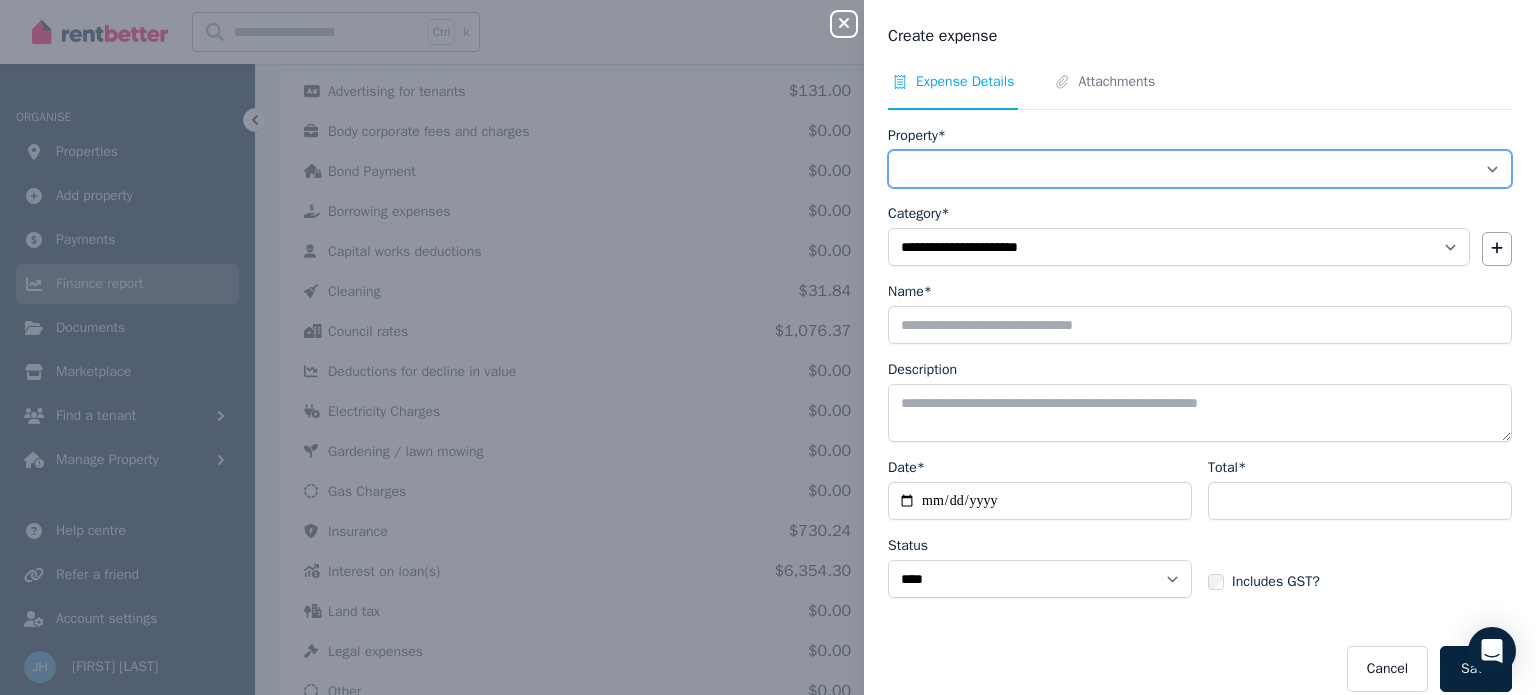 select on "**********" 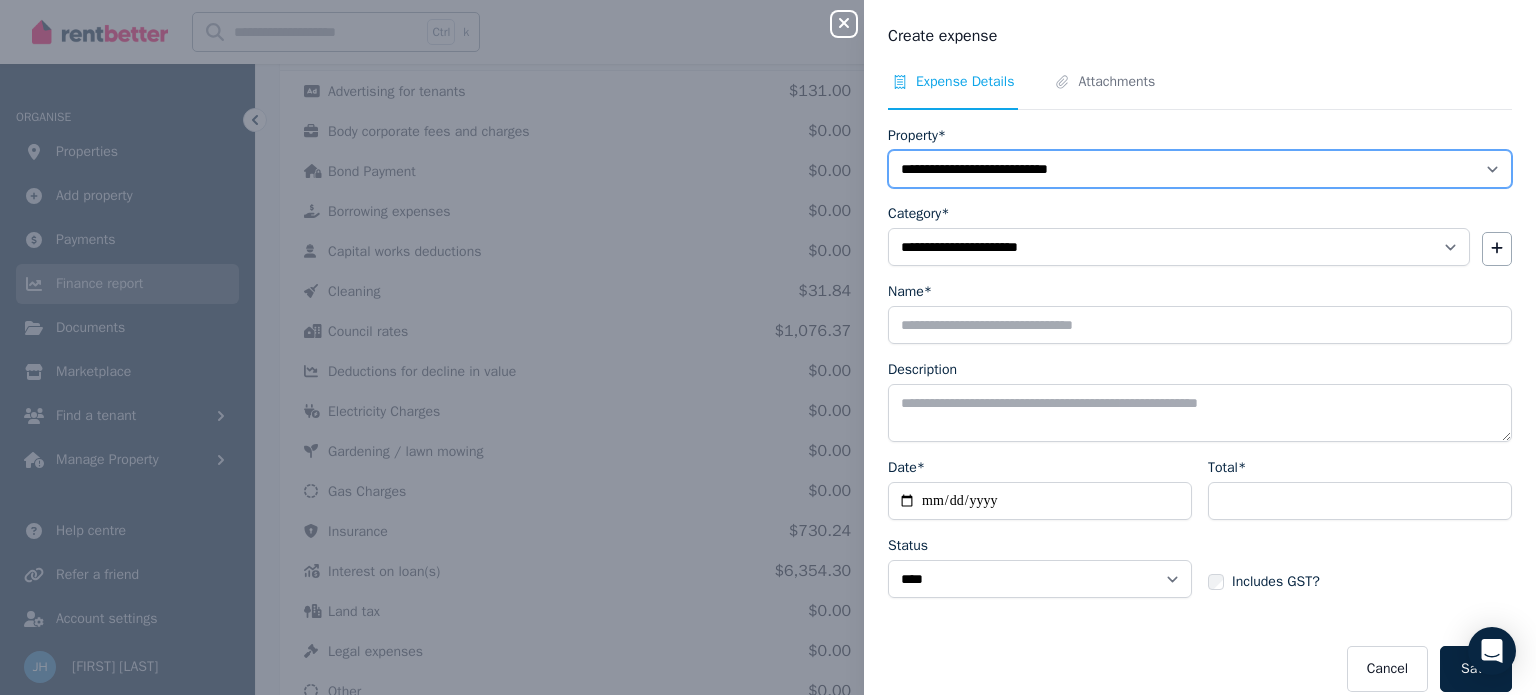 click on "**********" at bounding box center (1200, 169) 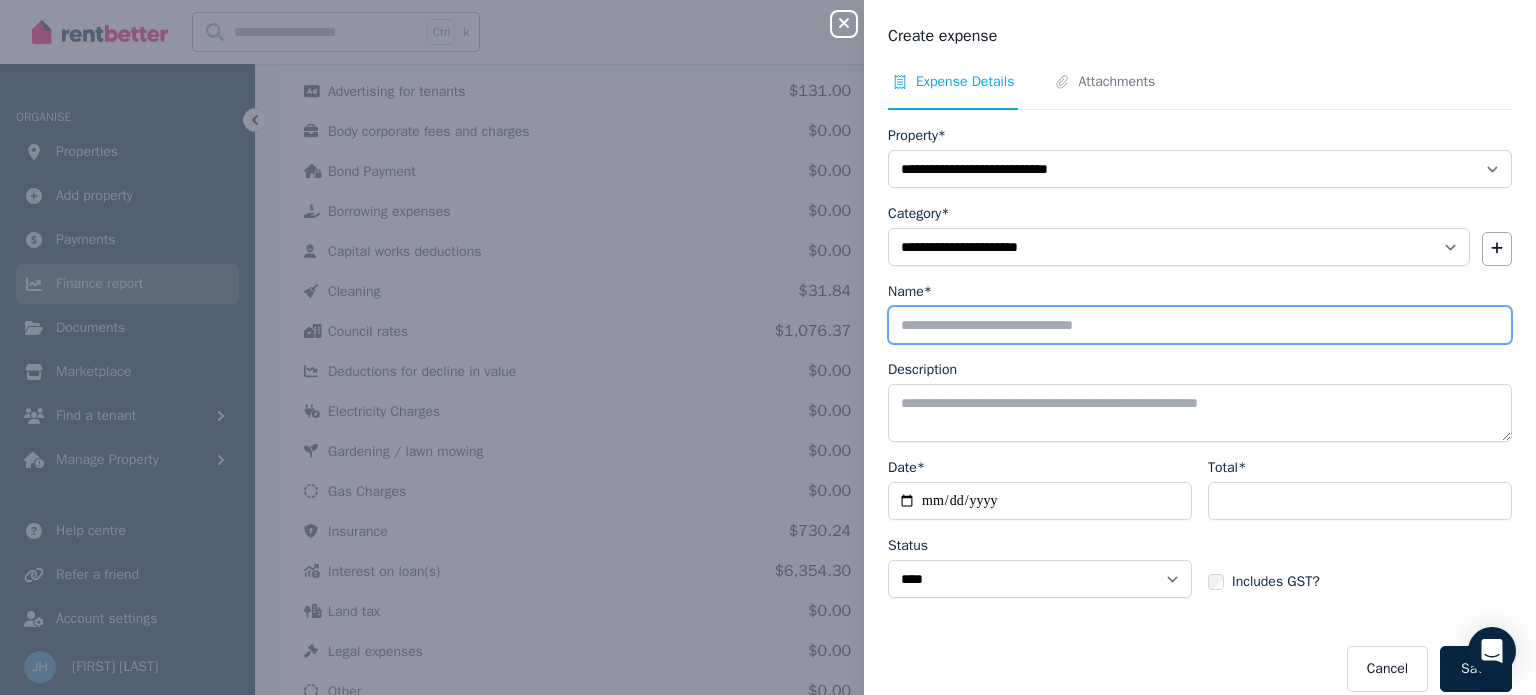click on "Name*" at bounding box center (1200, 325) 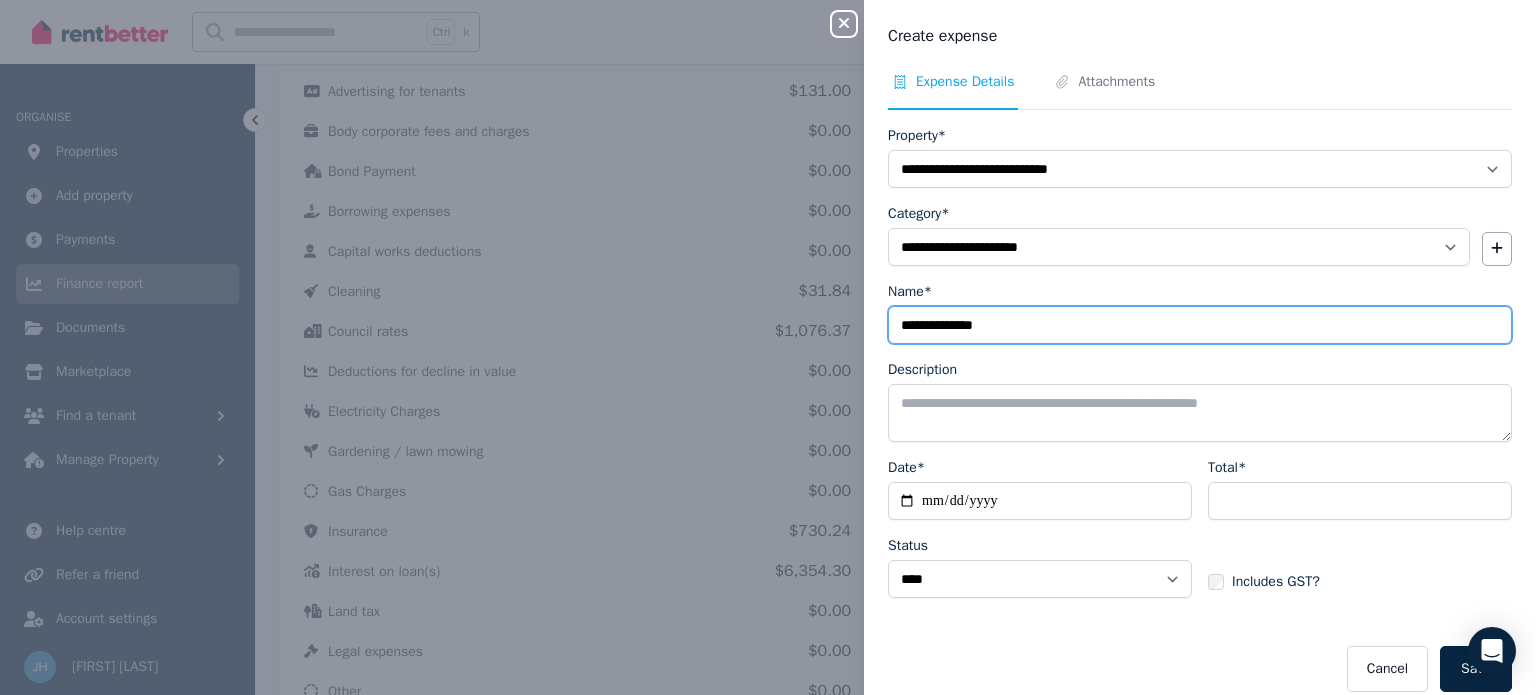 type on "**********" 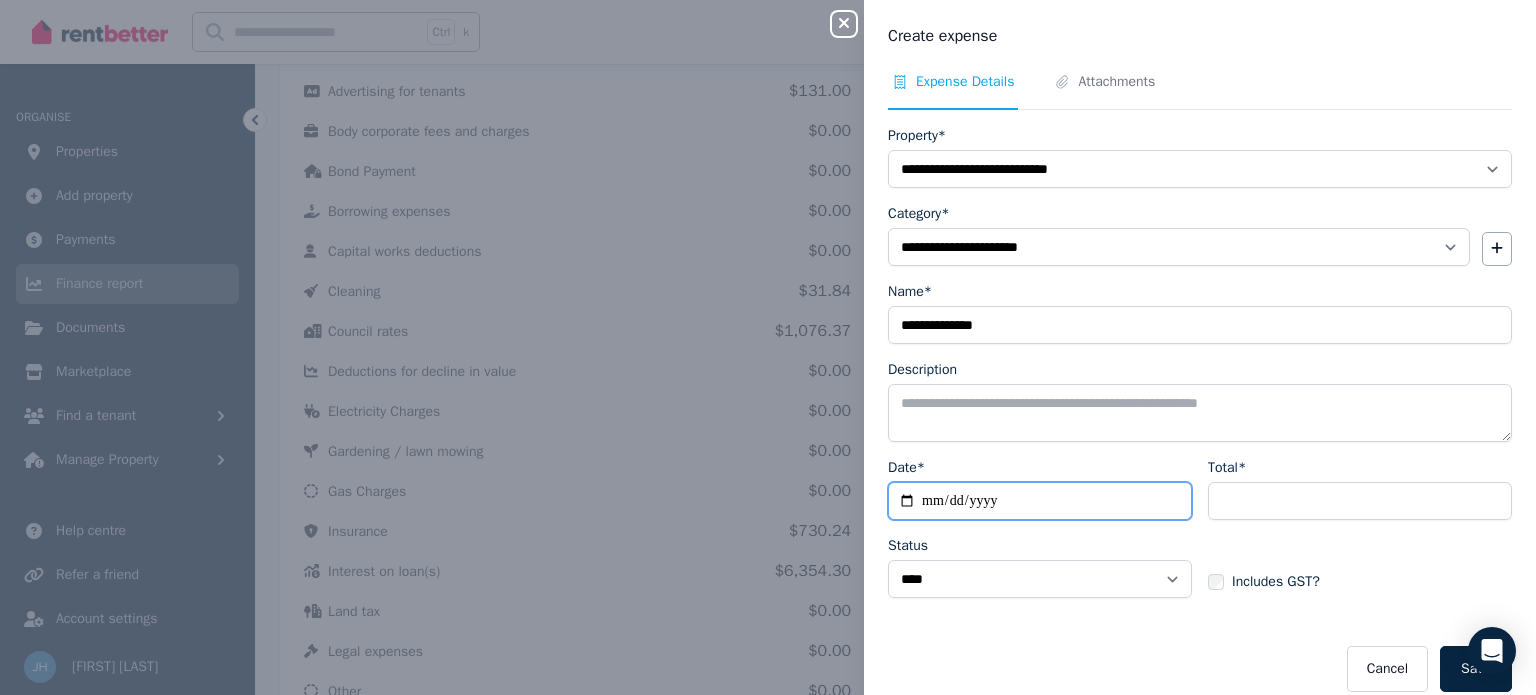 click on "Date*" at bounding box center (1040, 501) 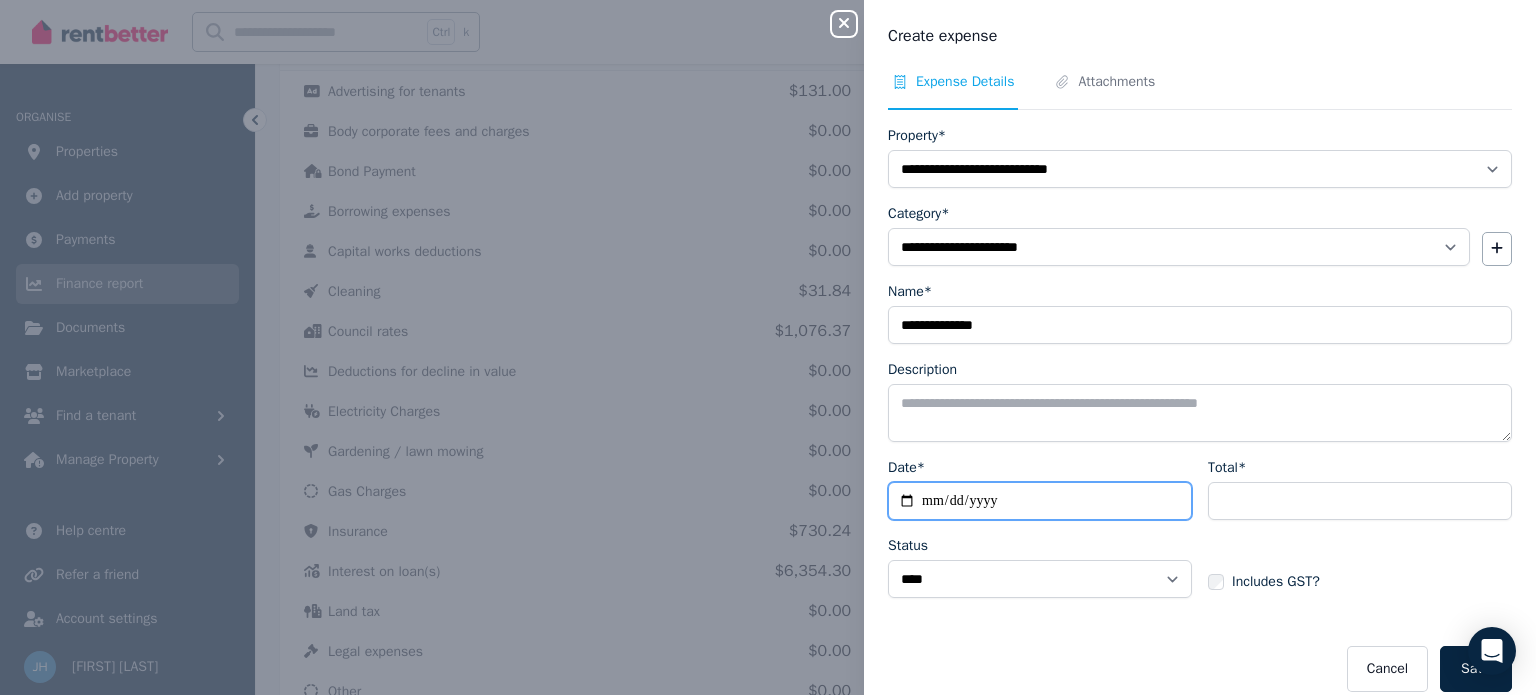 type on "**********" 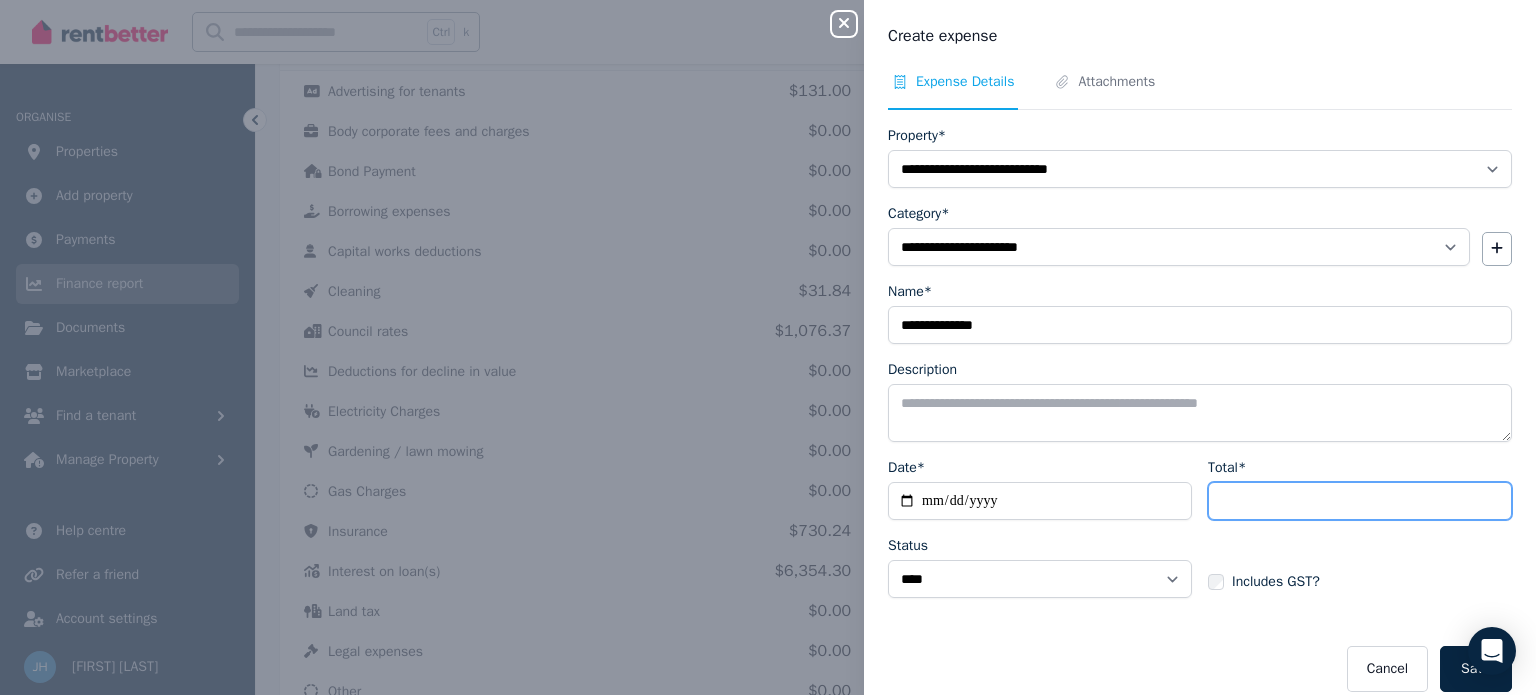 click on "Total*" at bounding box center [1360, 501] 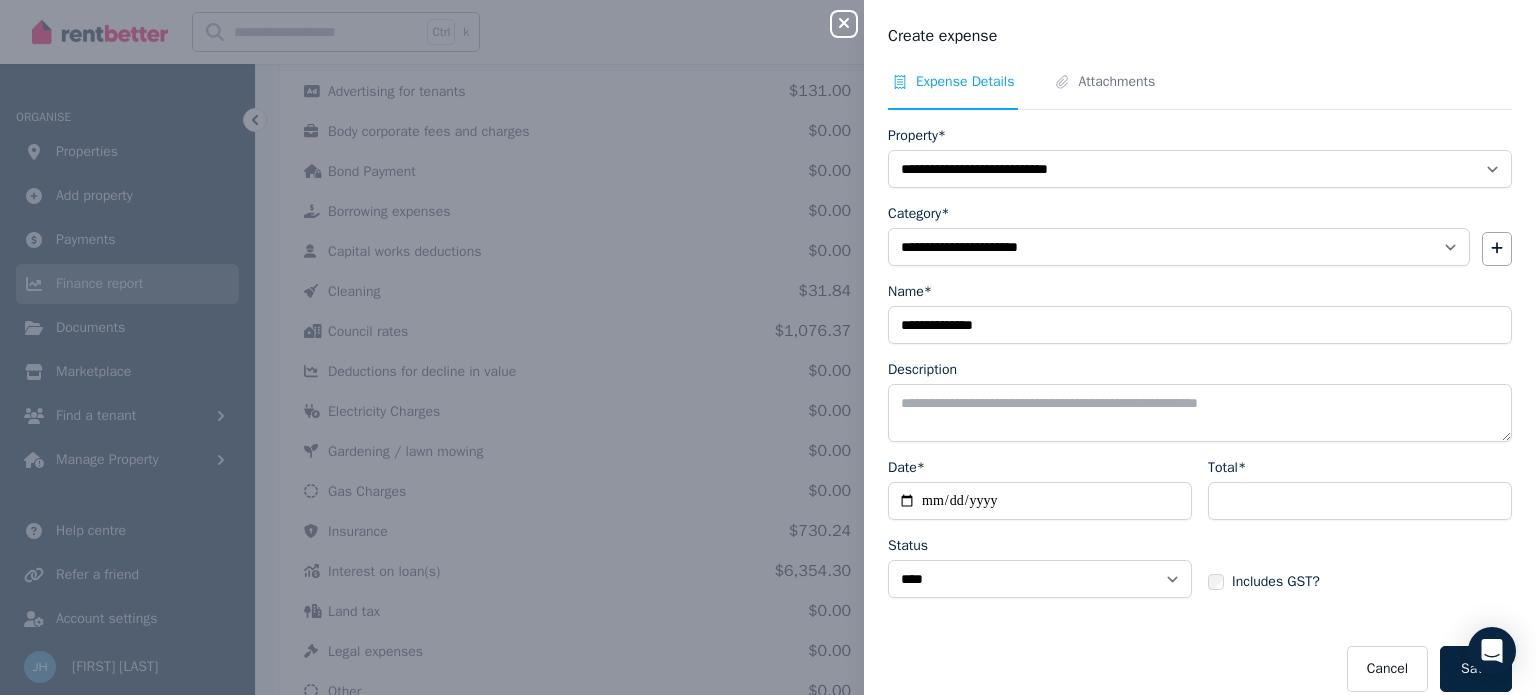 click on "**********" at bounding box center (1200, 409) 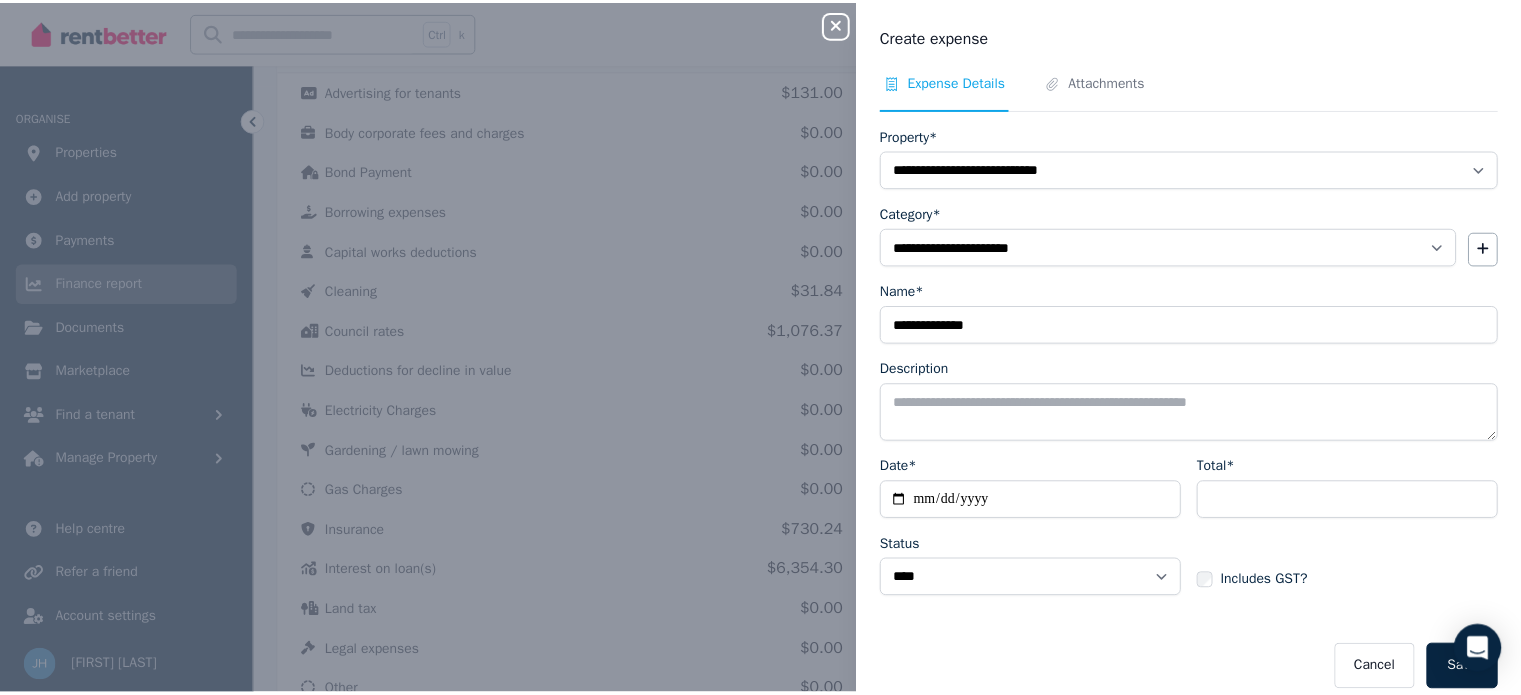 scroll, scrollTop: 17, scrollLeft: 0, axis: vertical 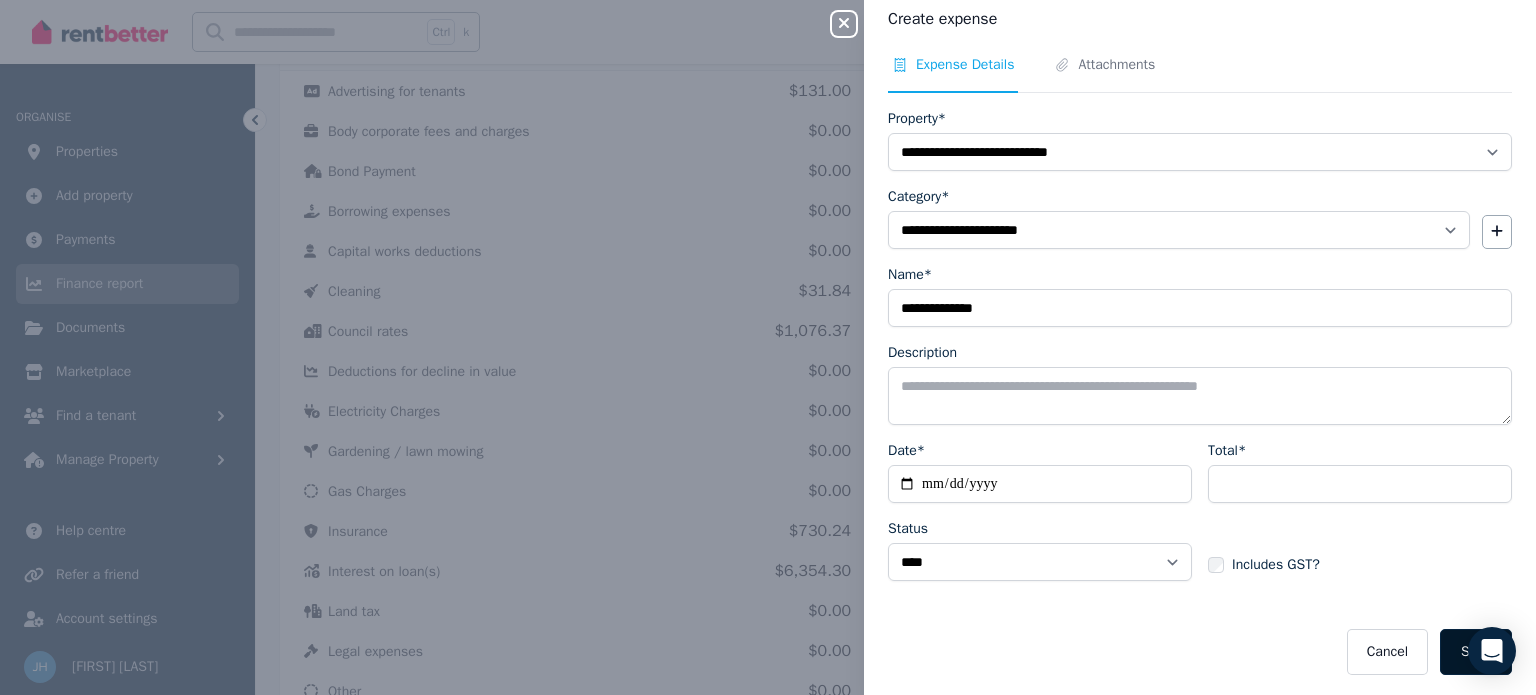 click on "Save" at bounding box center [1476, 652] 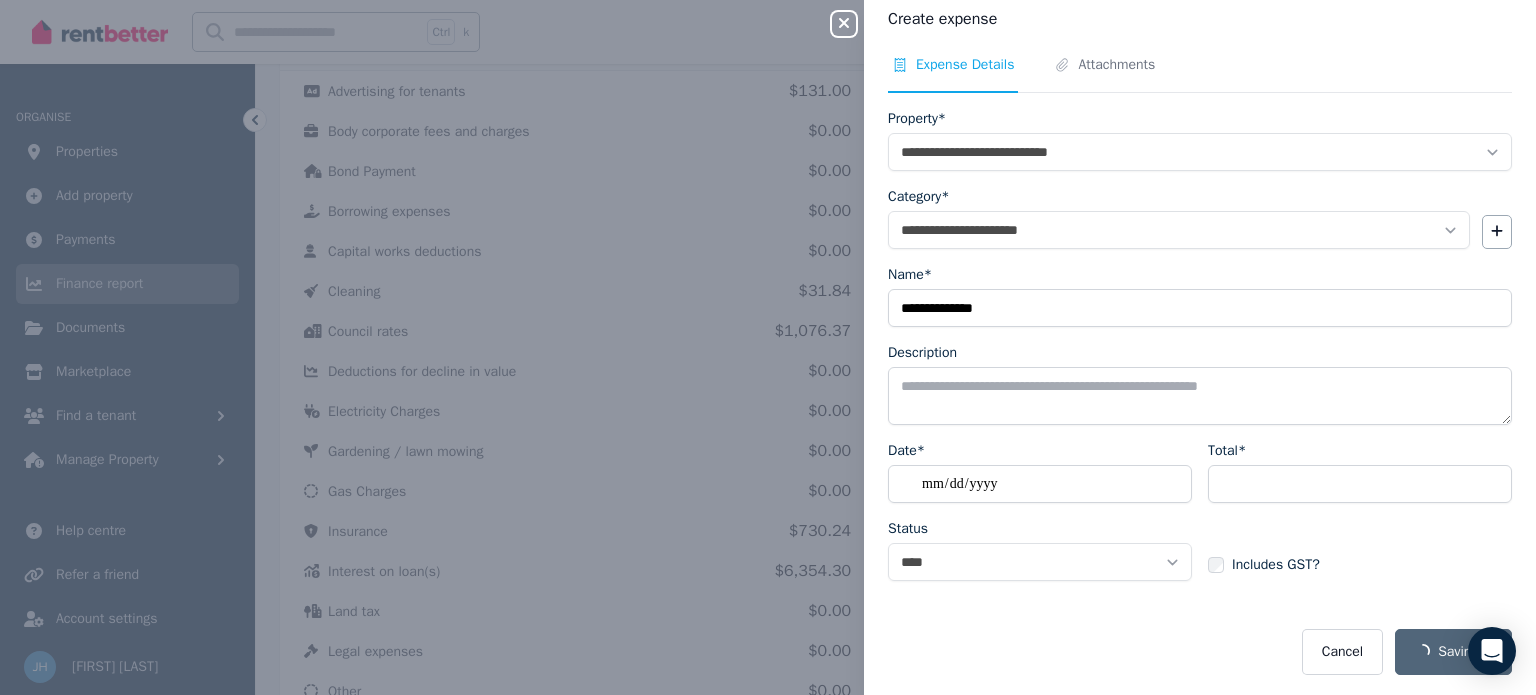 select 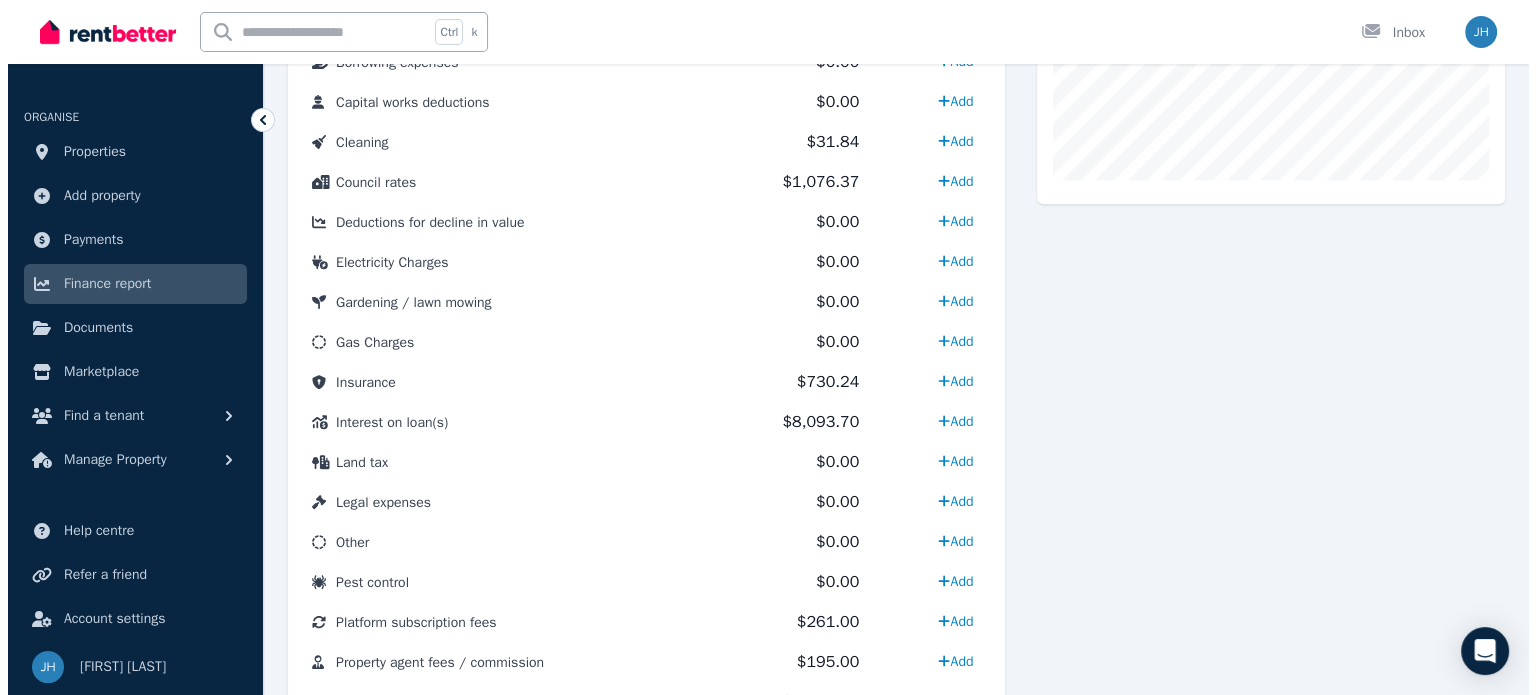 scroll, scrollTop: 762, scrollLeft: 0, axis: vertical 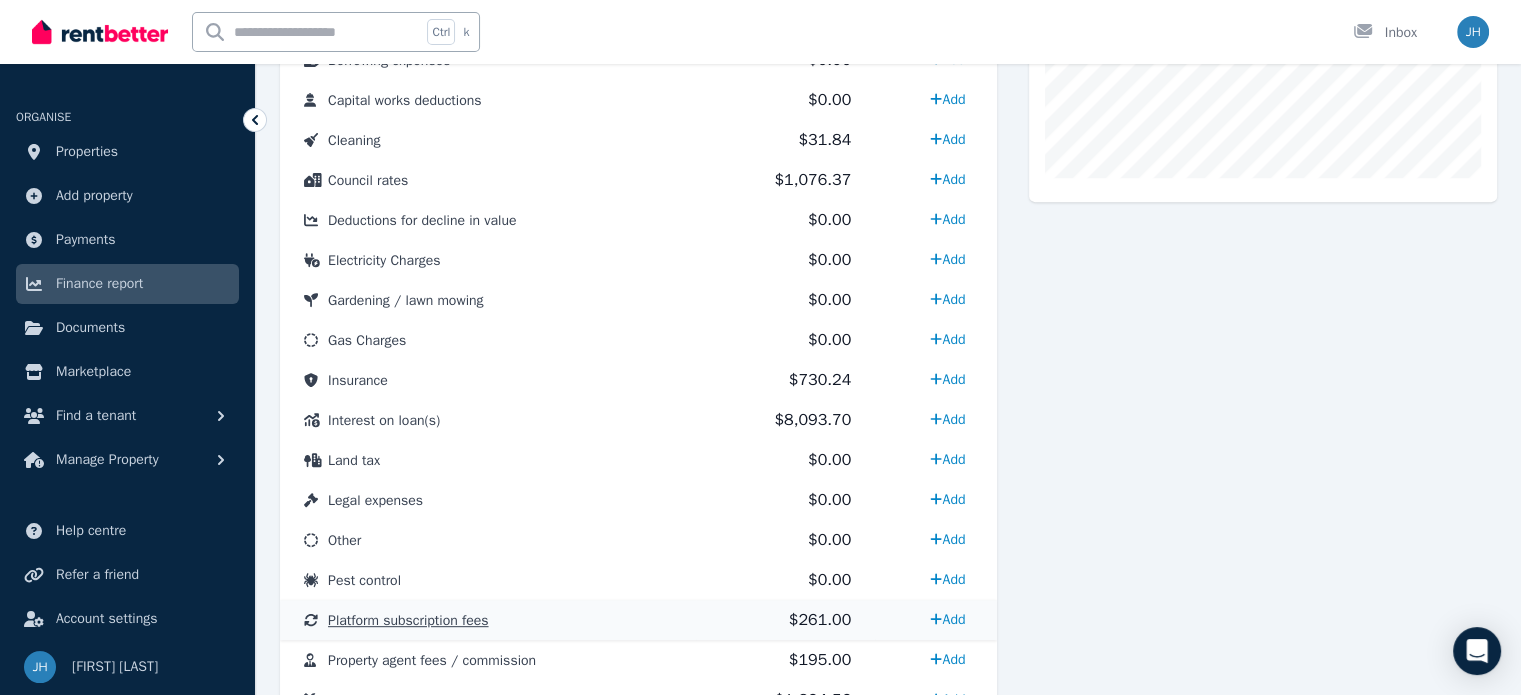 click on "Platform subscription fees" at bounding box center (408, 620) 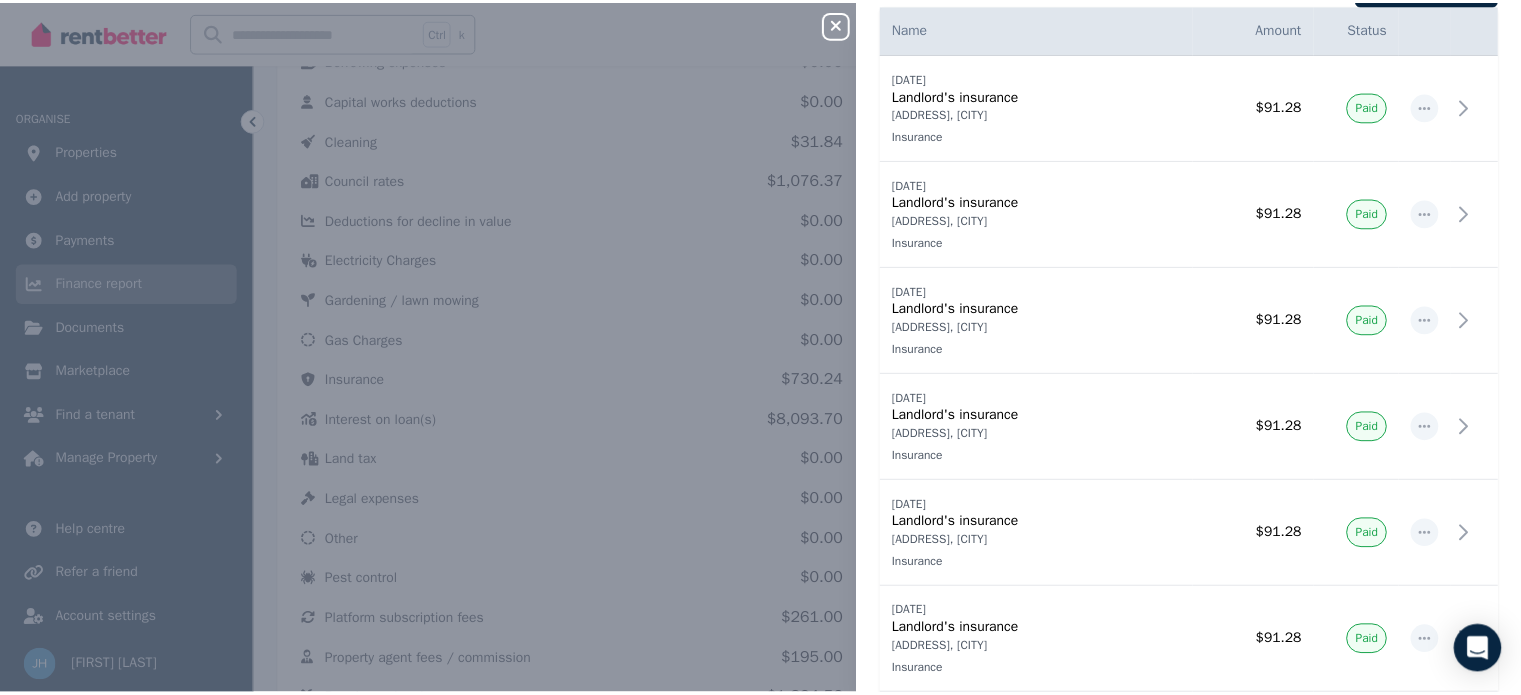 scroll, scrollTop: 0, scrollLeft: 0, axis: both 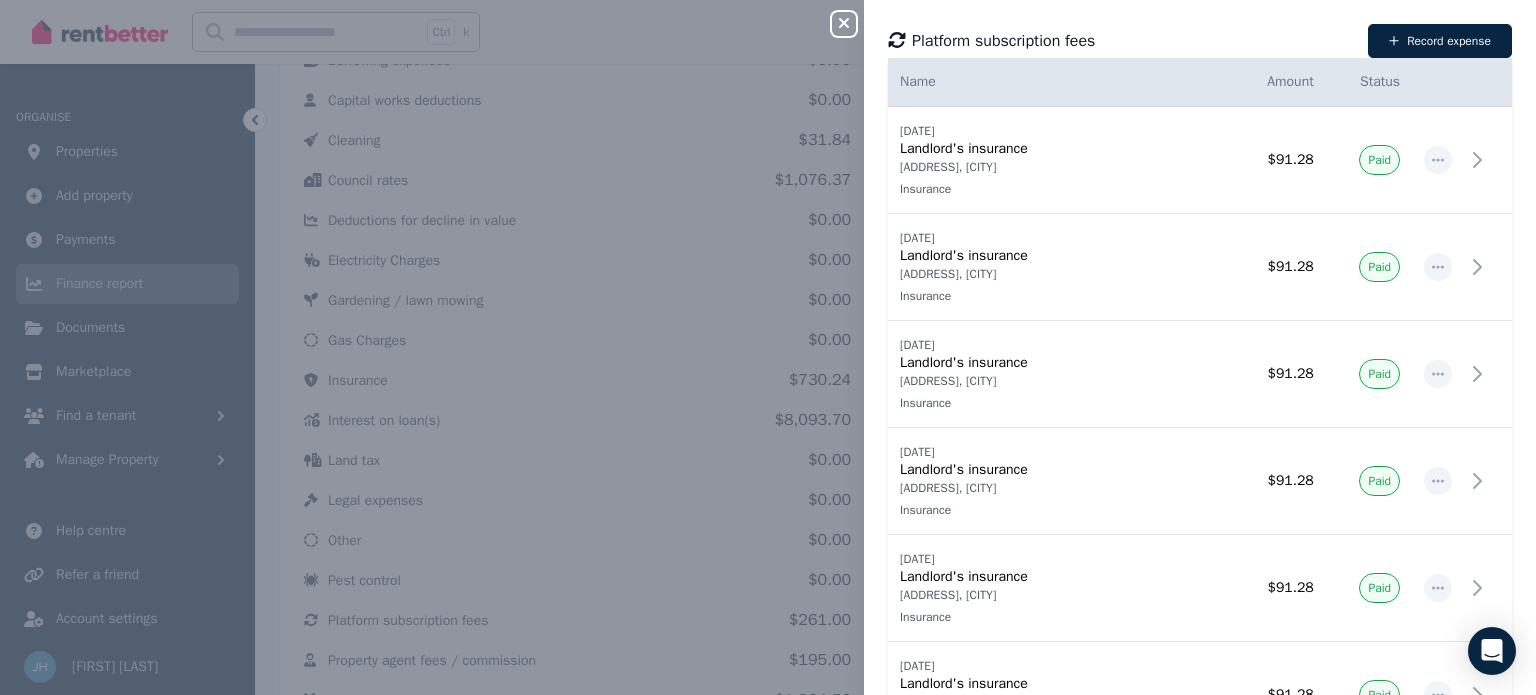 drag, startPoint x: 836, startPoint y: 35, endPoint x: 828, endPoint y: 9, distance: 27.202942 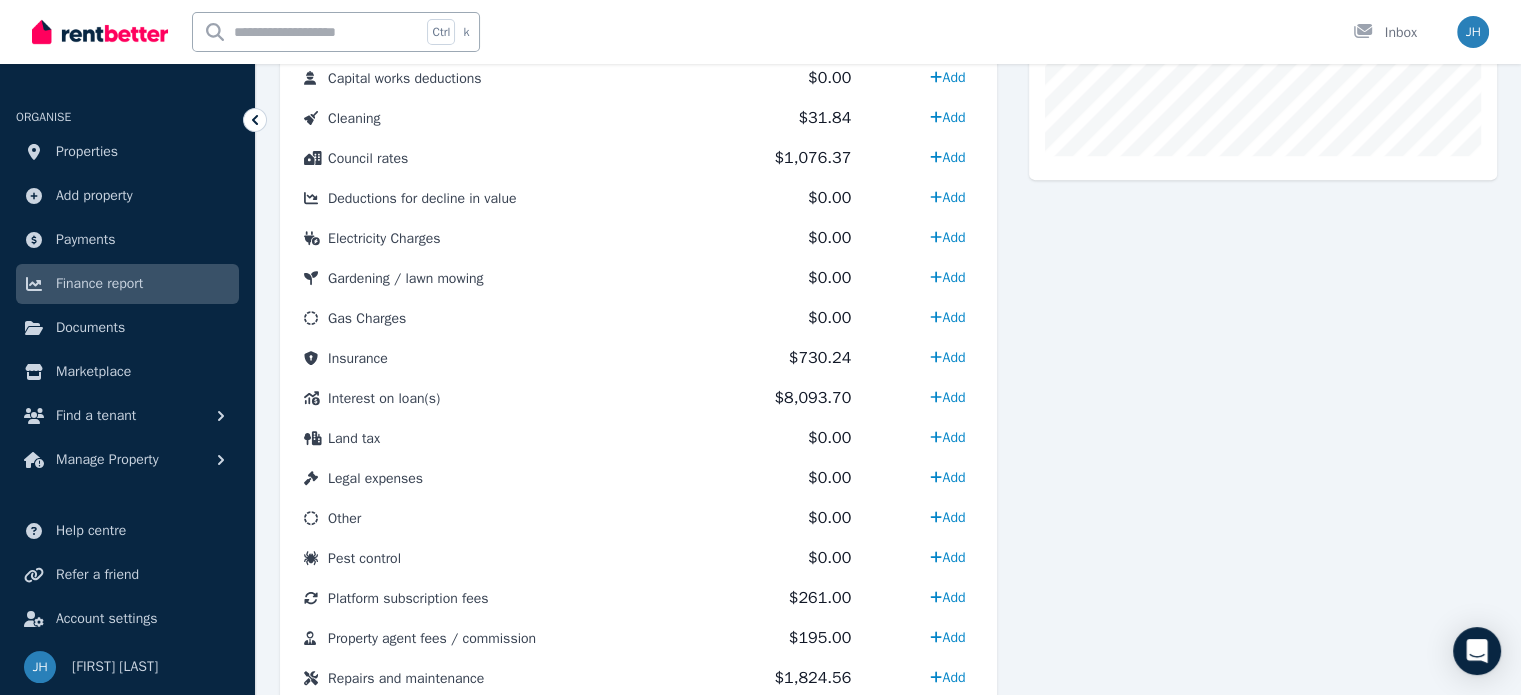 scroll, scrollTop: 792, scrollLeft: 0, axis: vertical 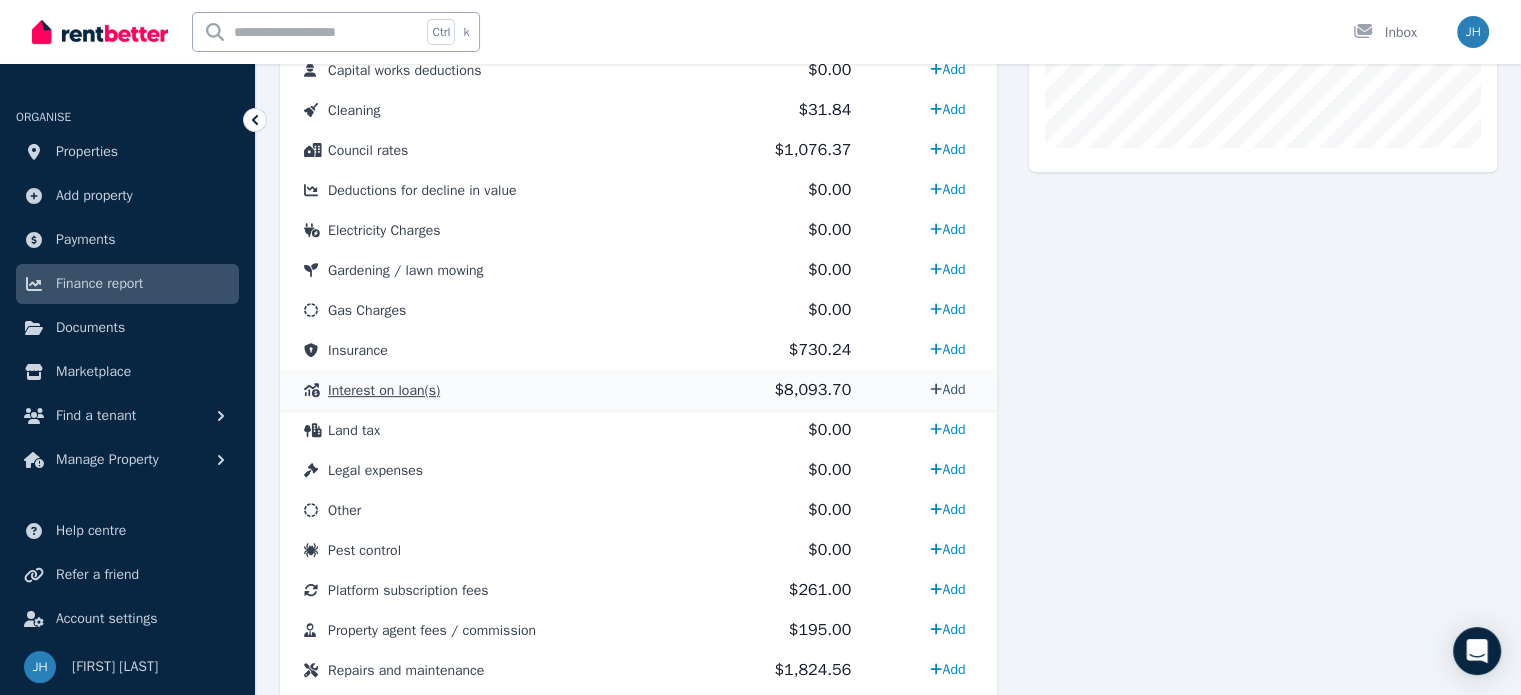 click on "Add" at bounding box center (947, 389) 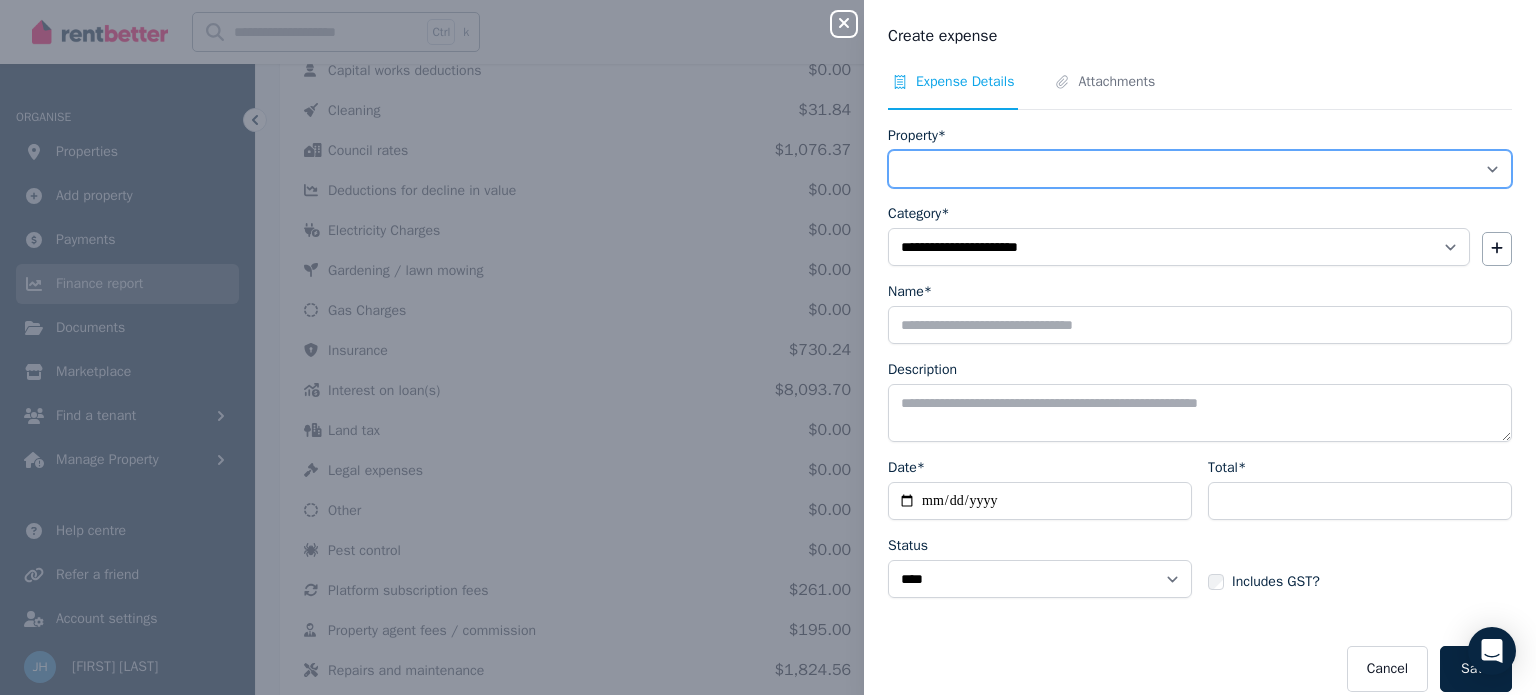click on "**********" at bounding box center (1200, 169) 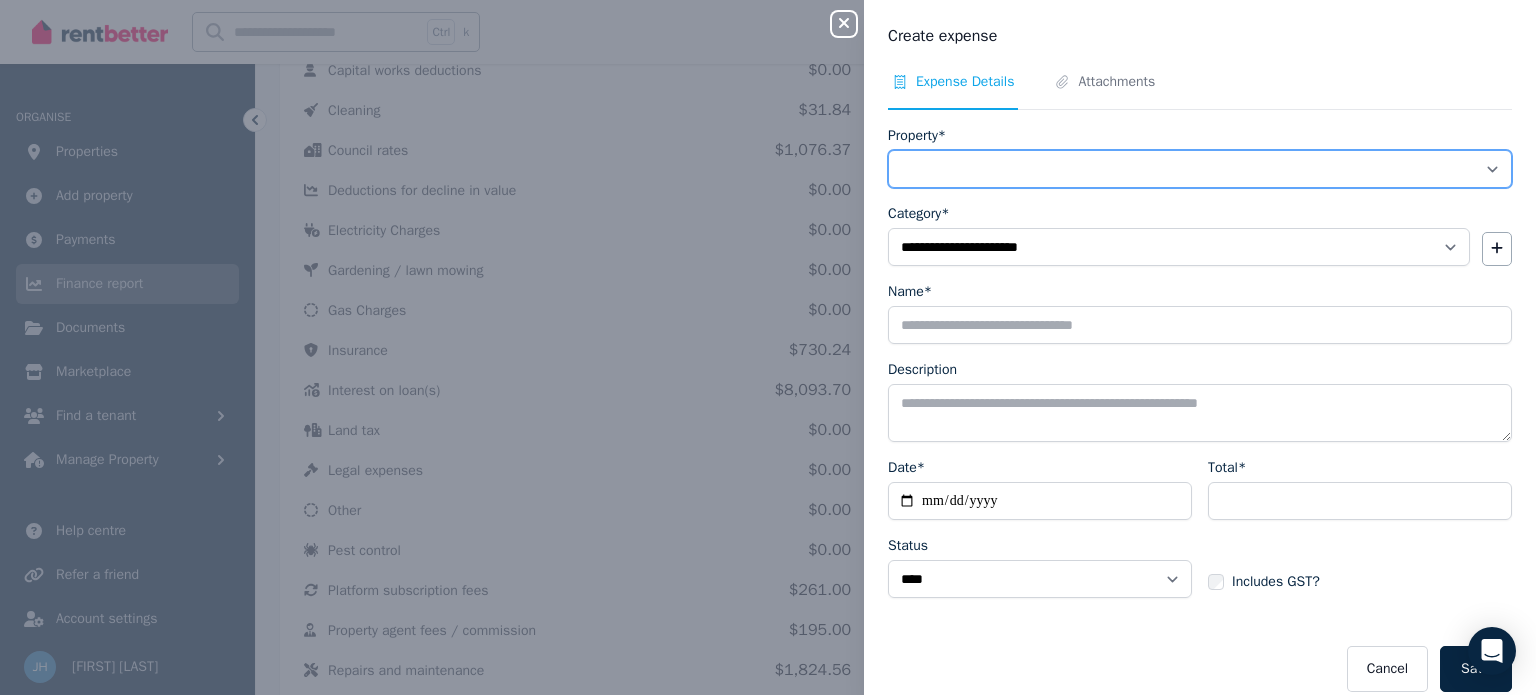 select on "**********" 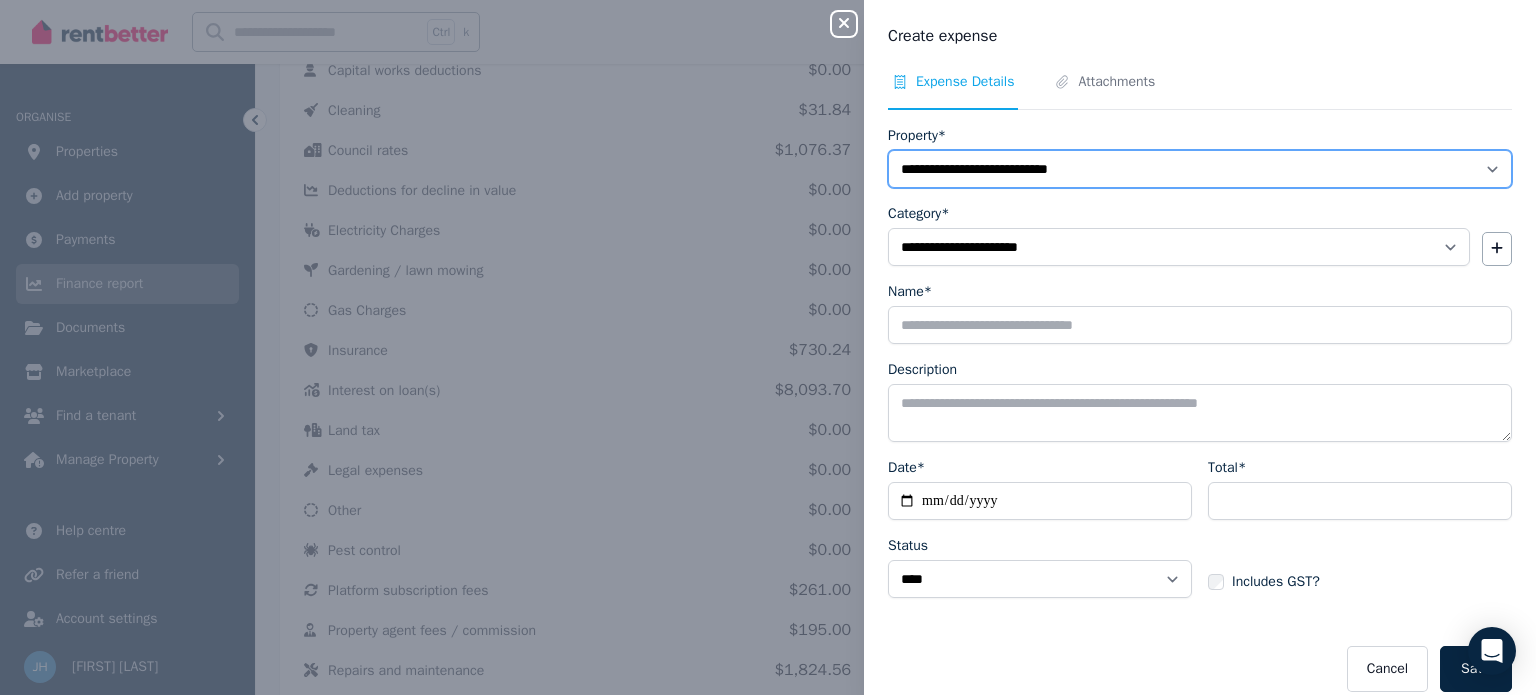 click on "**********" at bounding box center (1200, 169) 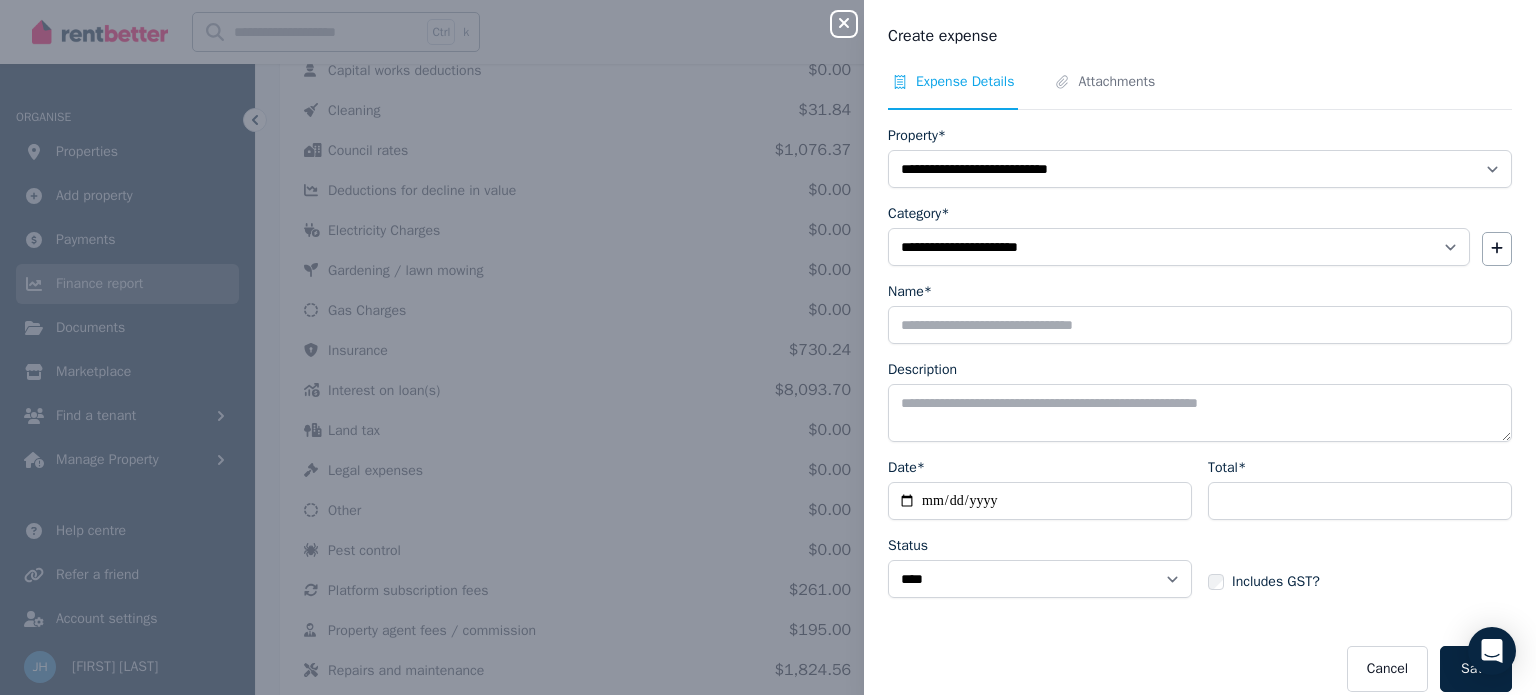 click on "**********" at bounding box center (1200, 409) 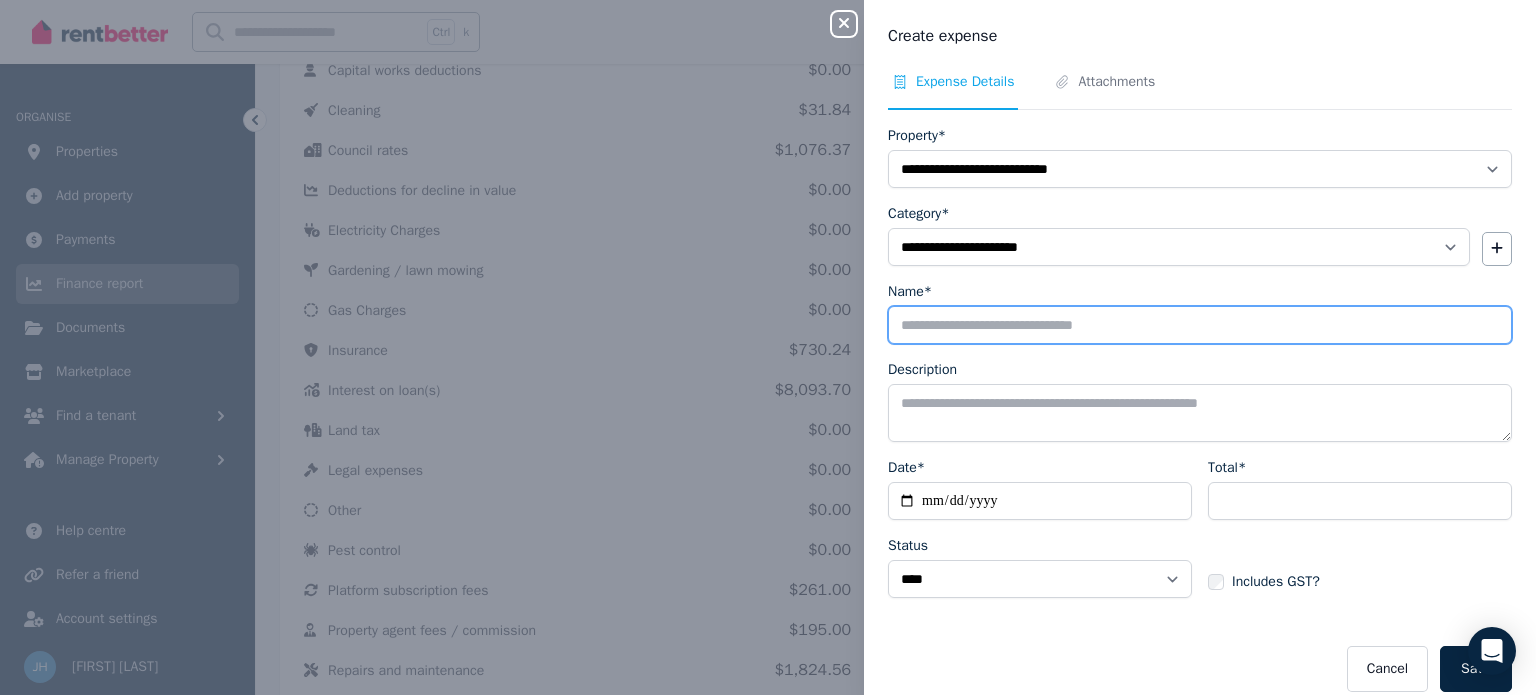 click on "Name*" at bounding box center [1200, 325] 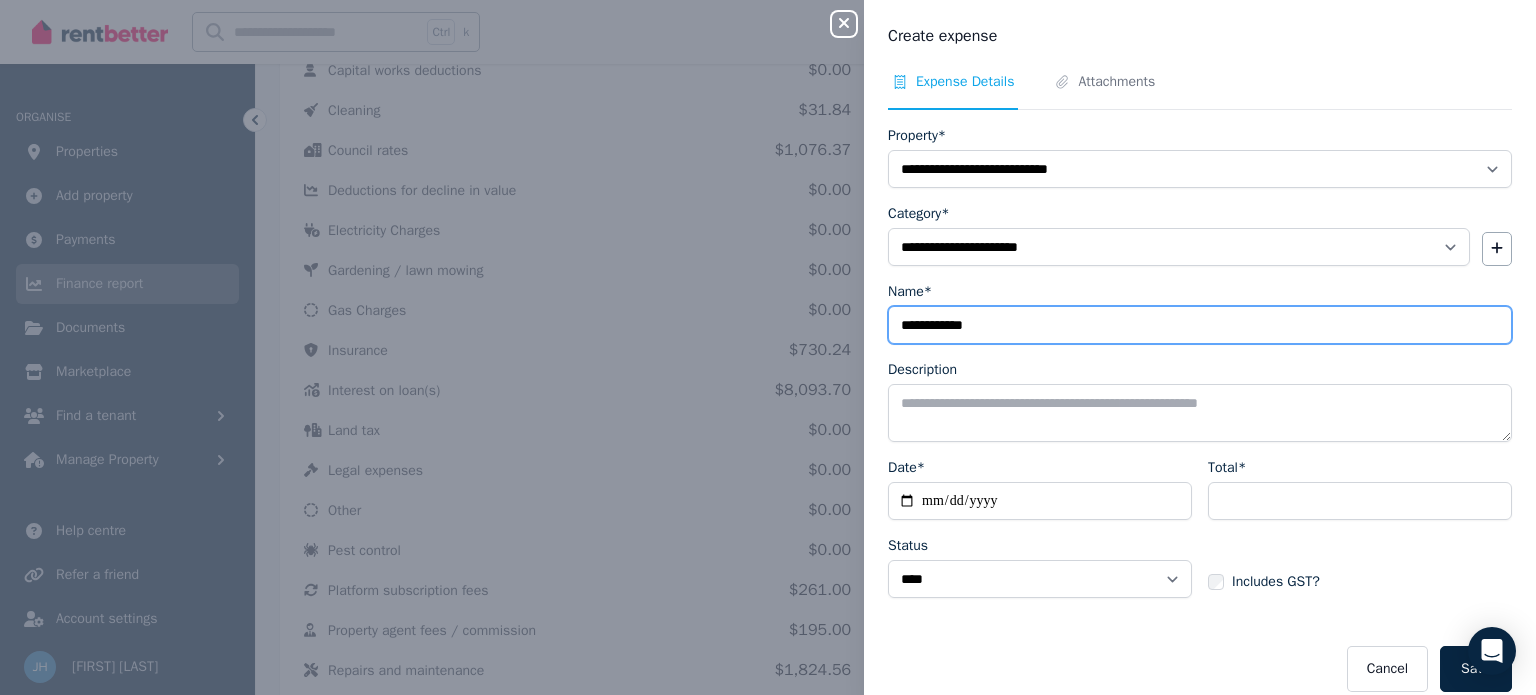 type on "**********" 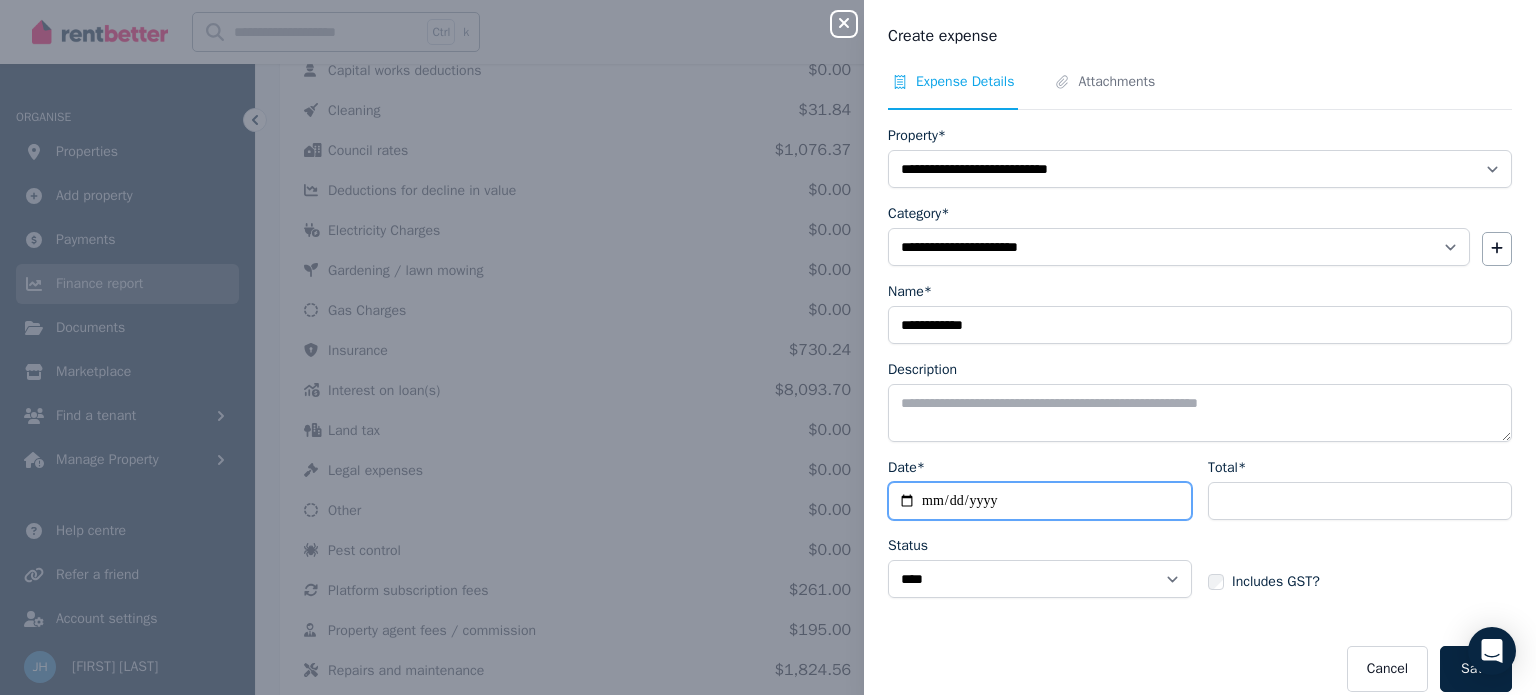 click on "Date*" at bounding box center (1040, 501) 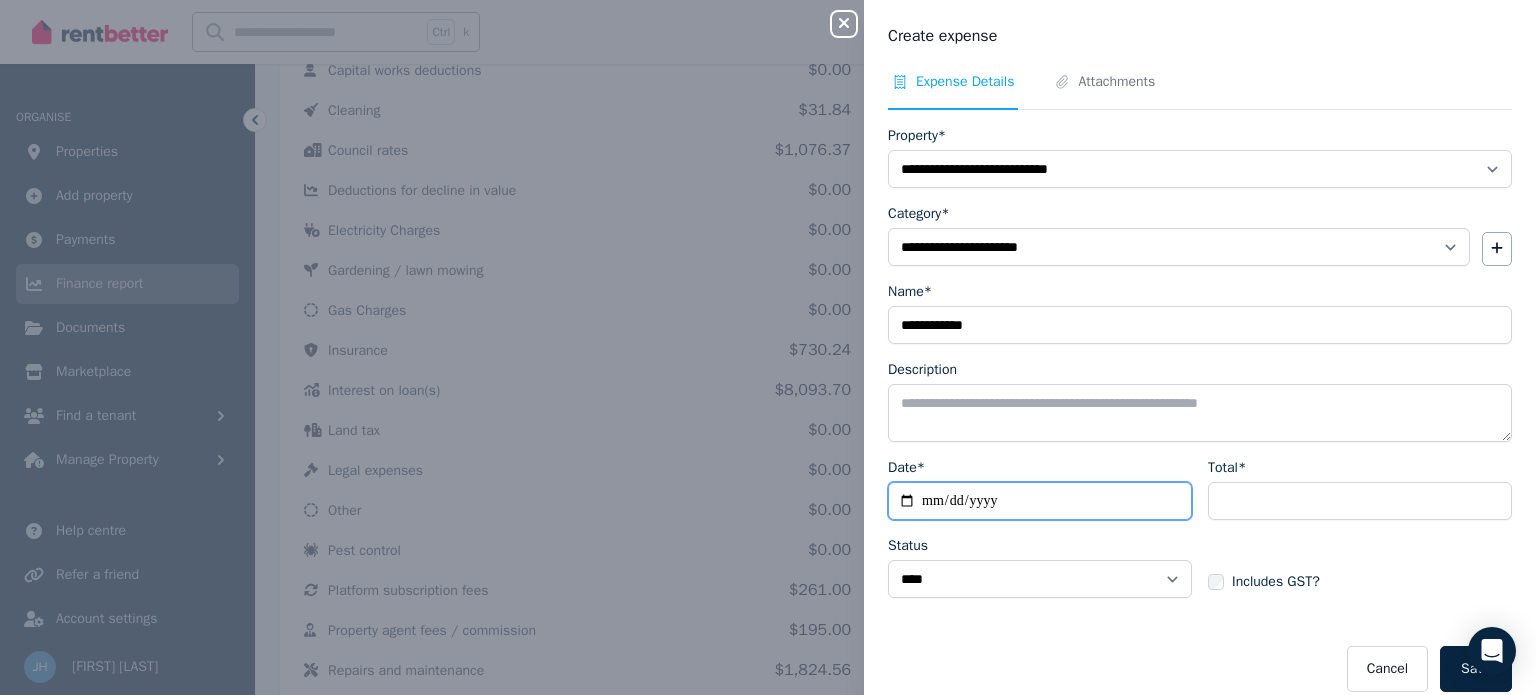 type on "**********" 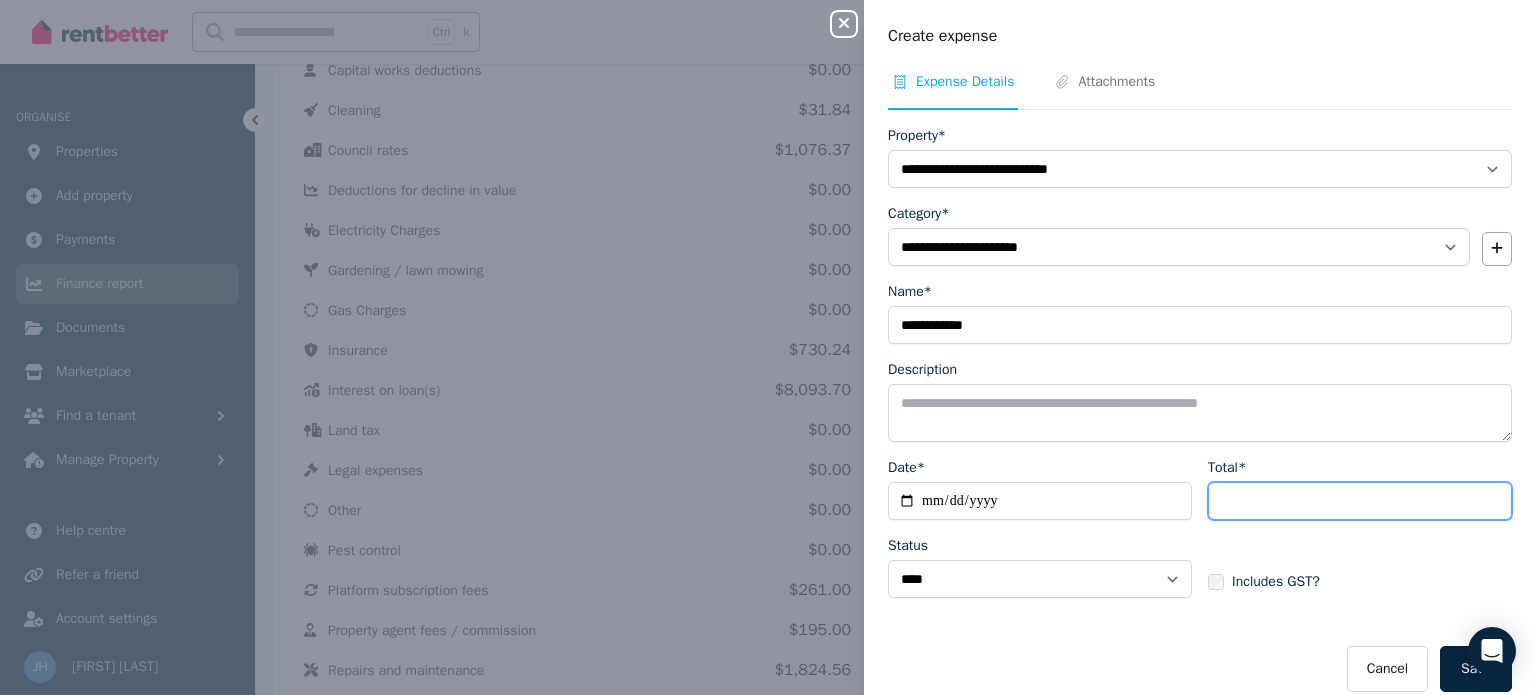 click on "Total*" at bounding box center (1360, 501) 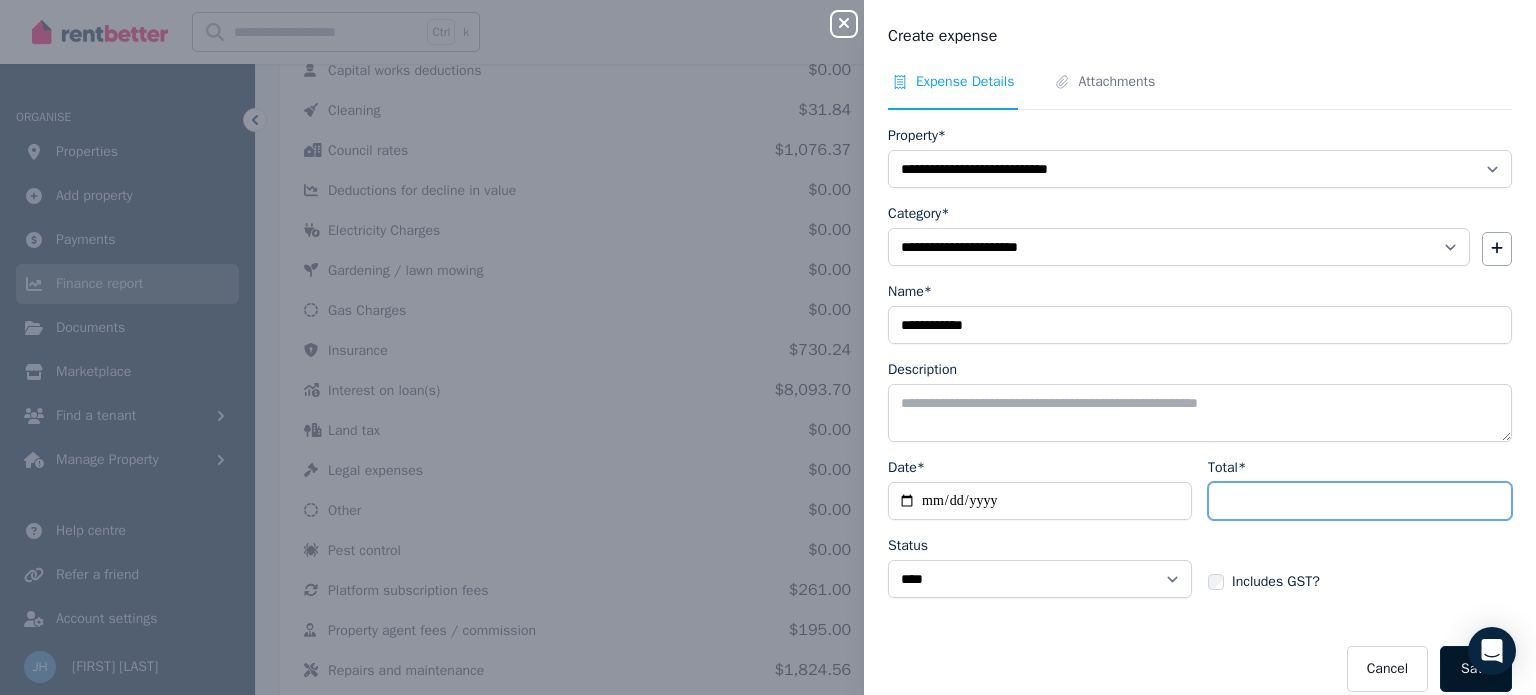 type on "*******" 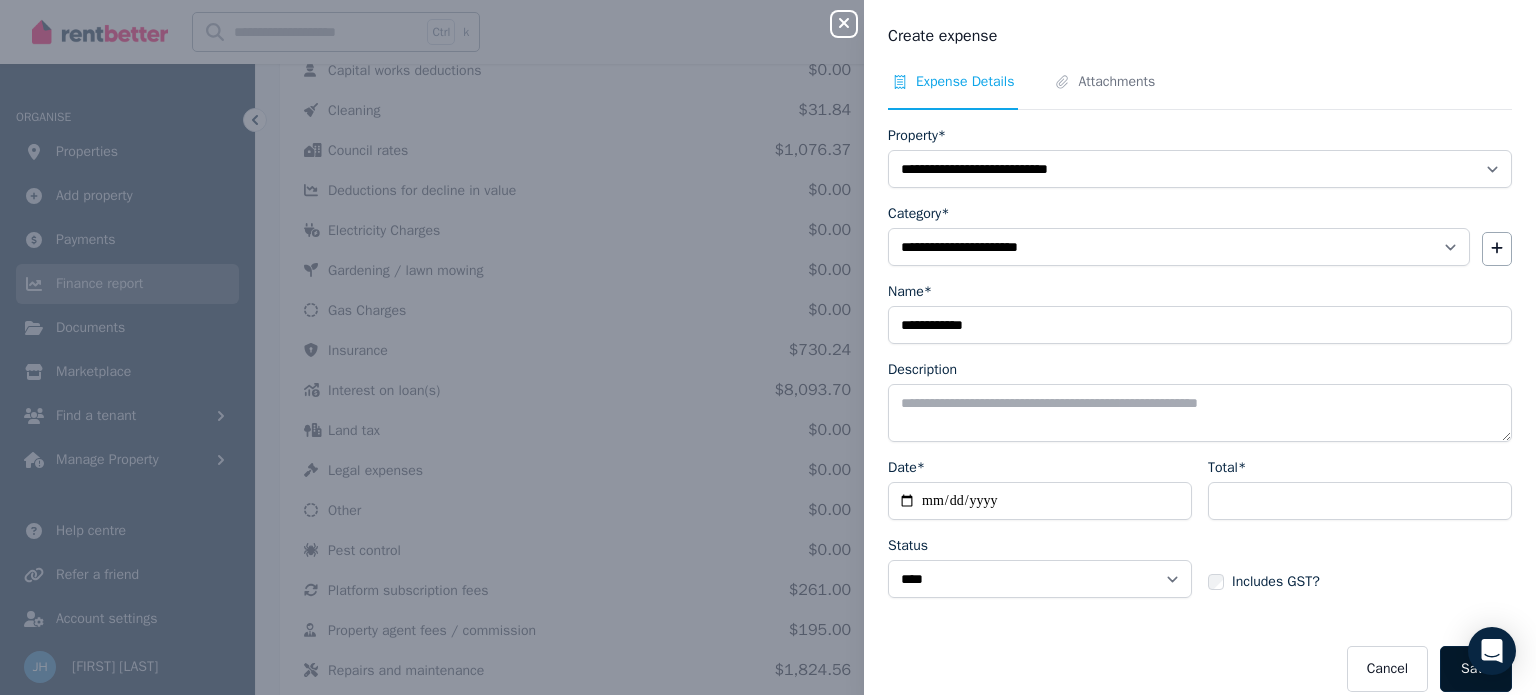 click on "Save" at bounding box center [1476, 669] 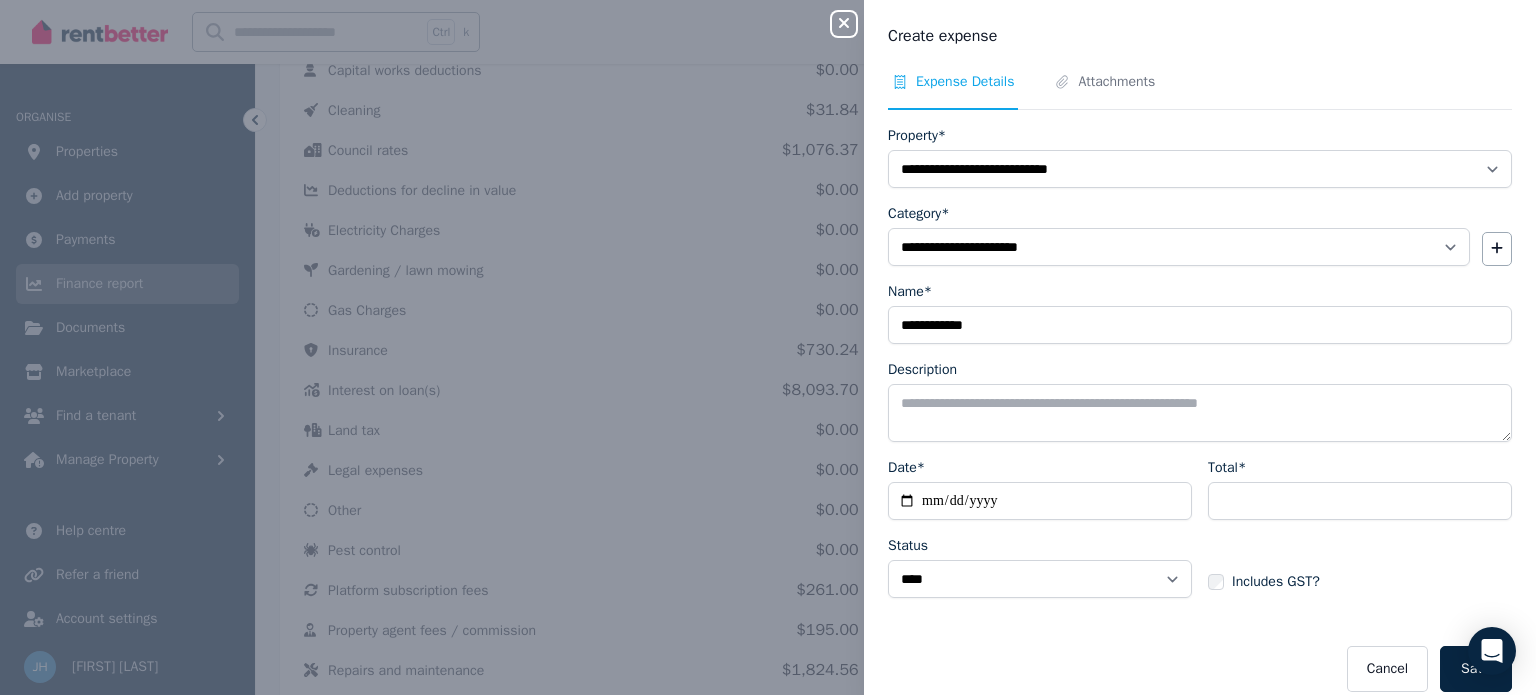 select 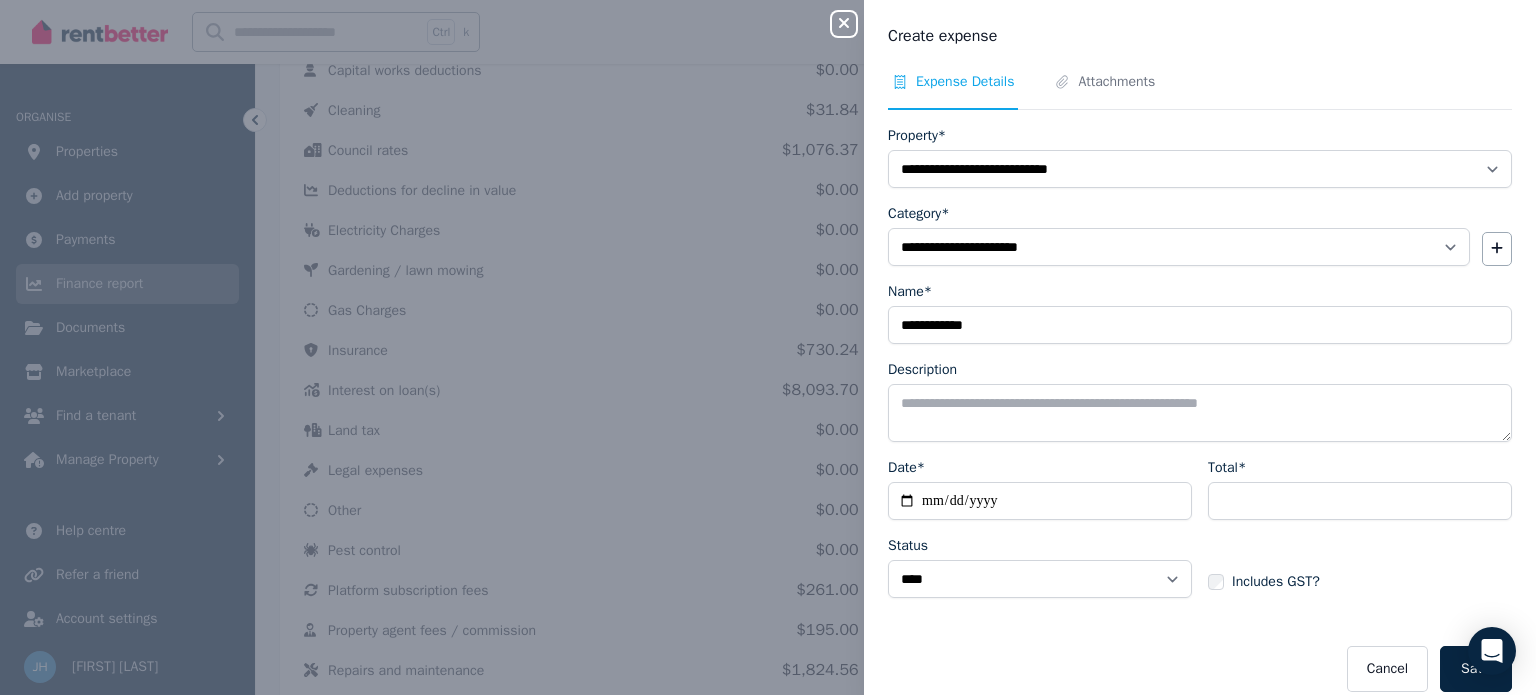 select 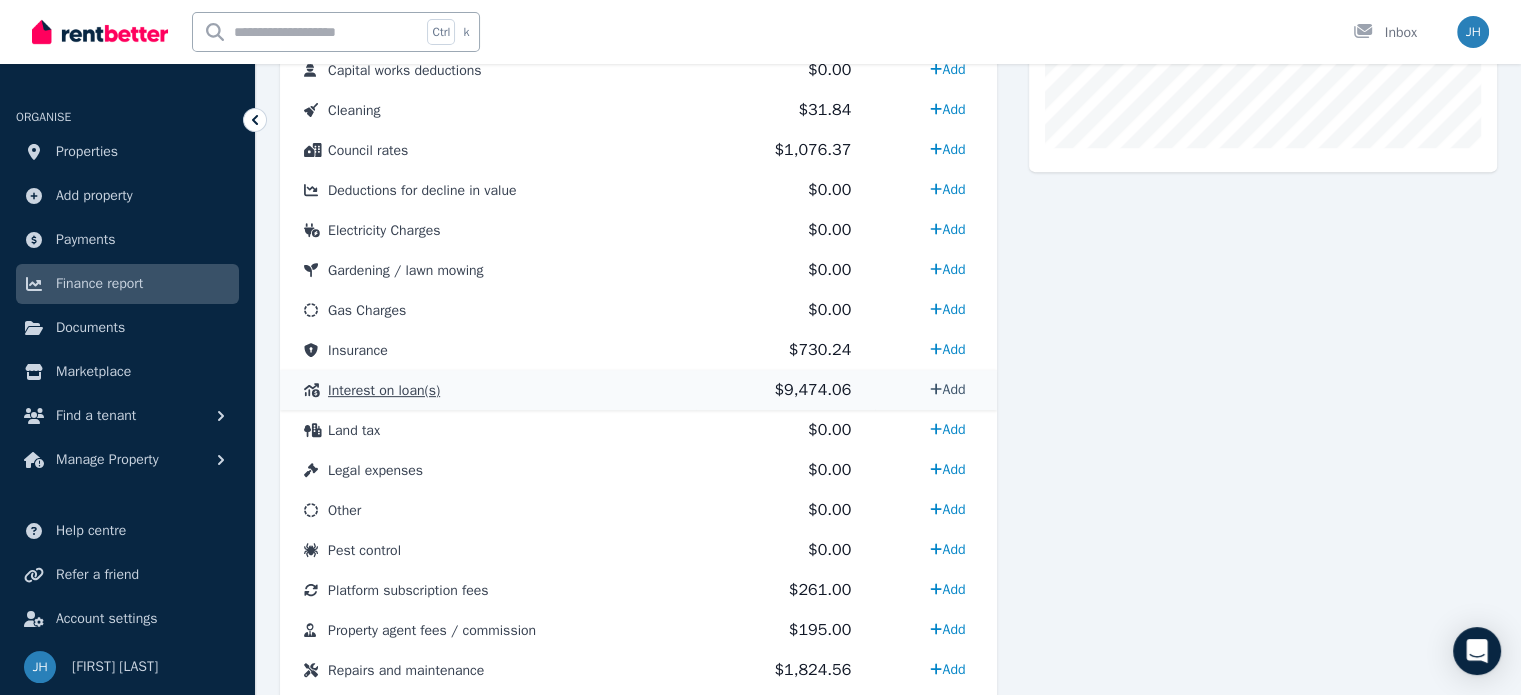 click on "Add" at bounding box center [947, 389] 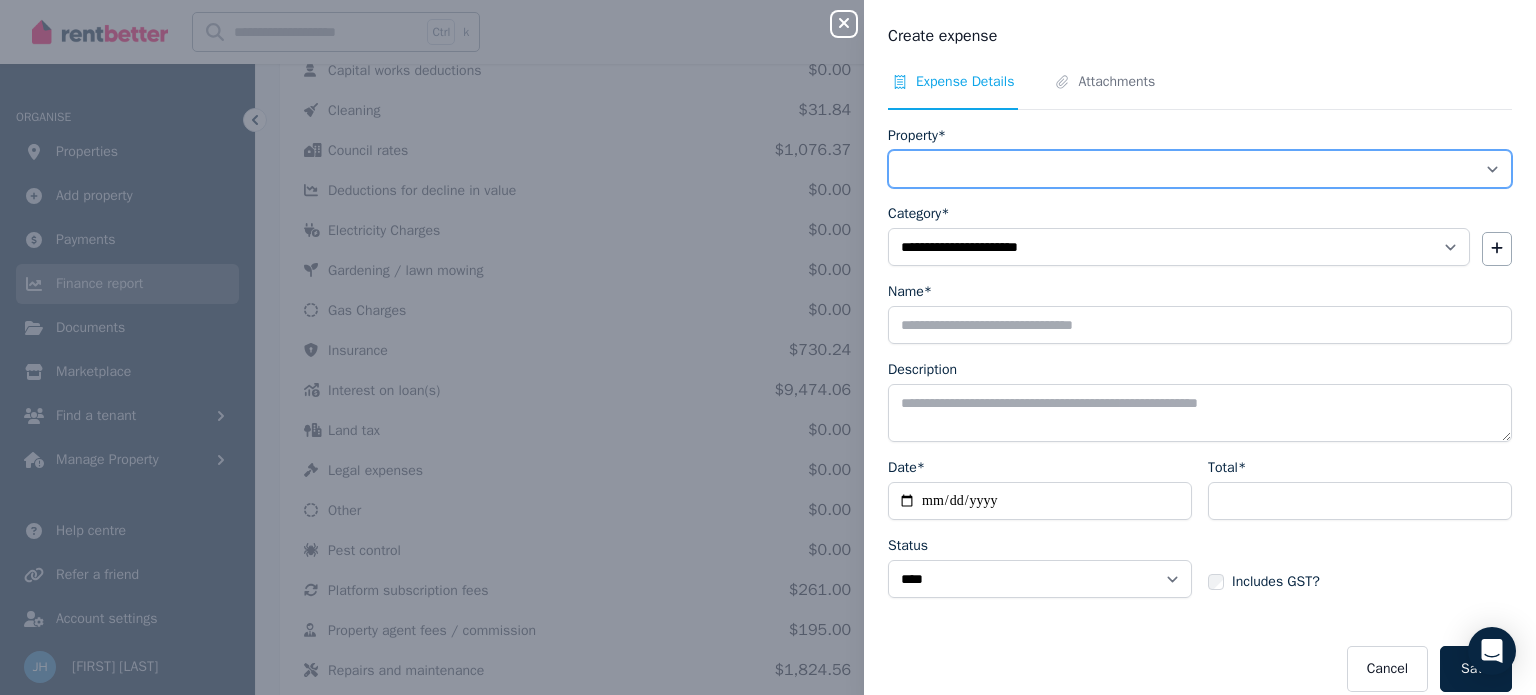 click on "**********" at bounding box center (1200, 169) 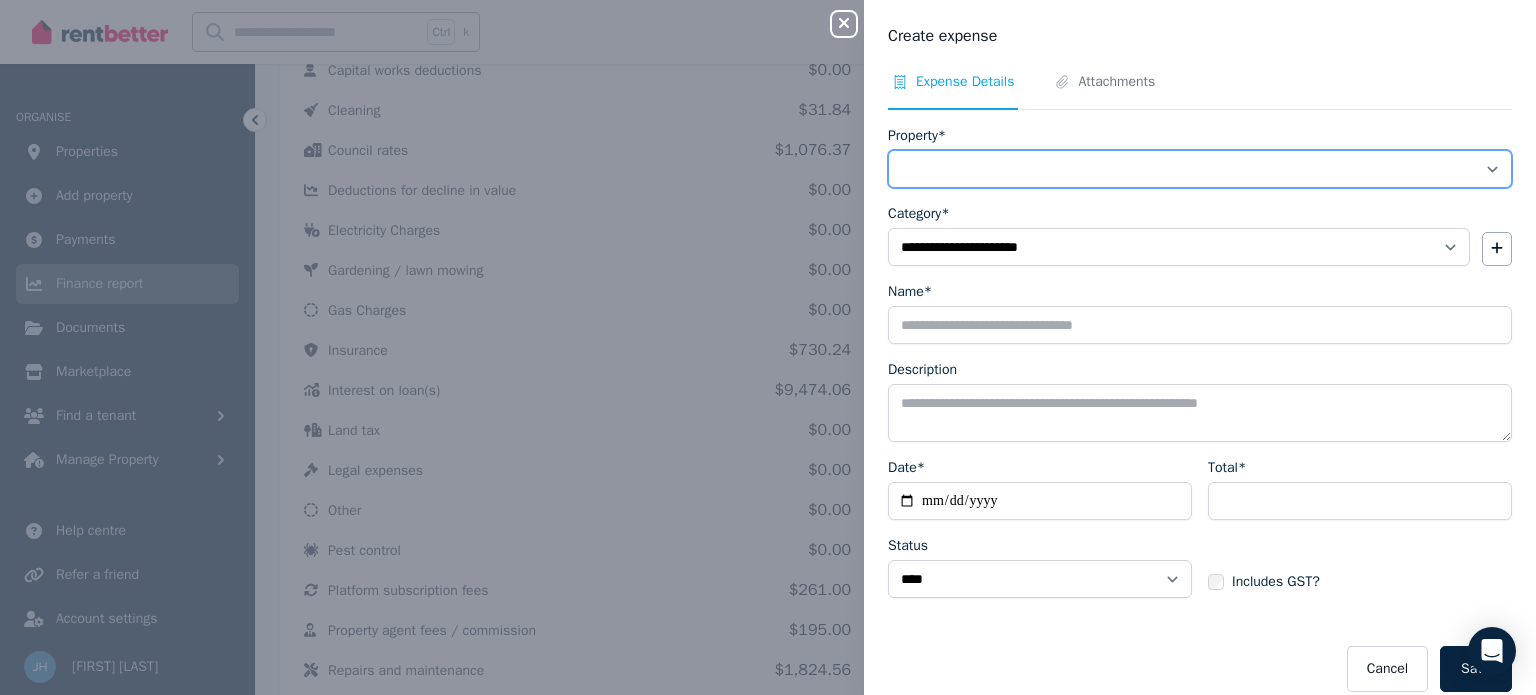 select on "**********" 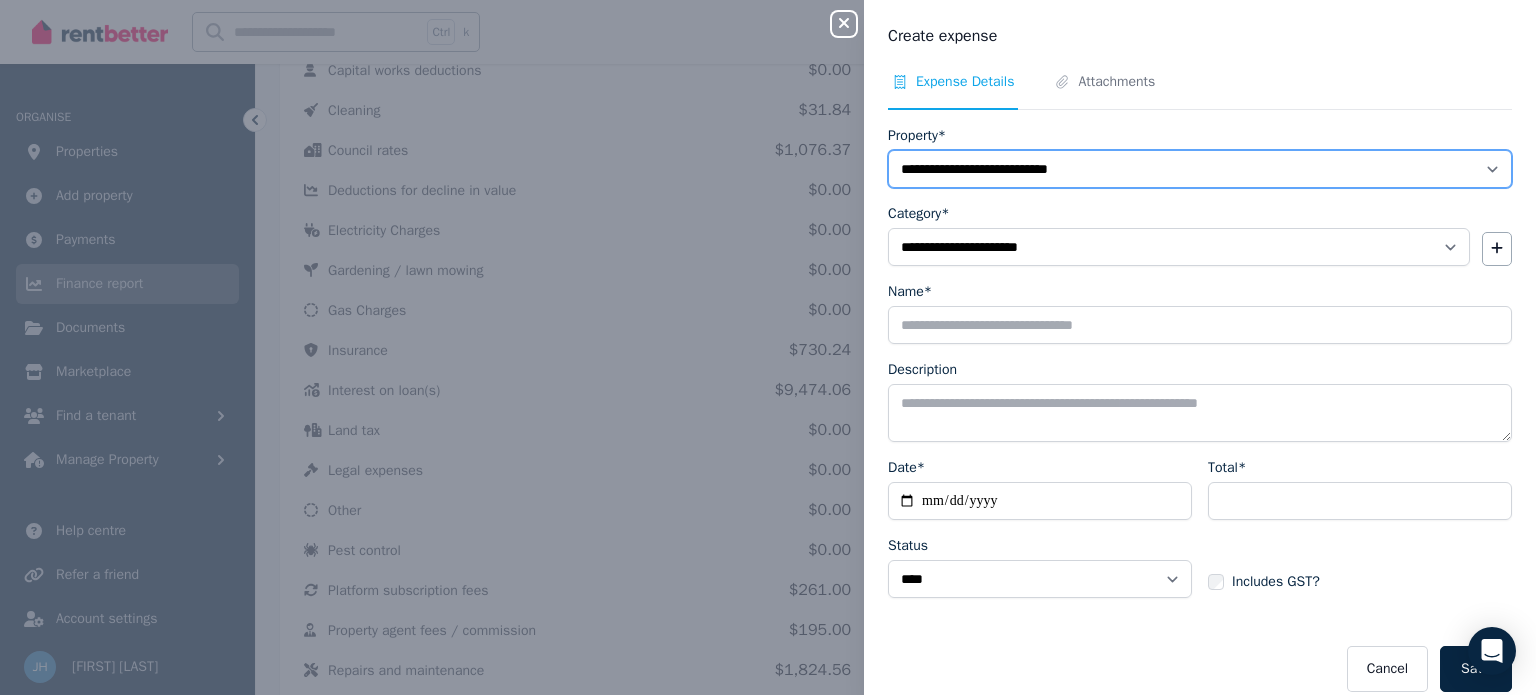 click on "**********" at bounding box center (1200, 169) 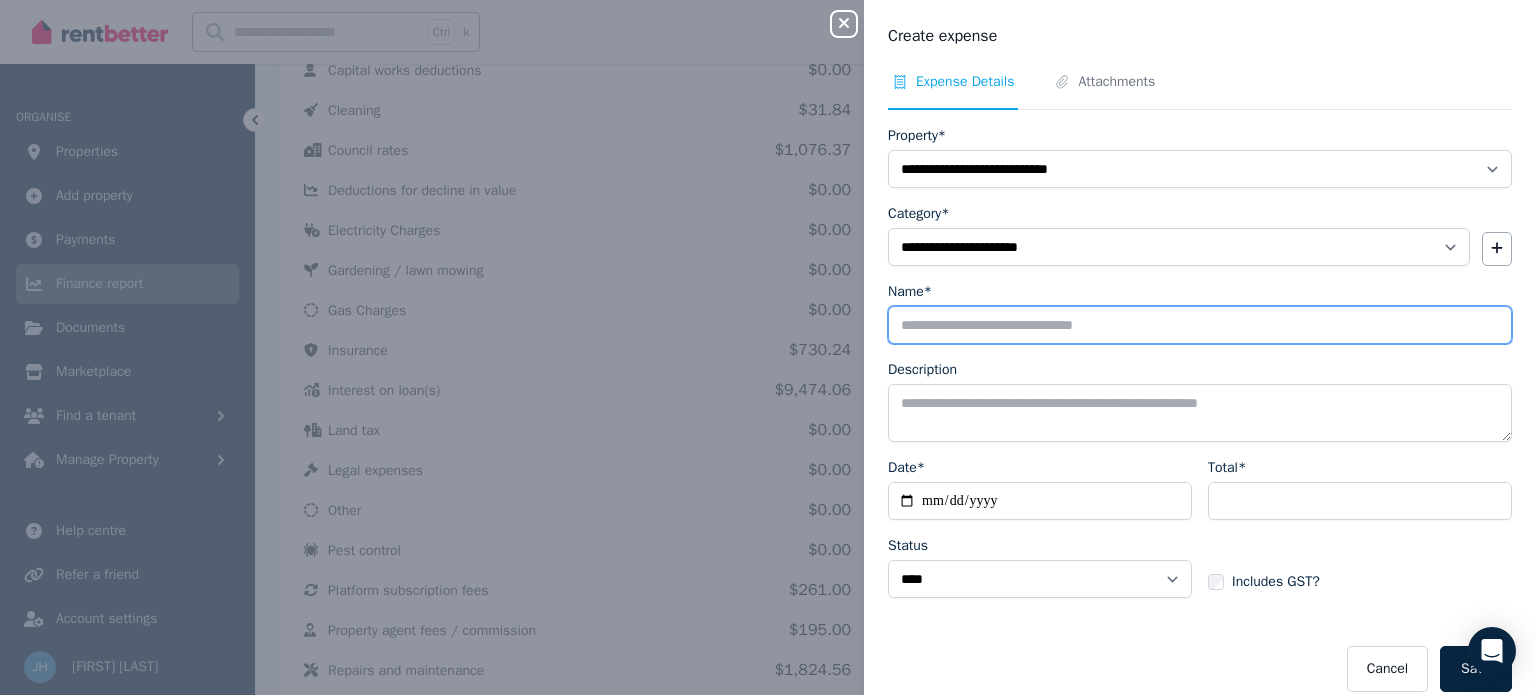 click on "Name*" at bounding box center [1200, 325] 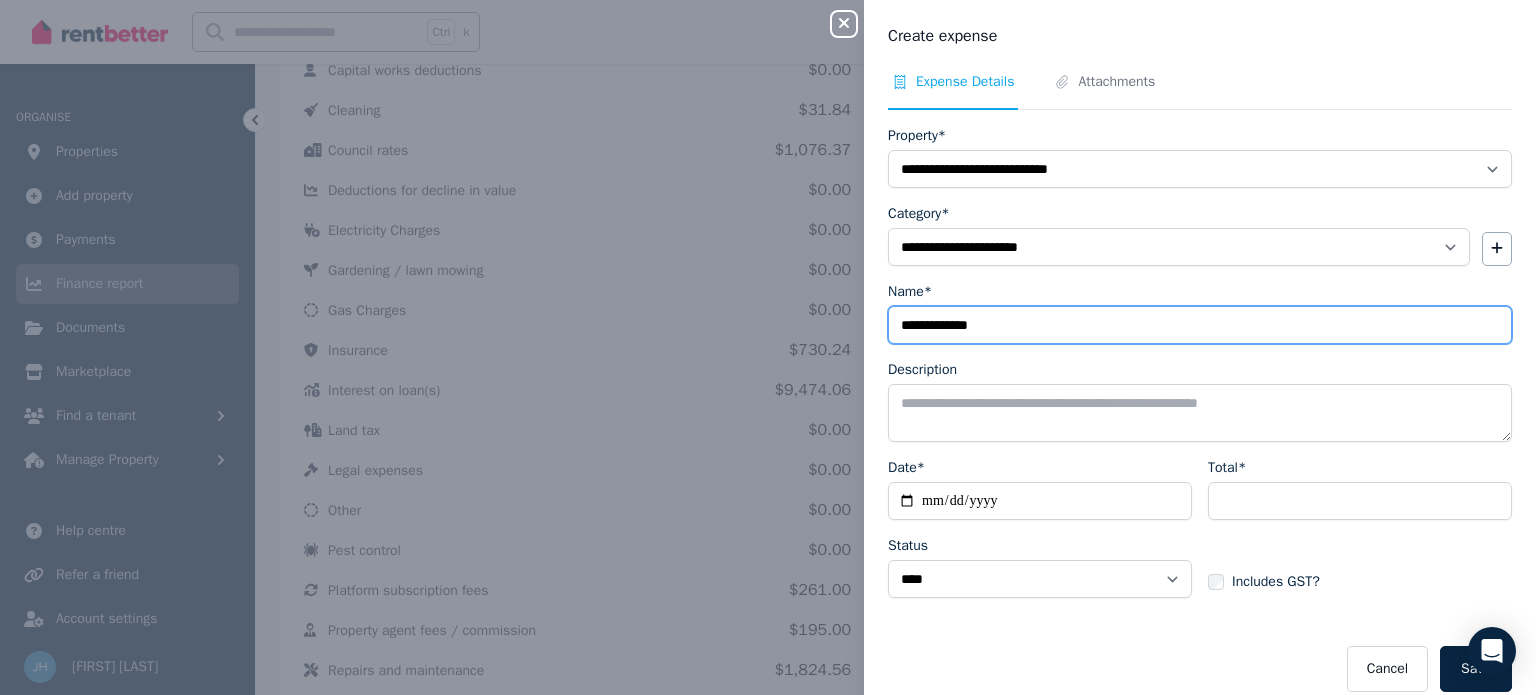 type on "**********" 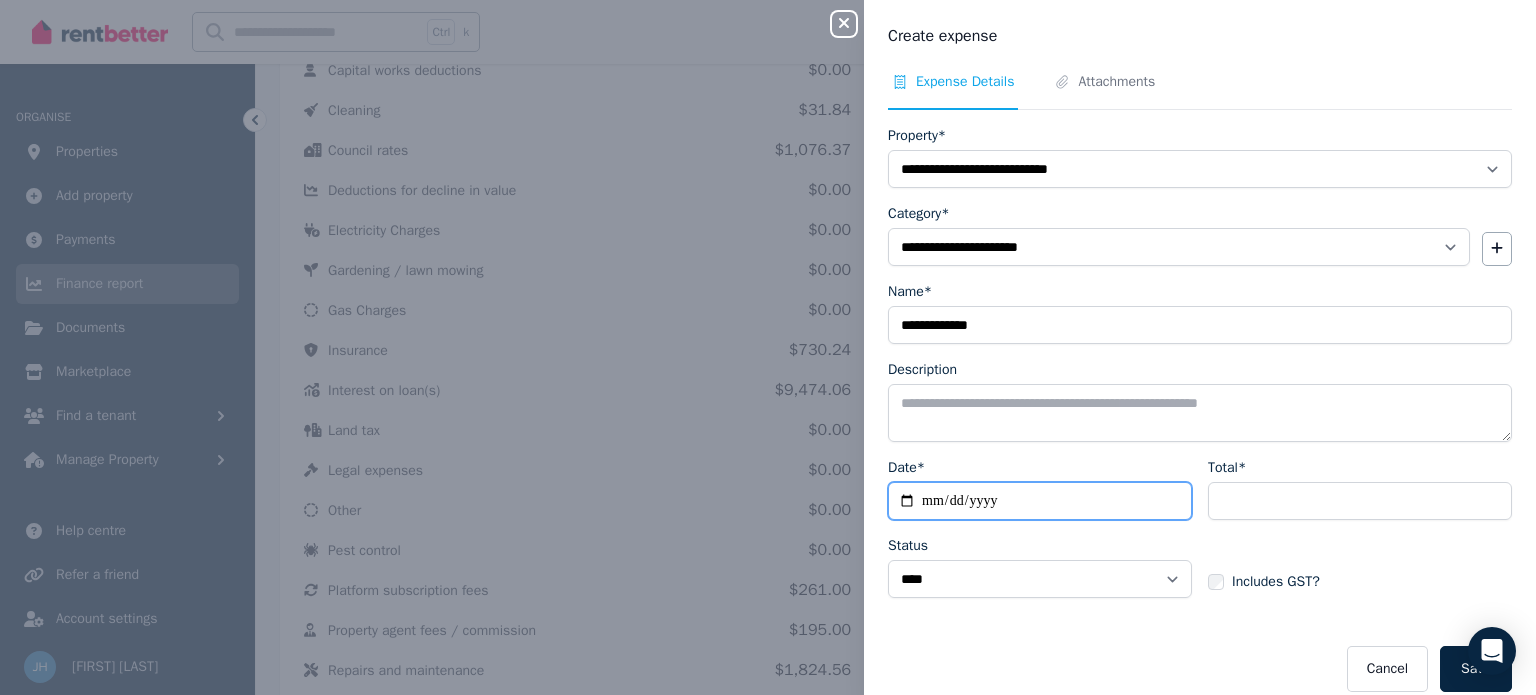 click on "Date*" at bounding box center [1040, 501] 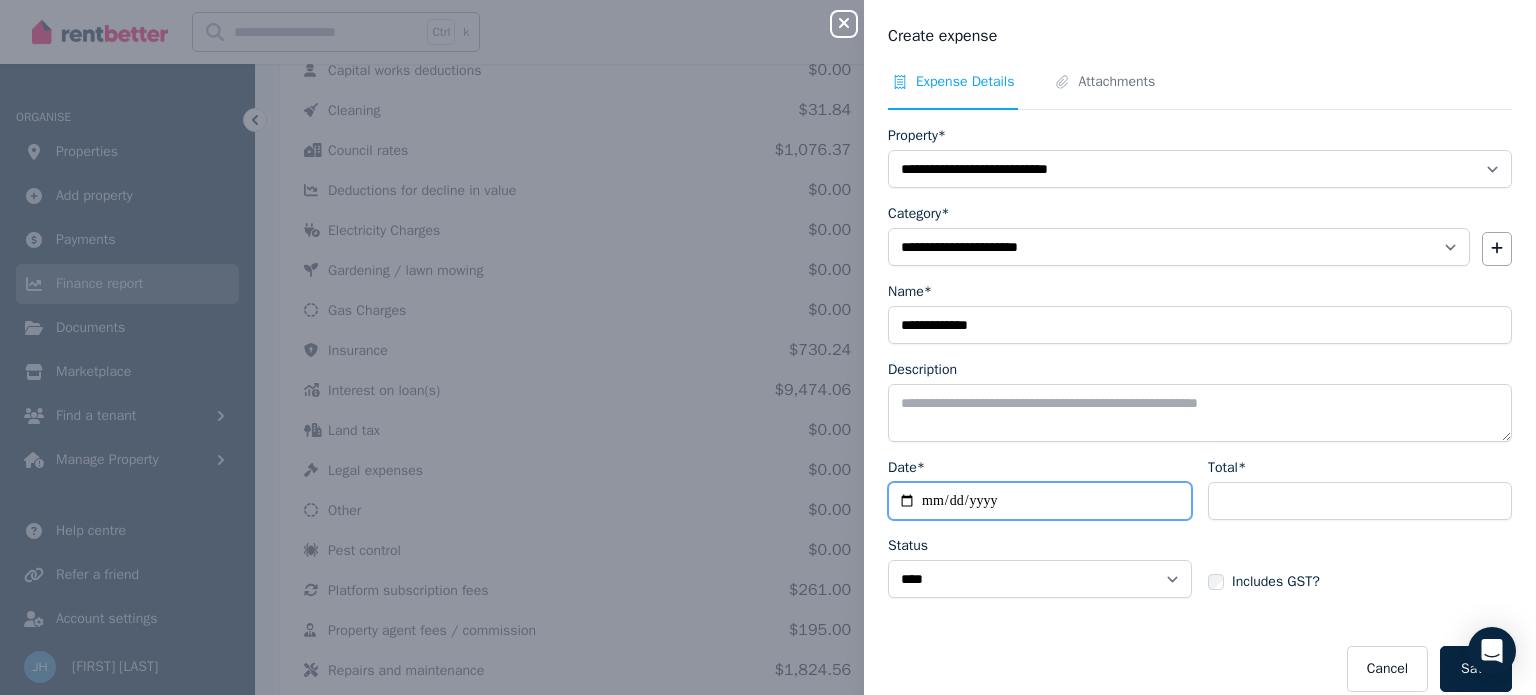 type on "**********" 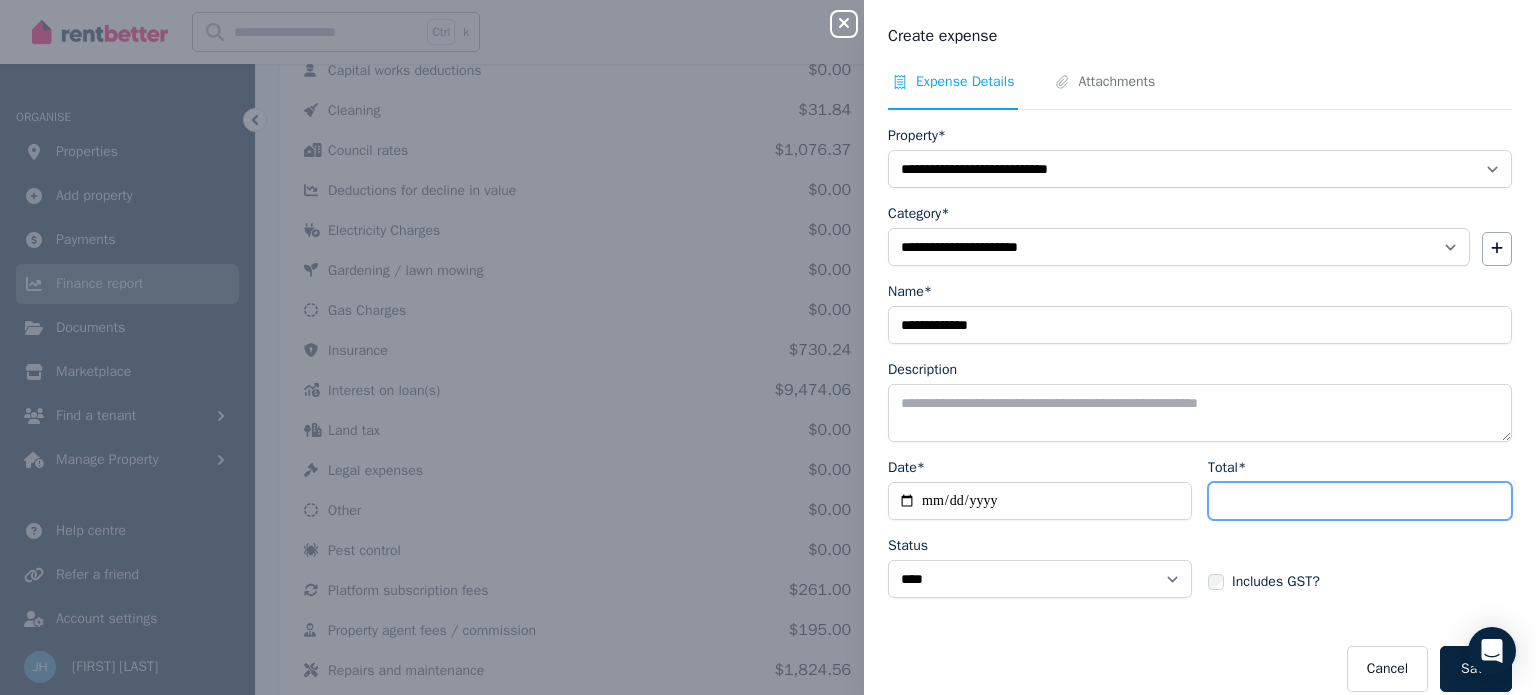 click on "Total*" at bounding box center (1360, 501) 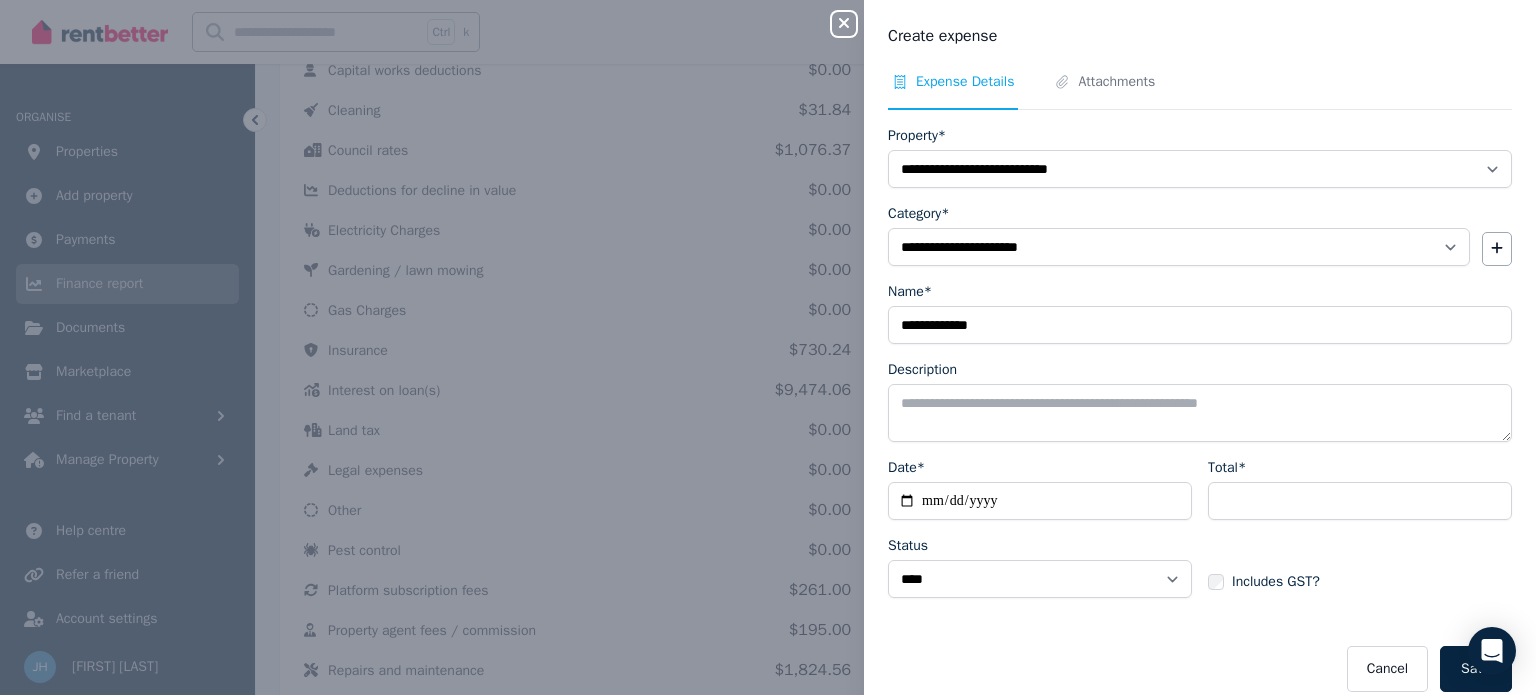 click on "Cancel Save" at bounding box center [1200, 669] 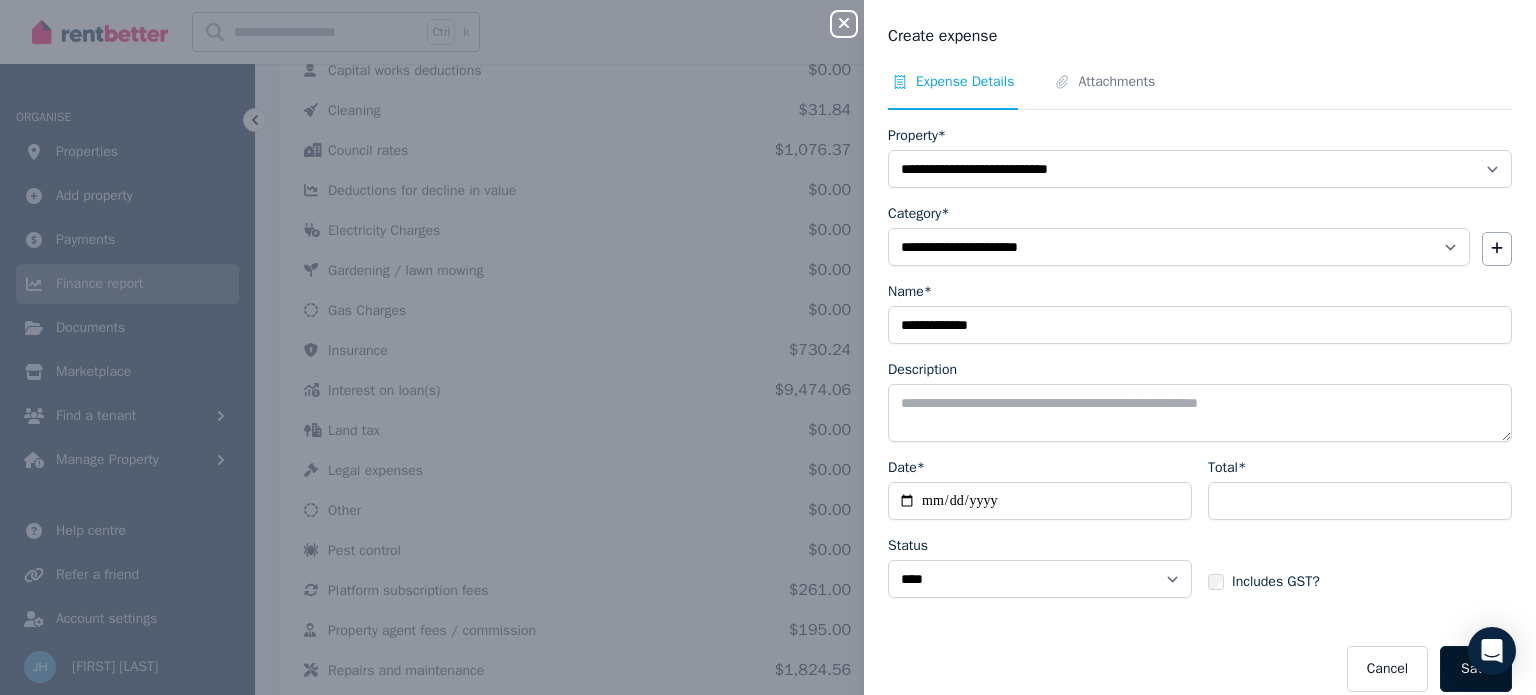 click on "Save" at bounding box center (1476, 669) 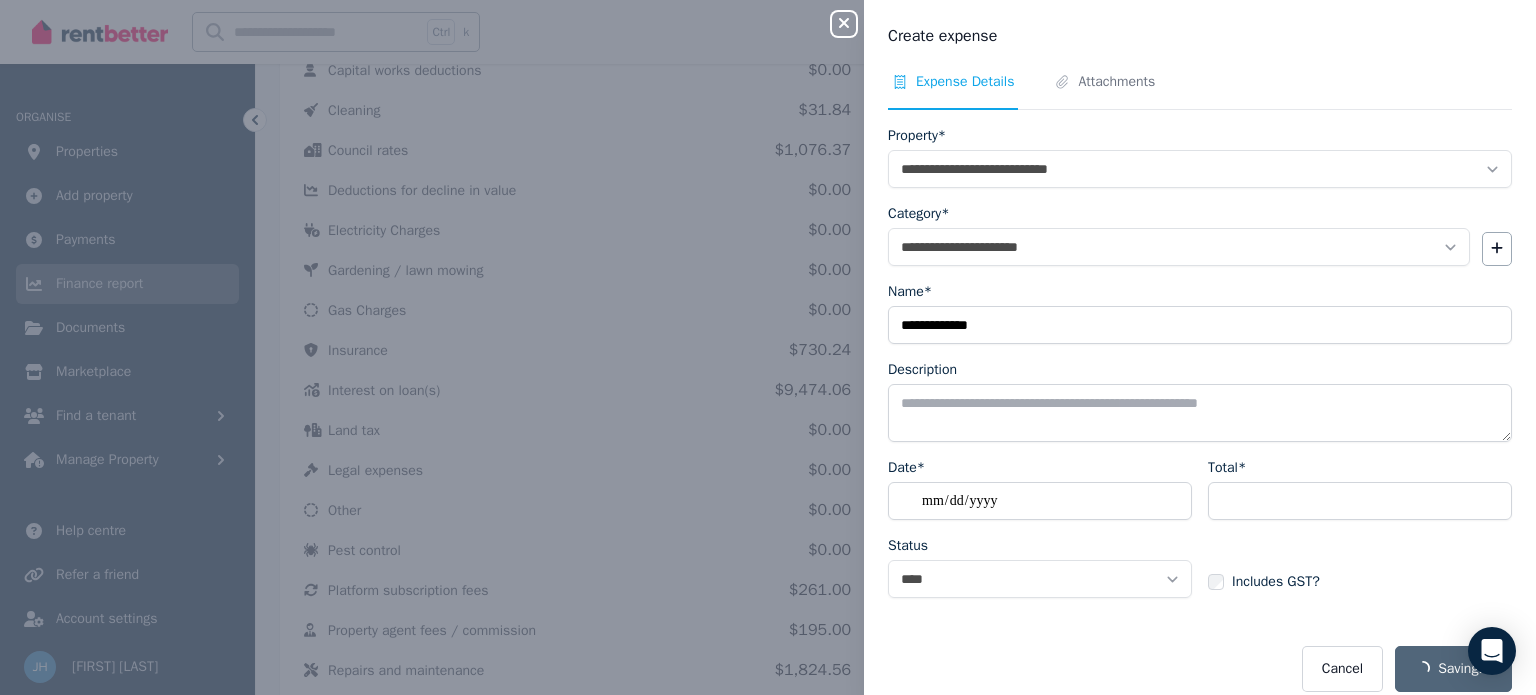 select 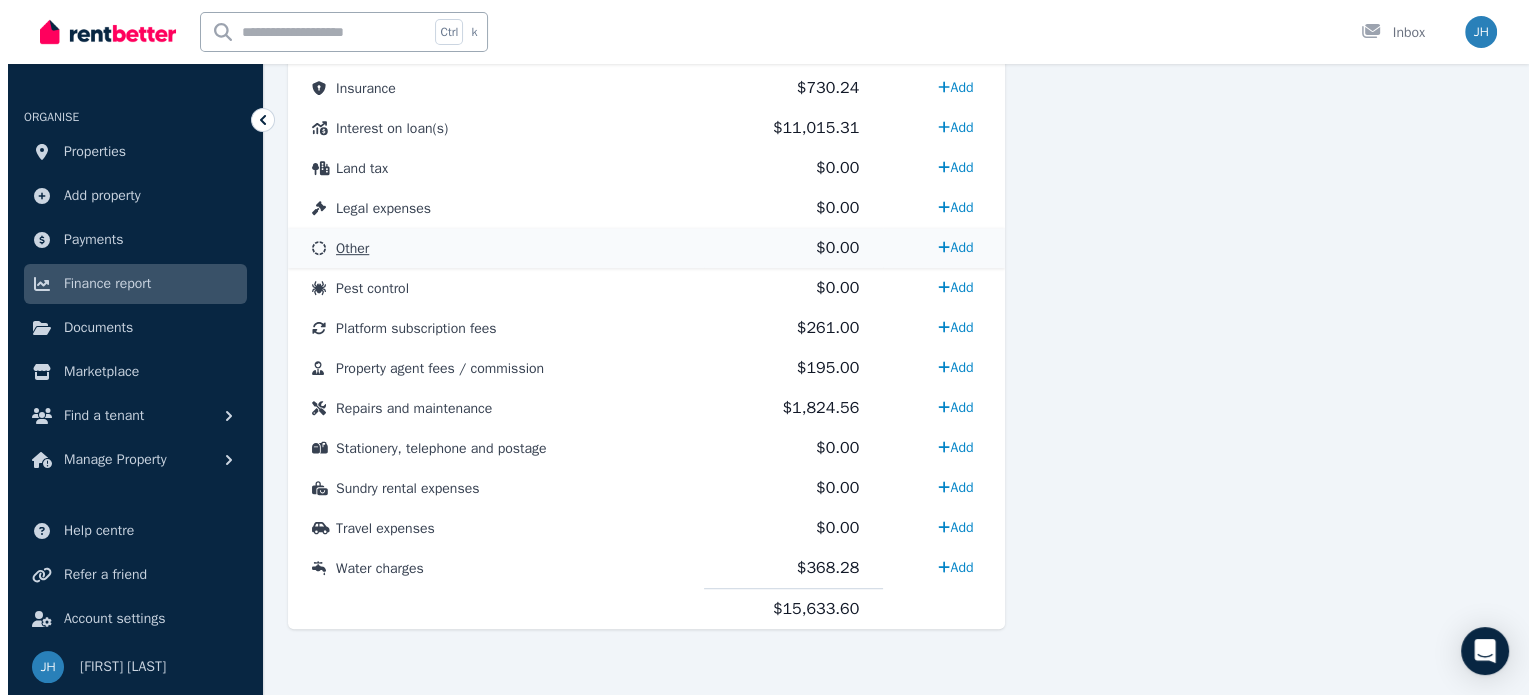 scroll, scrollTop: 1055, scrollLeft: 0, axis: vertical 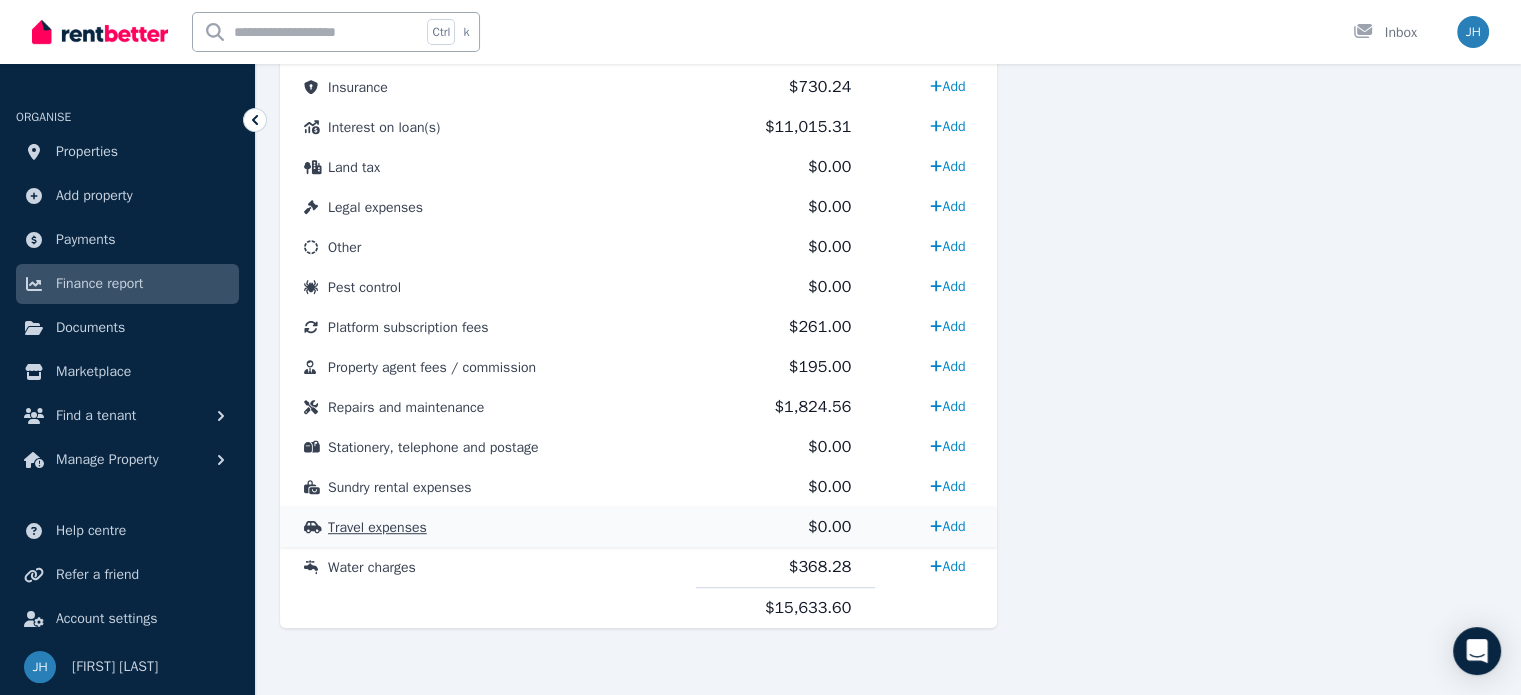 click on "Travel expenses" at bounding box center (377, 527) 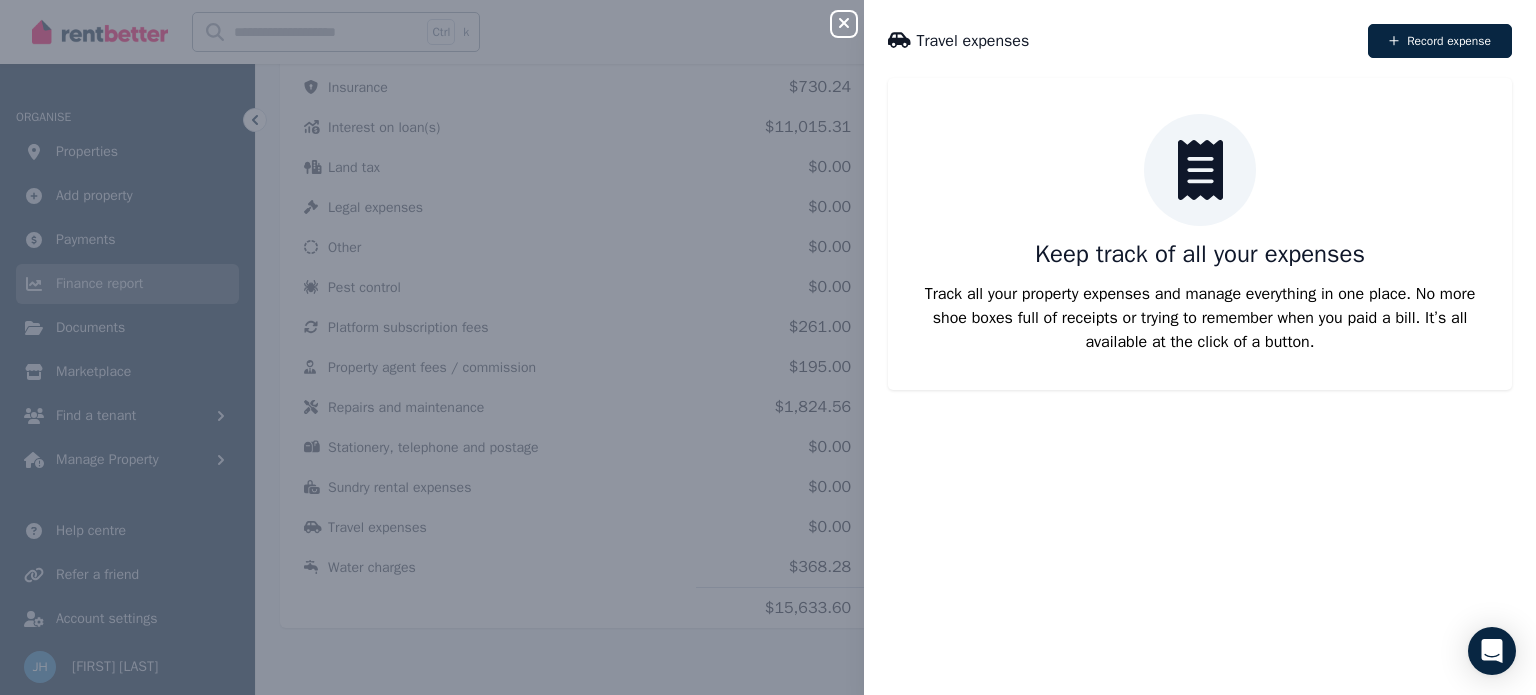 click on "Travel expenses" at bounding box center [1122, 41] 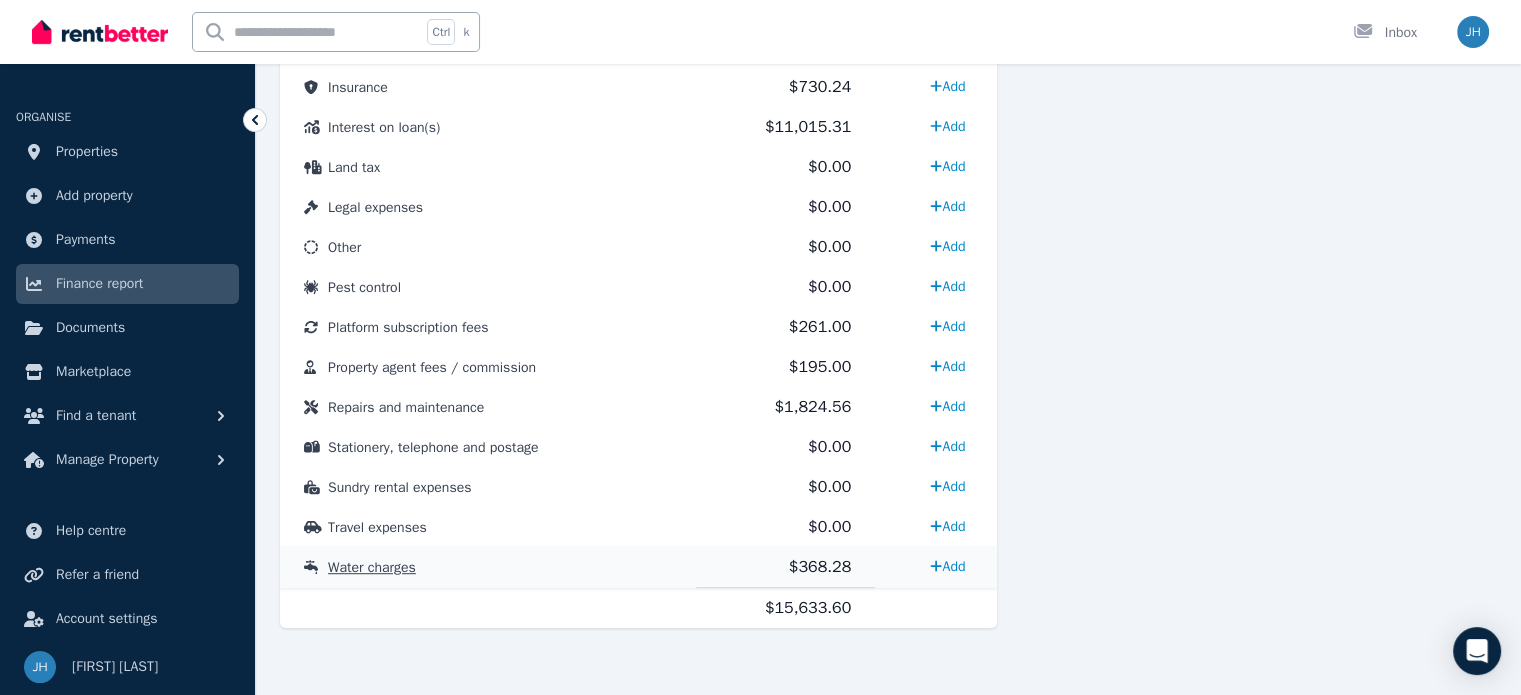 click on "Water charges" at bounding box center [372, 567] 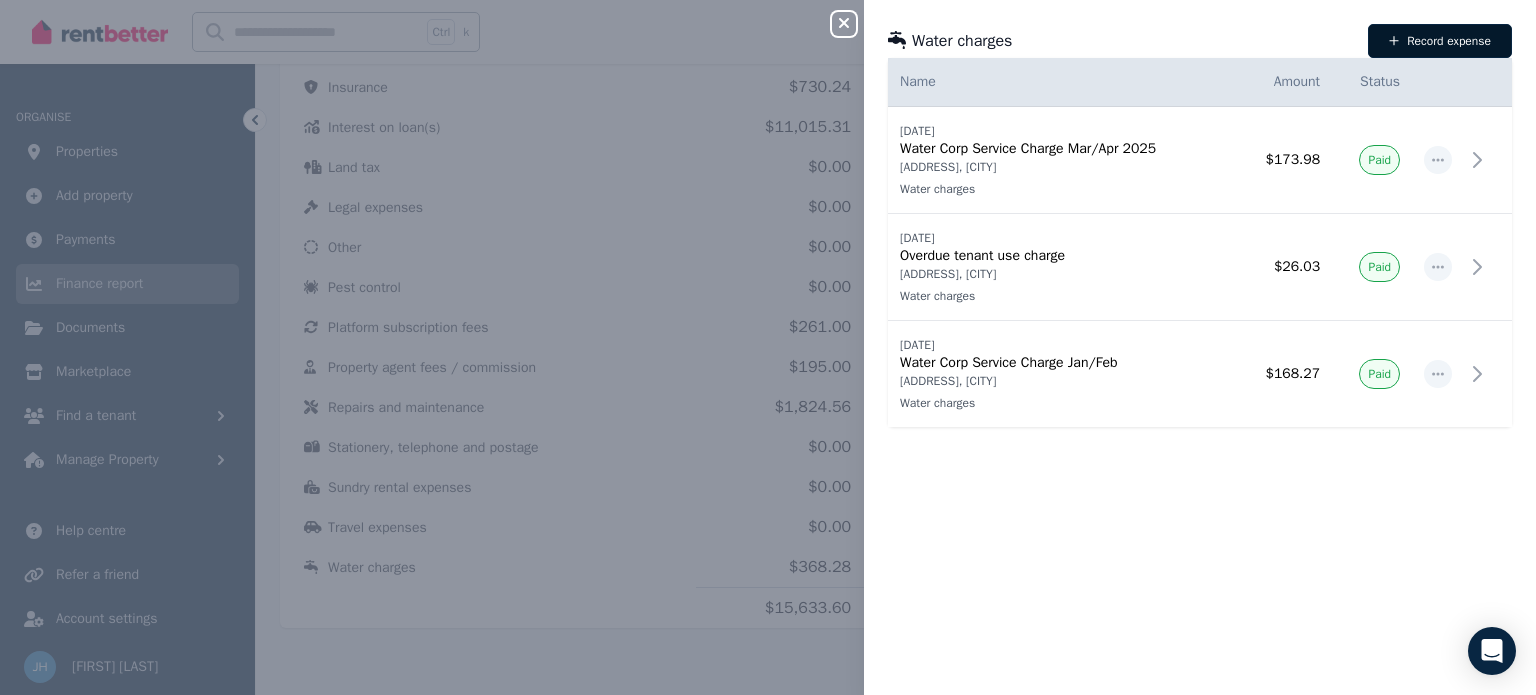 click on "Record expense" at bounding box center [1440, 41] 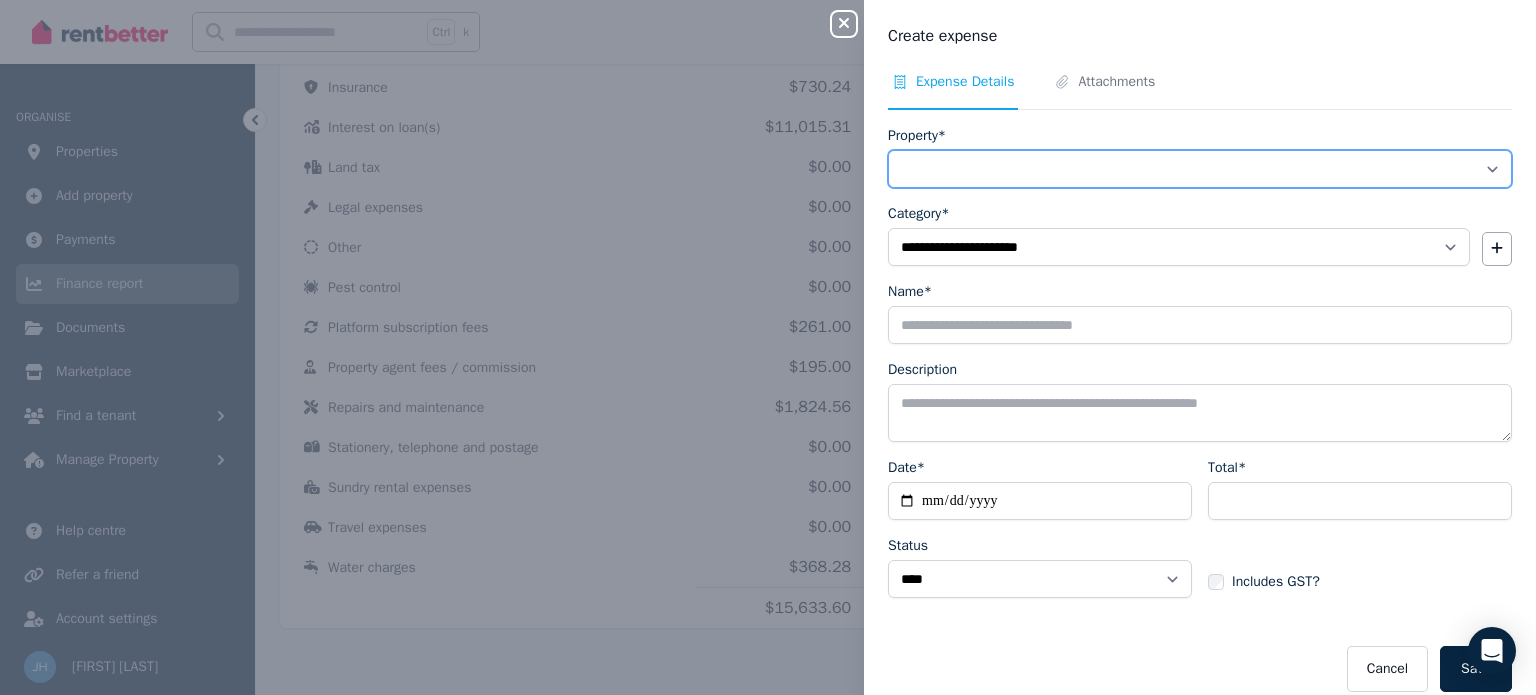 click on "**********" at bounding box center [1200, 169] 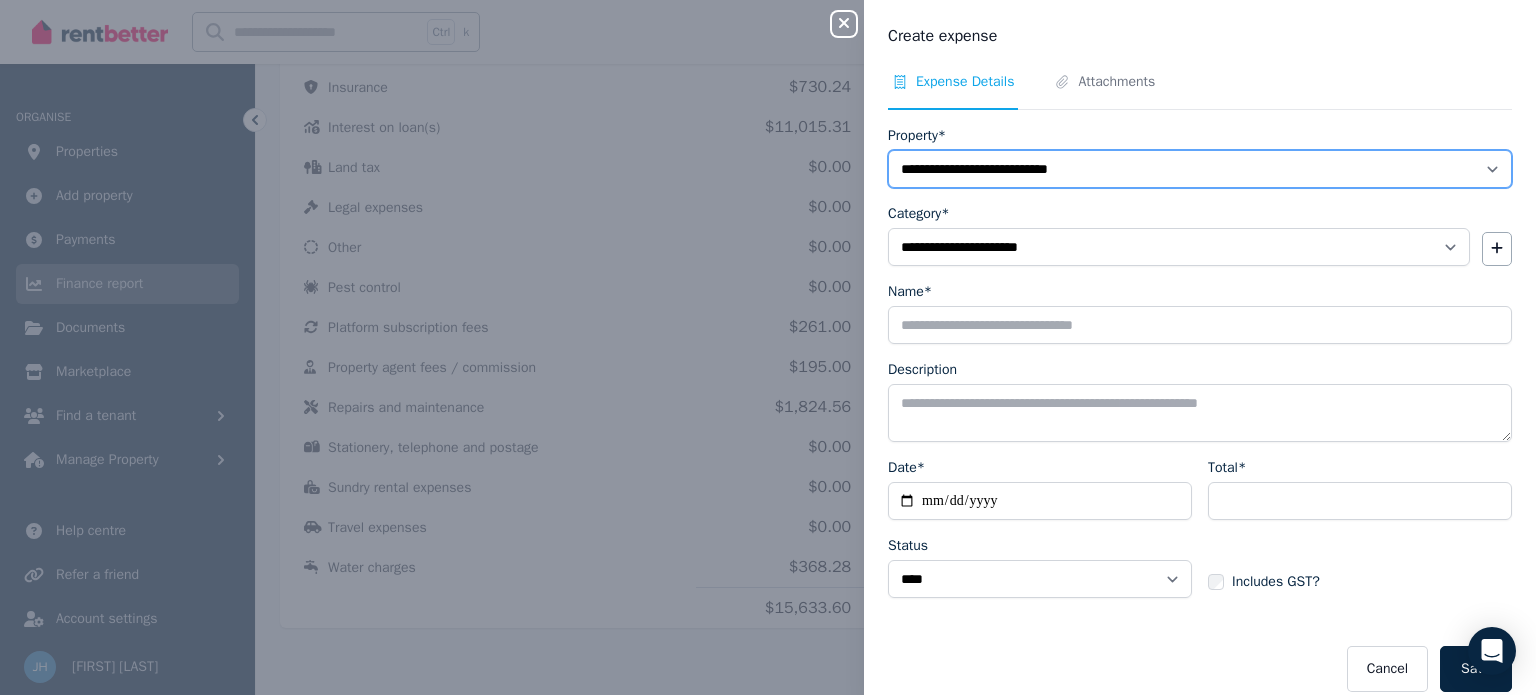 click on "**********" at bounding box center (1200, 169) 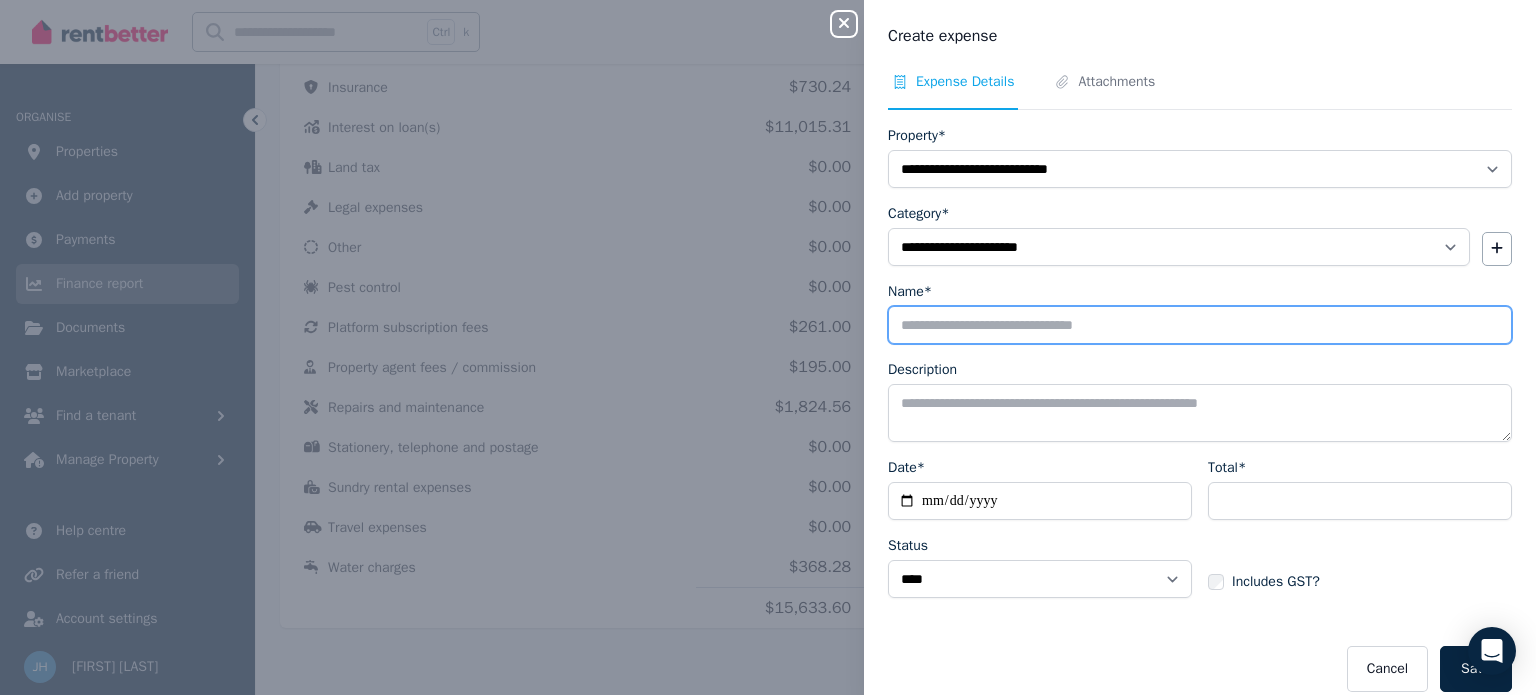 click on "Name*" at bounding box center (1200, 325) 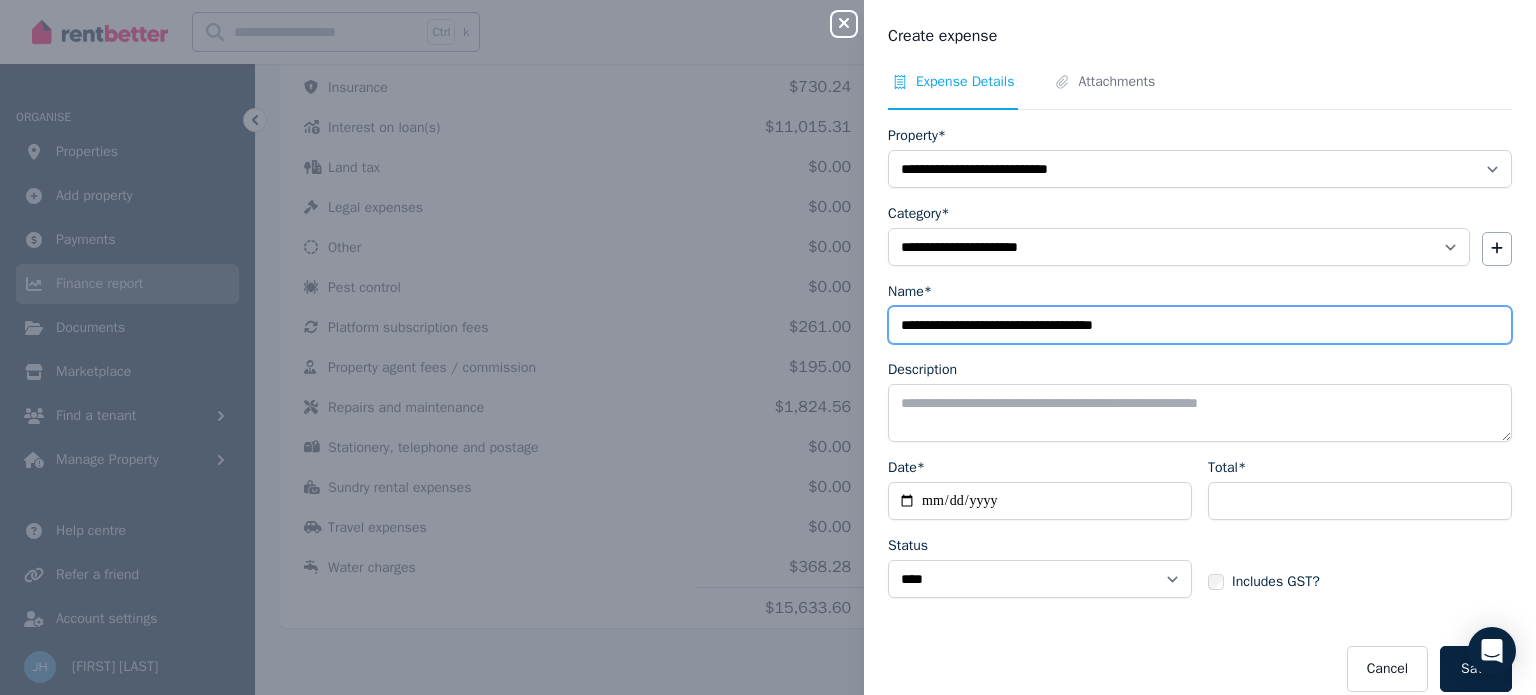 click on "**********" at bounding box center [1200, 325] 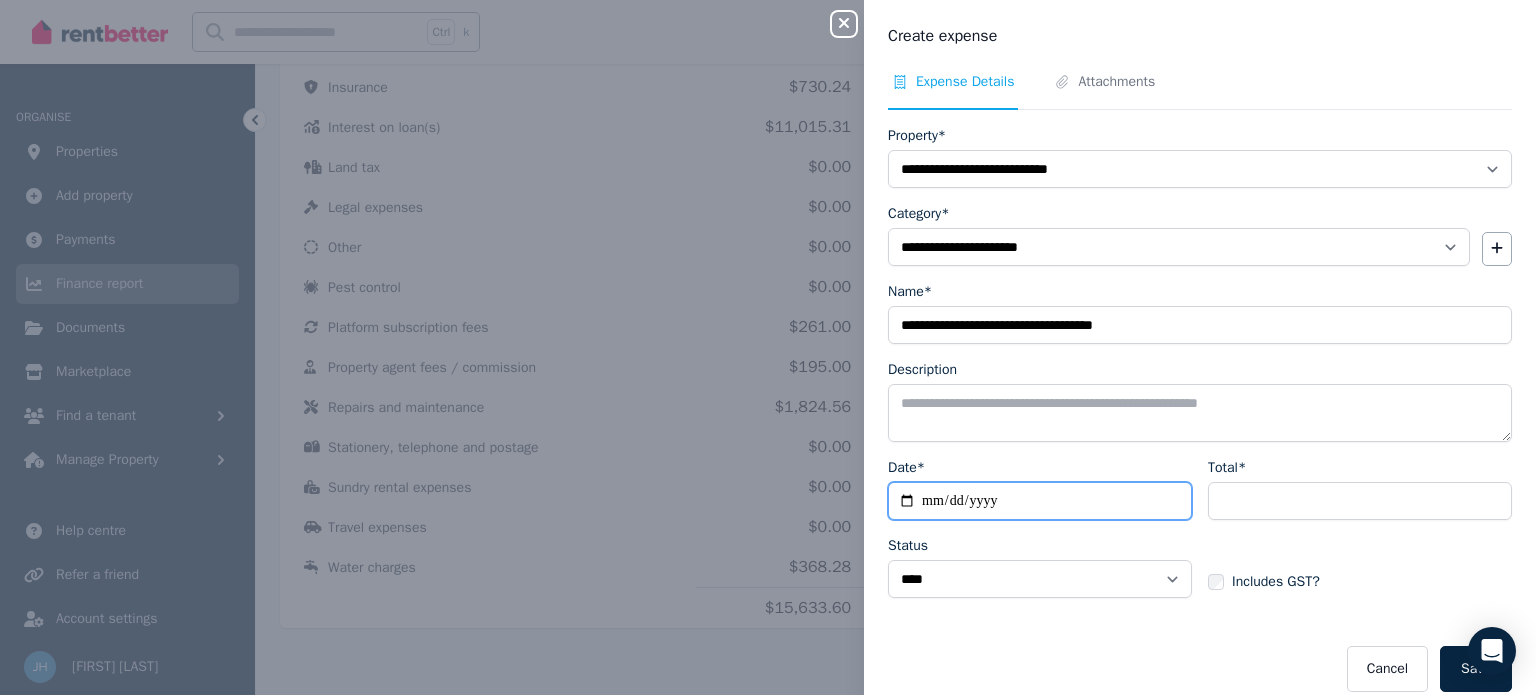click on "Date*" at bounding box center [1040, 501] 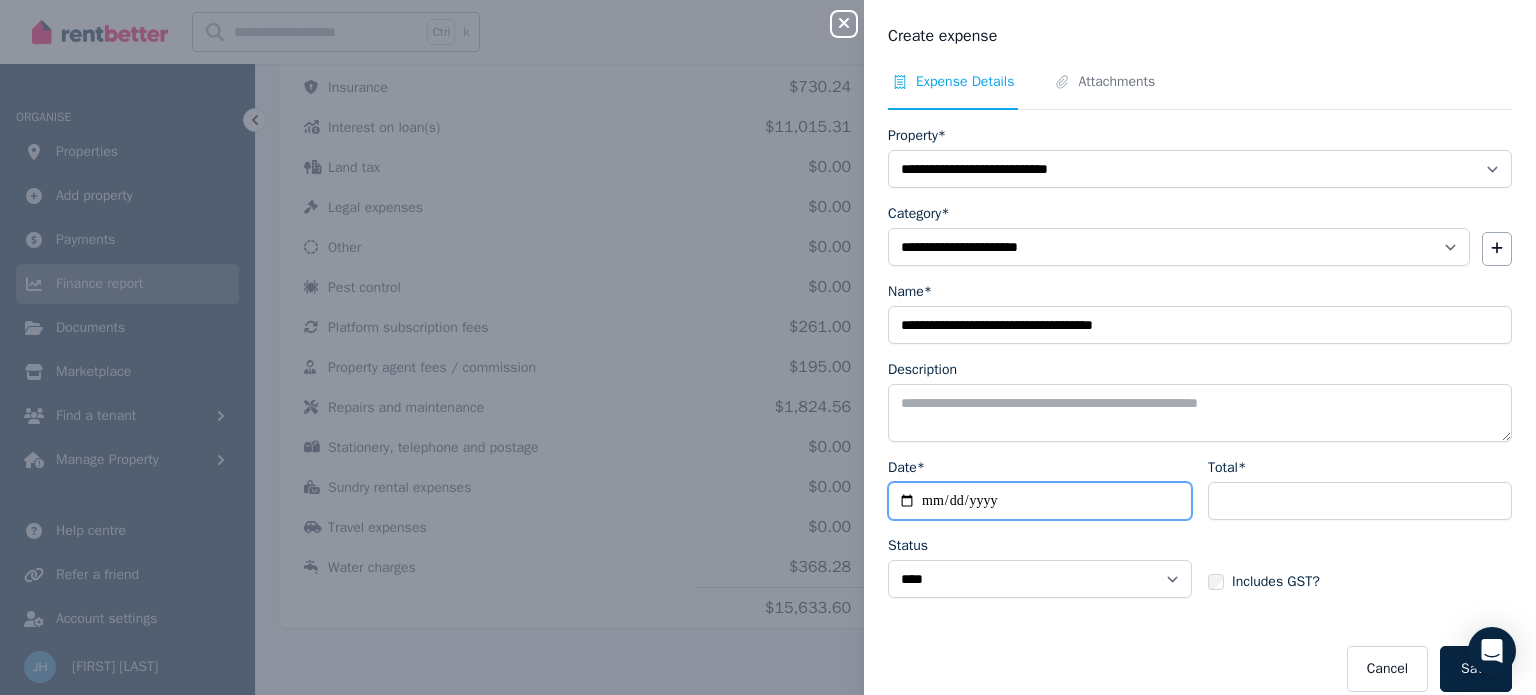 type on "**********" 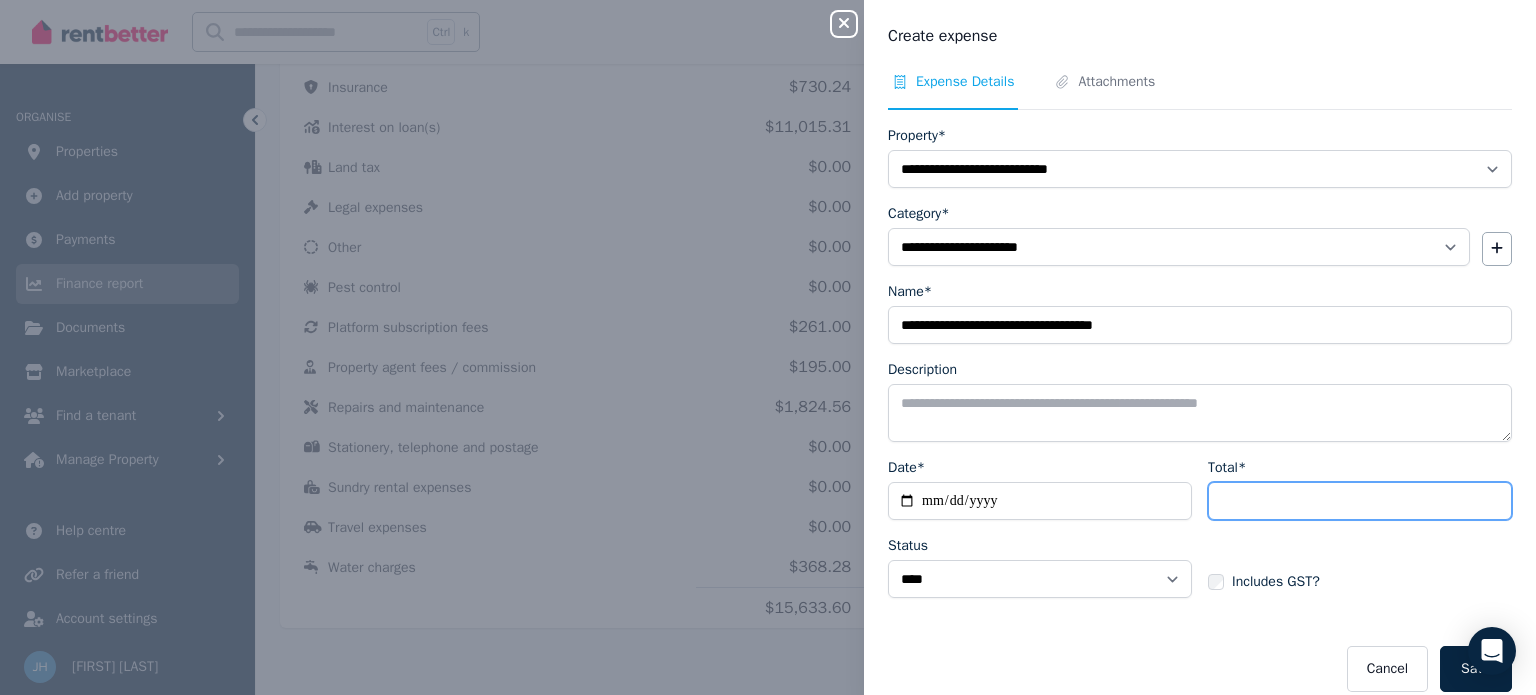 click on "Total*" at bounding box center (1360, 501) 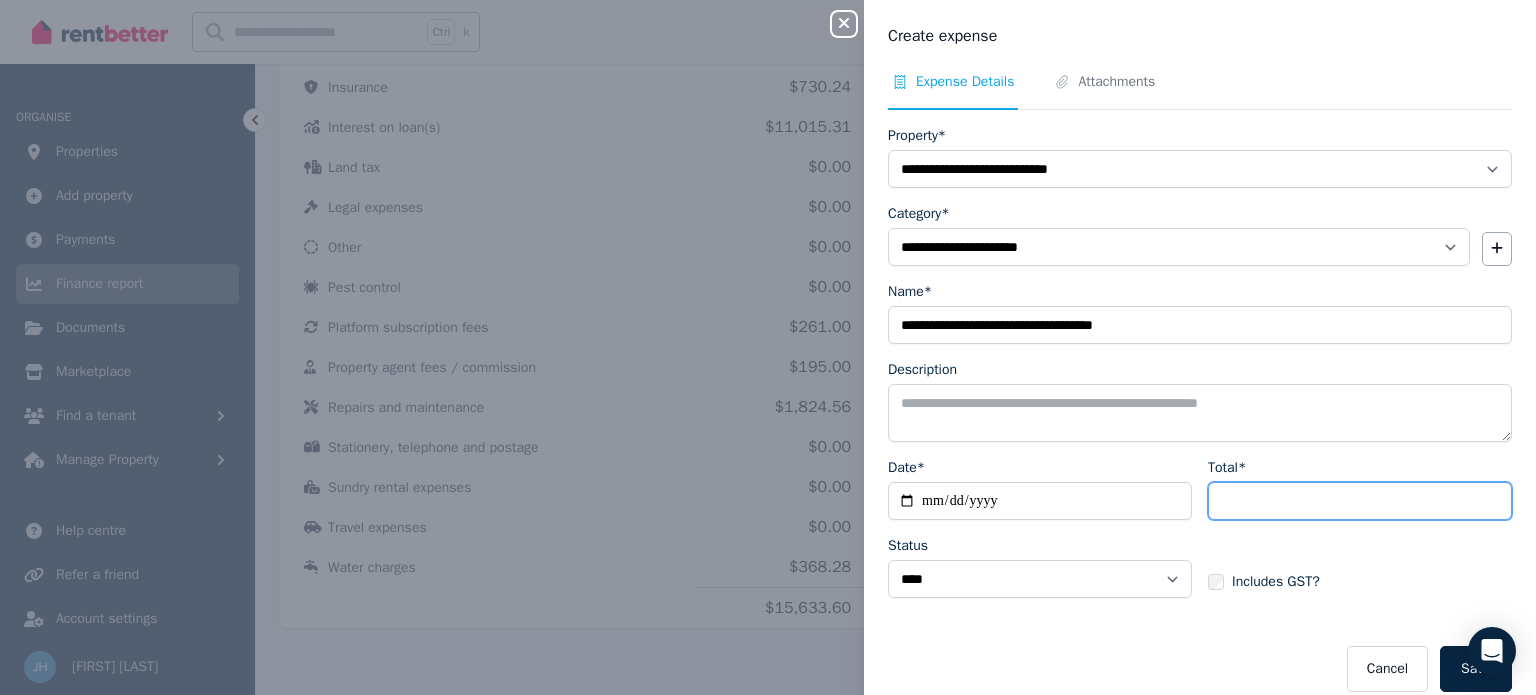 type on "******" 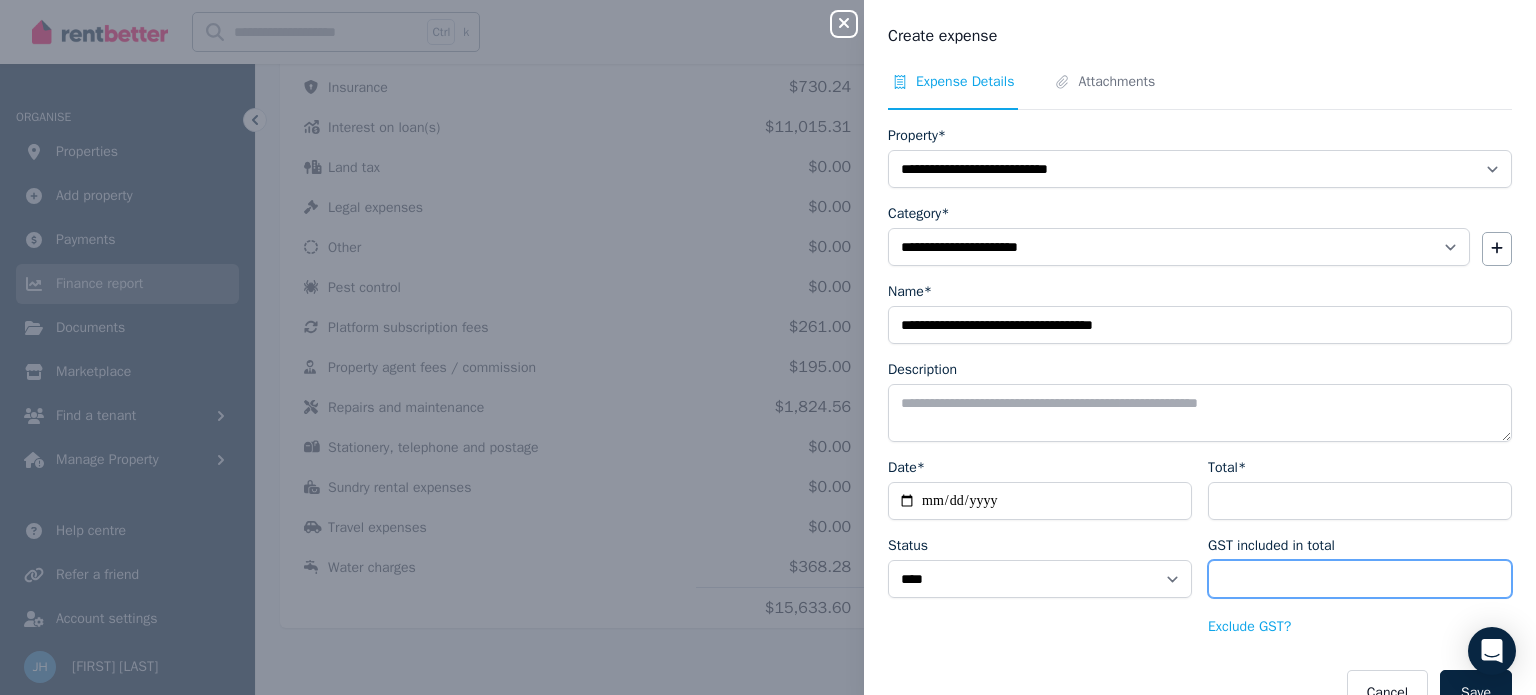 click on "*****" at bounding box center (1360, 579) 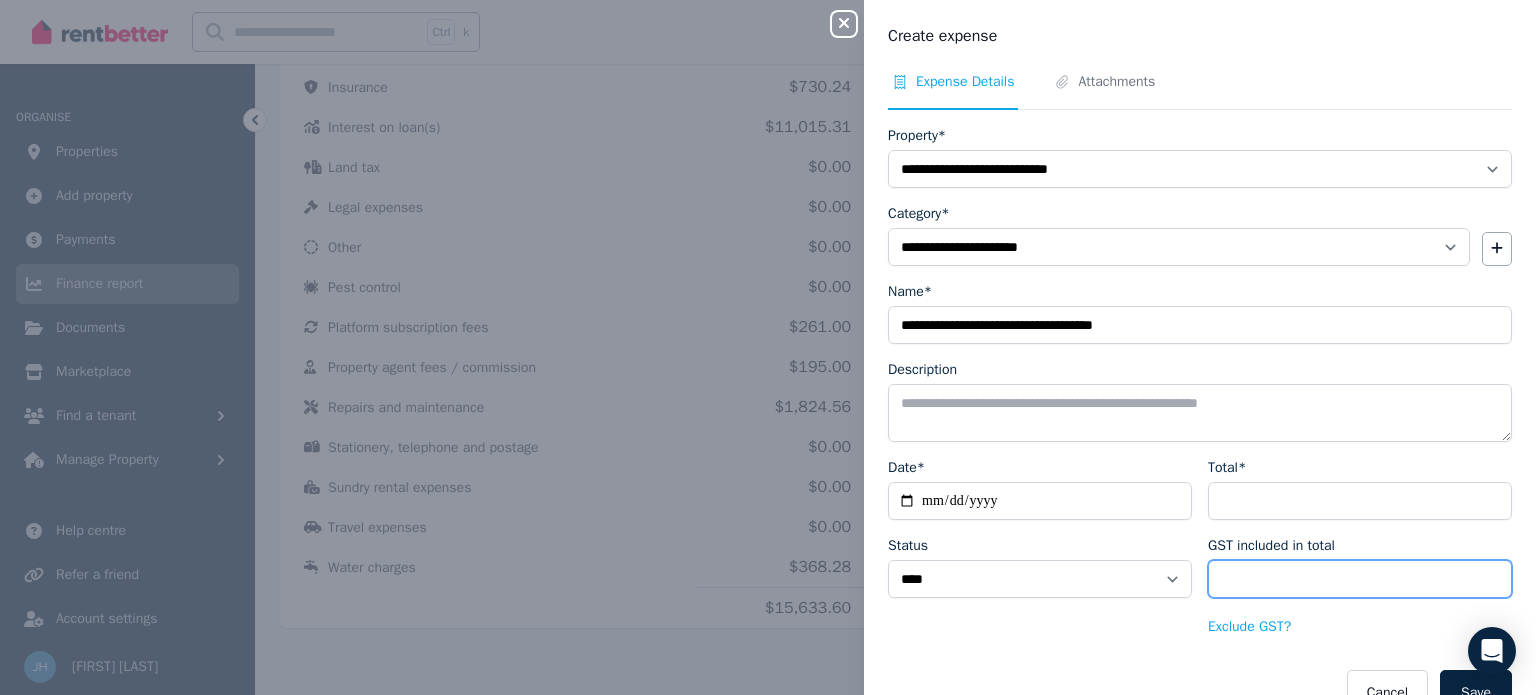 scroll, scrollTop: 28, scrollLeft: 0, axis: vertical 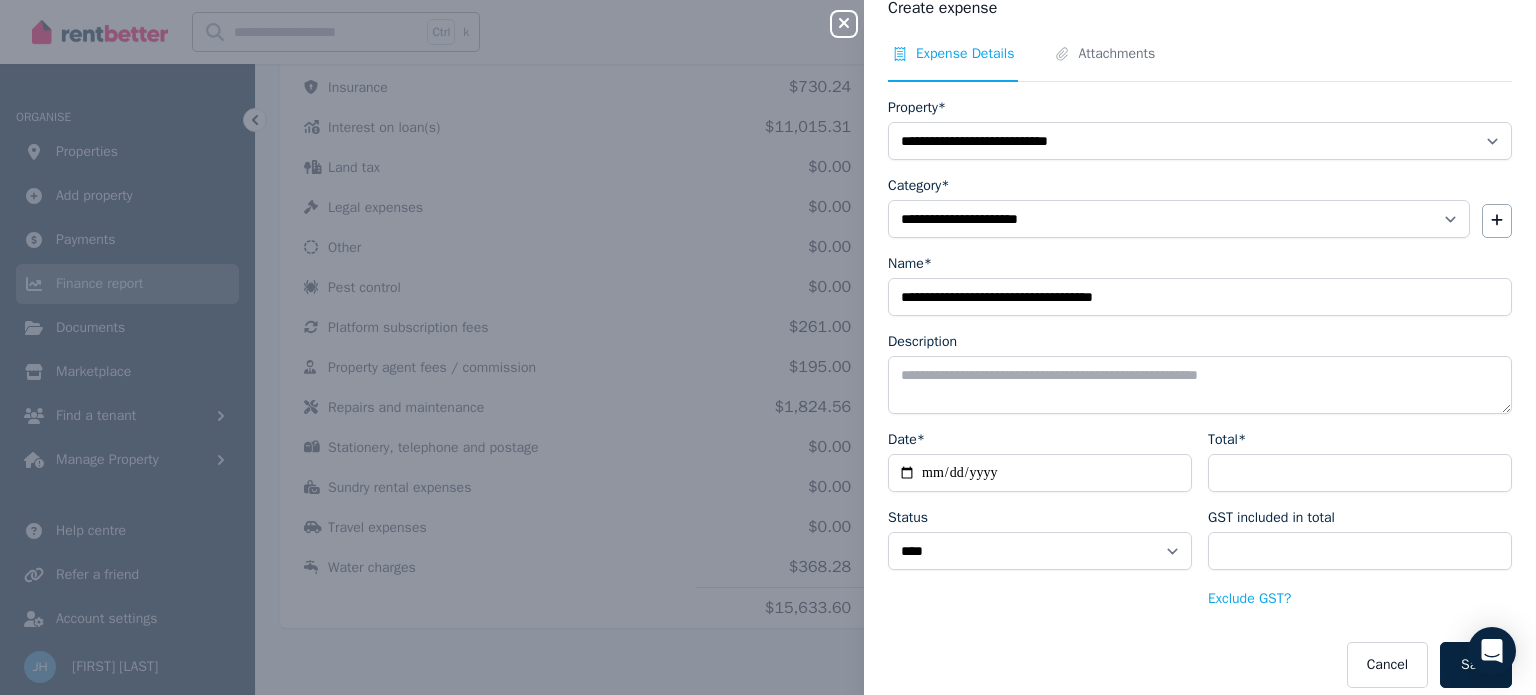 drag, startPoint x: 1274, startPoint y: 597, endPoint x: 1240, endPoint y: 620, distance: 41.04875 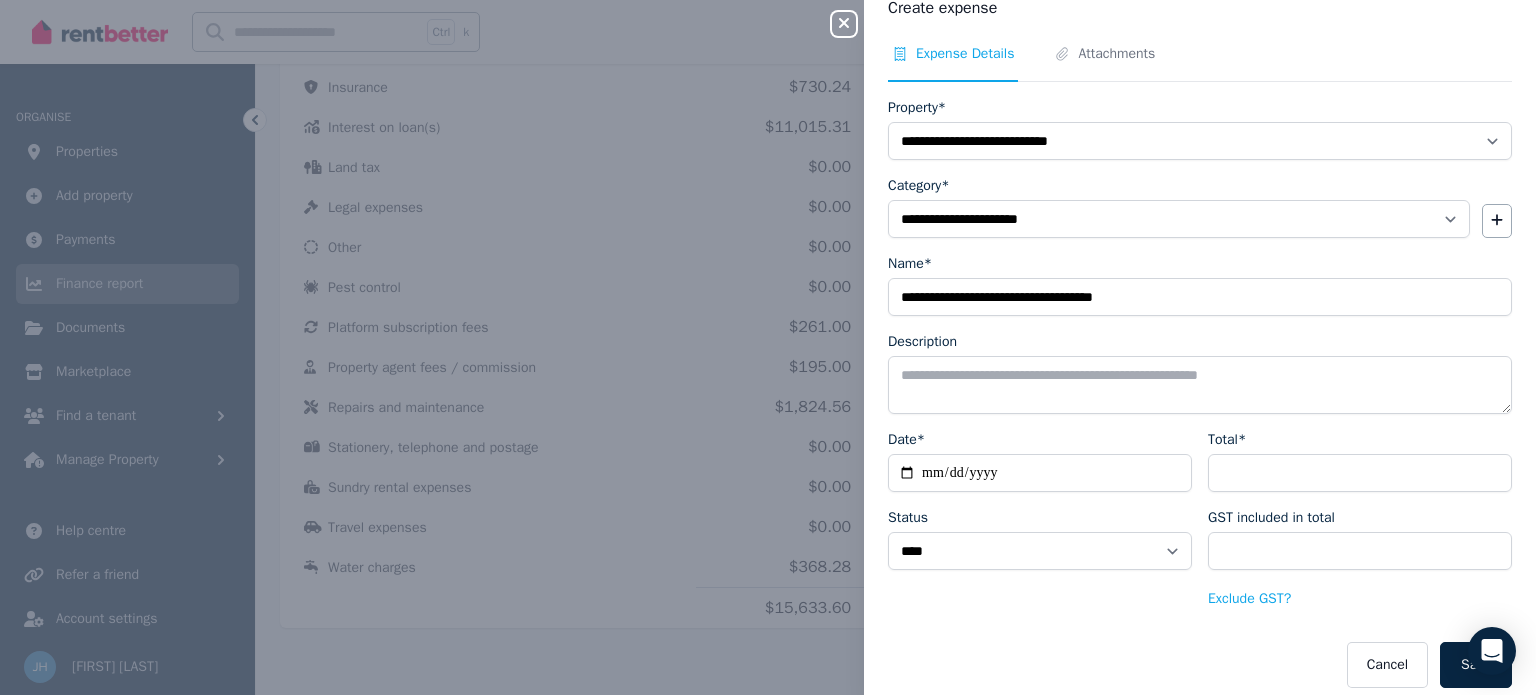 click on "**********" at bounding box center [1200, 393] 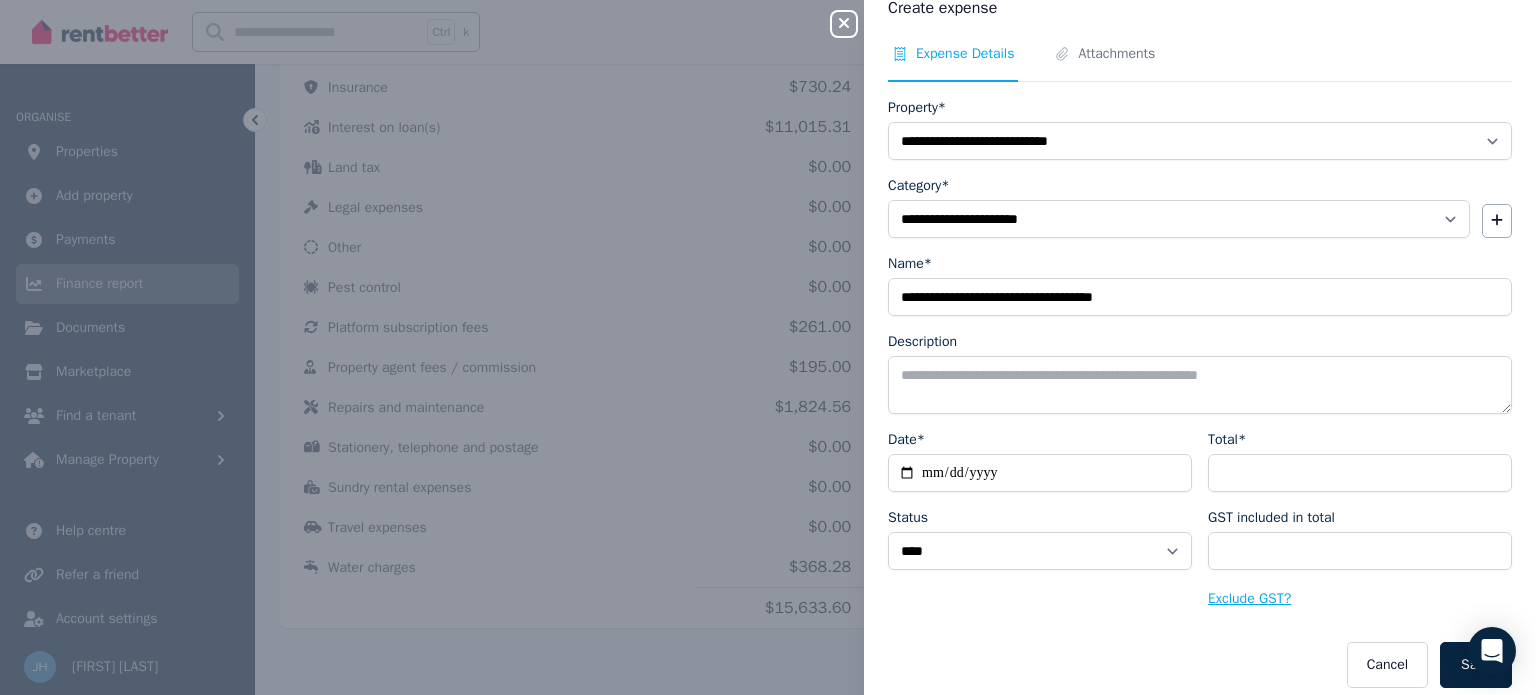 click on "Exclude GST?" at bounding box center (1249, 599) 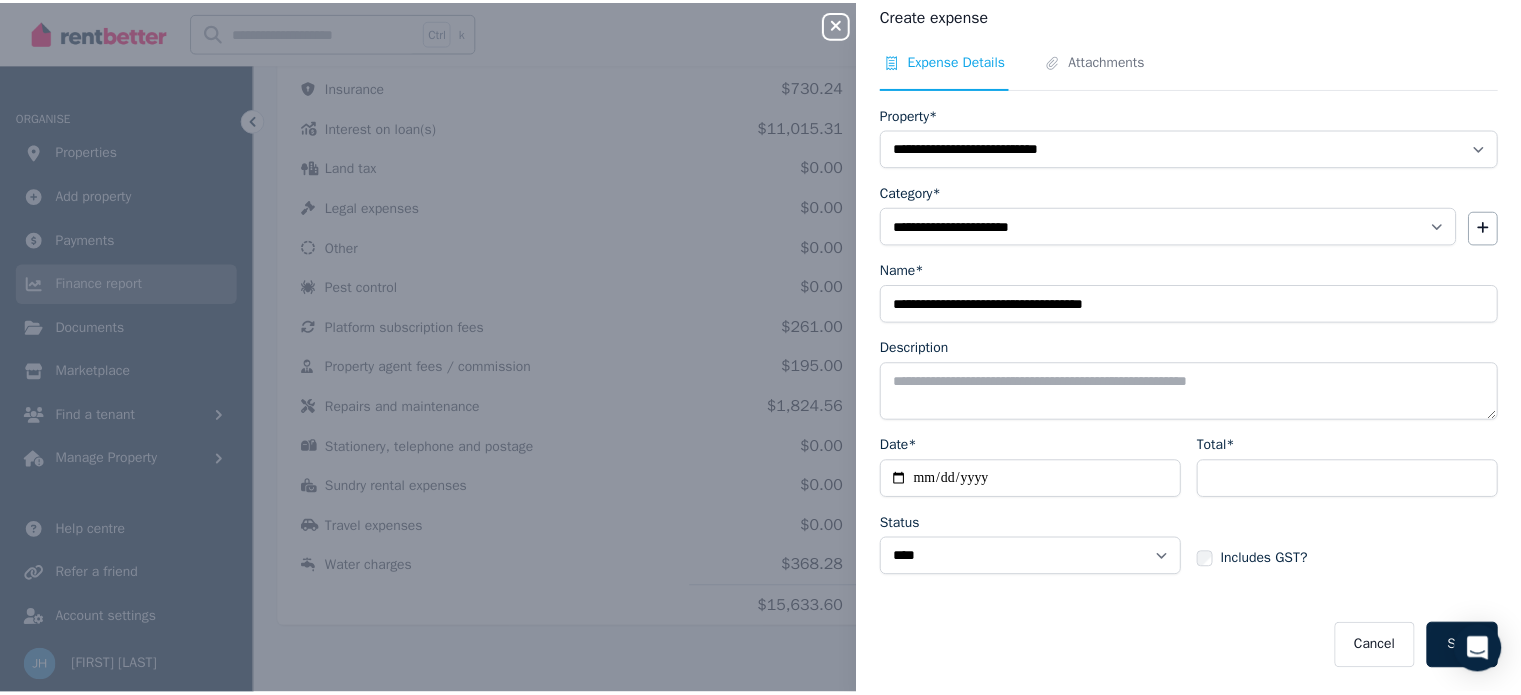 scroll, scrollTop: 17, scrollLeft: 0, axis: vertical 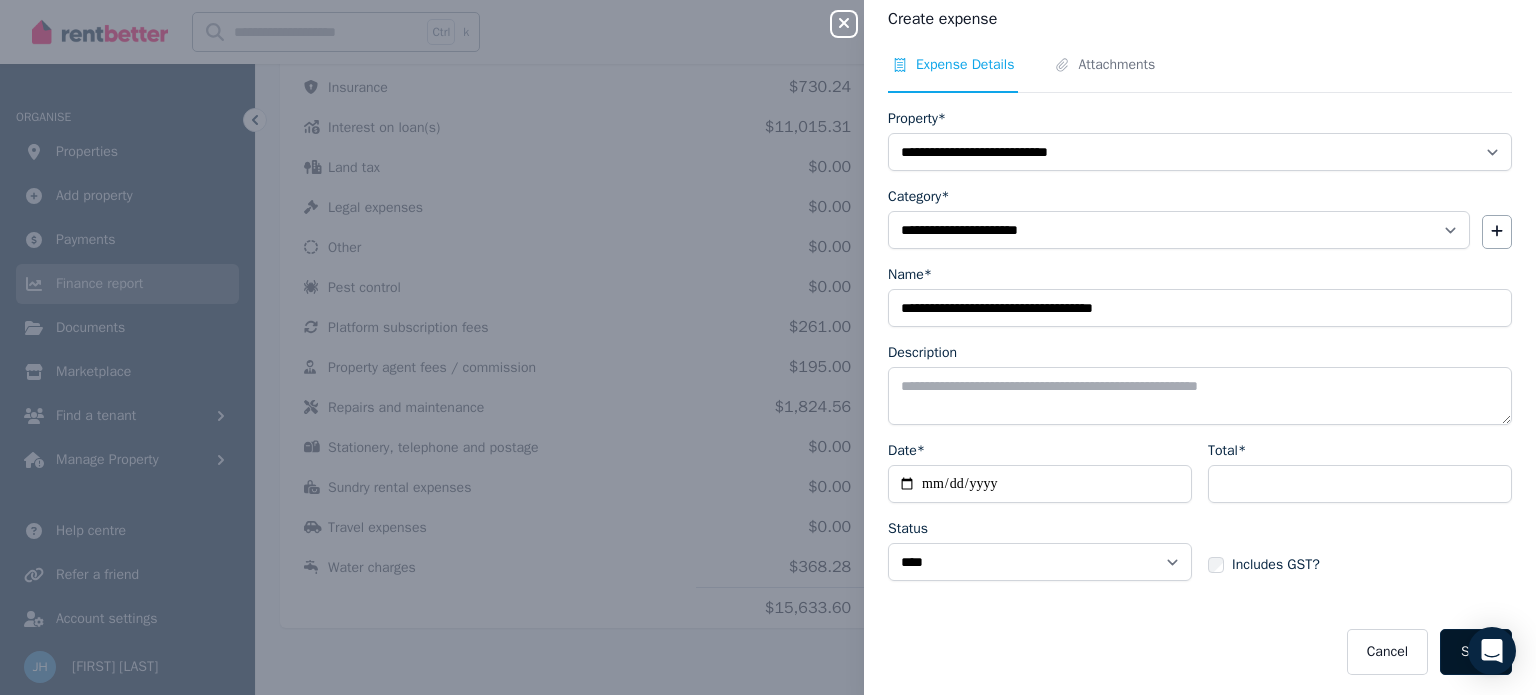 click on "Save" at bounding box center [1476, 652] 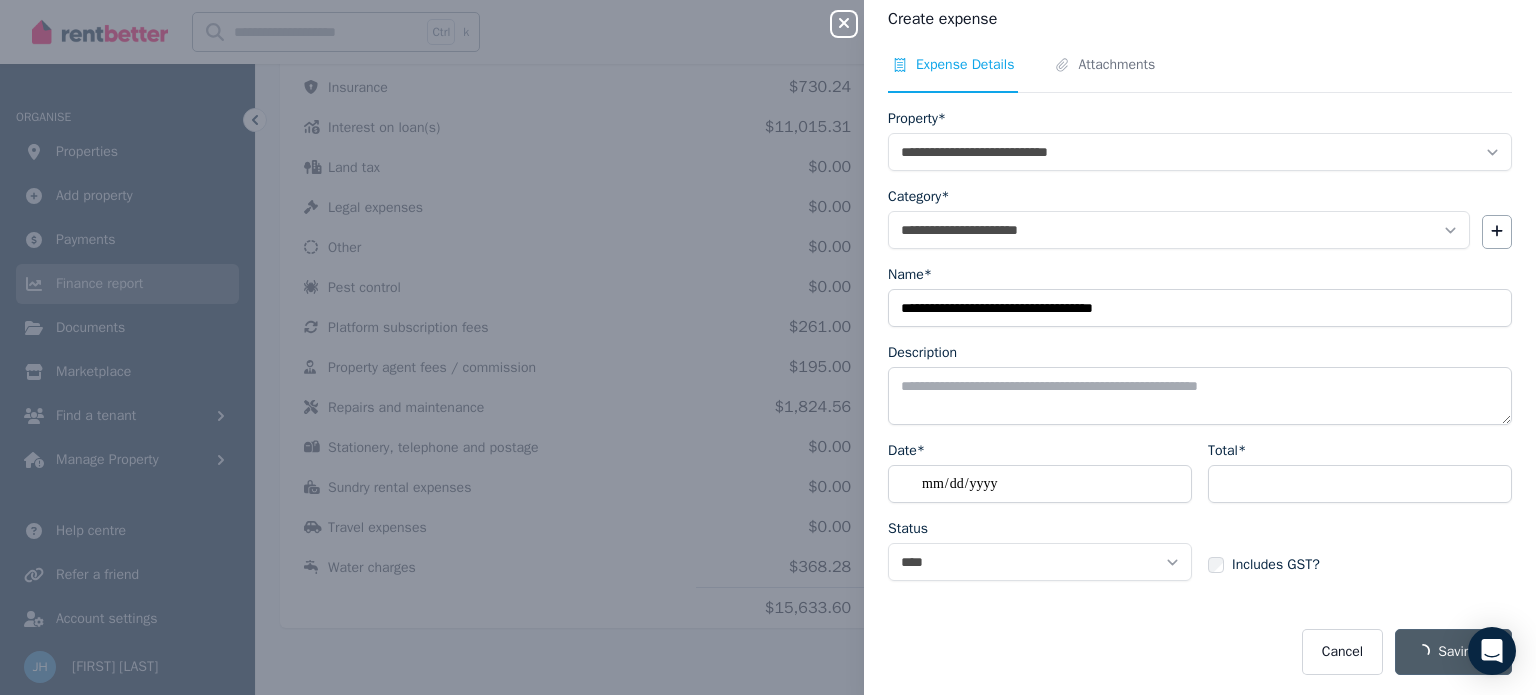 select 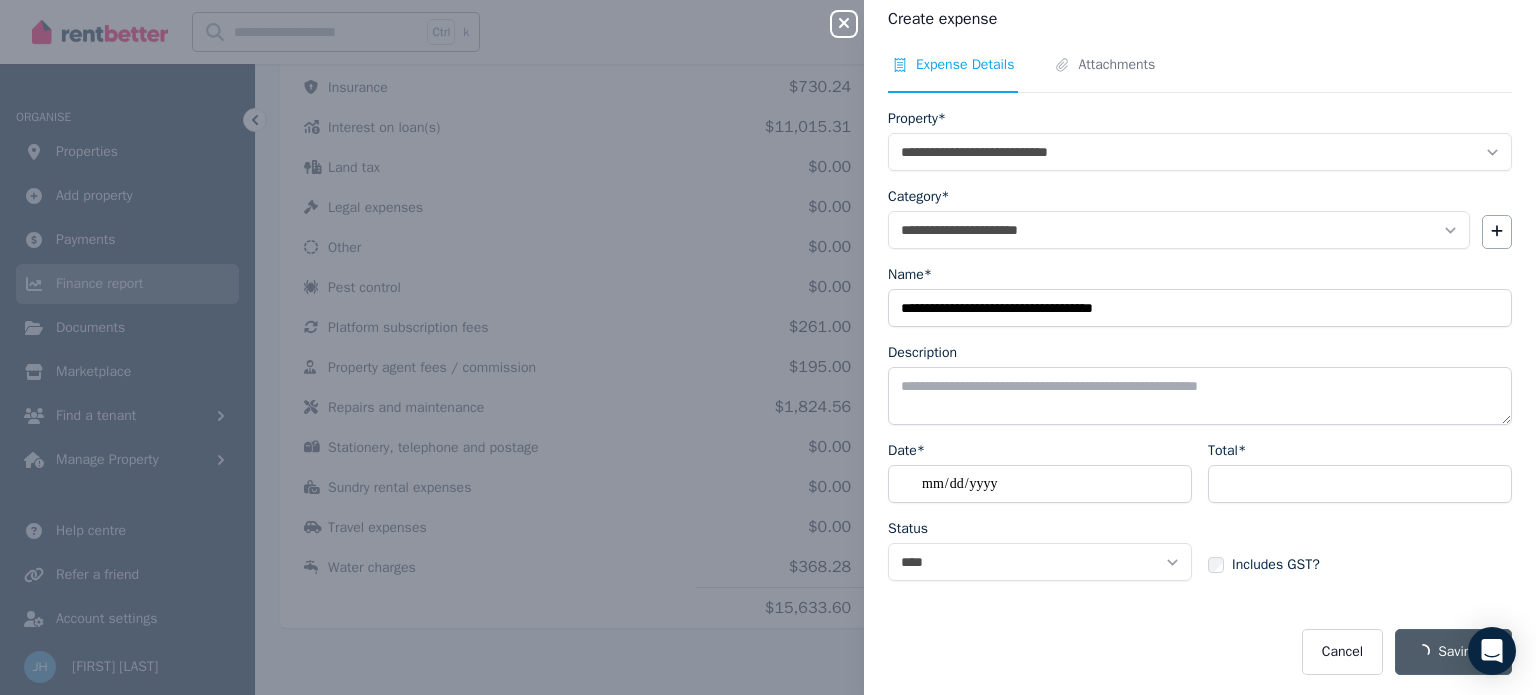 select 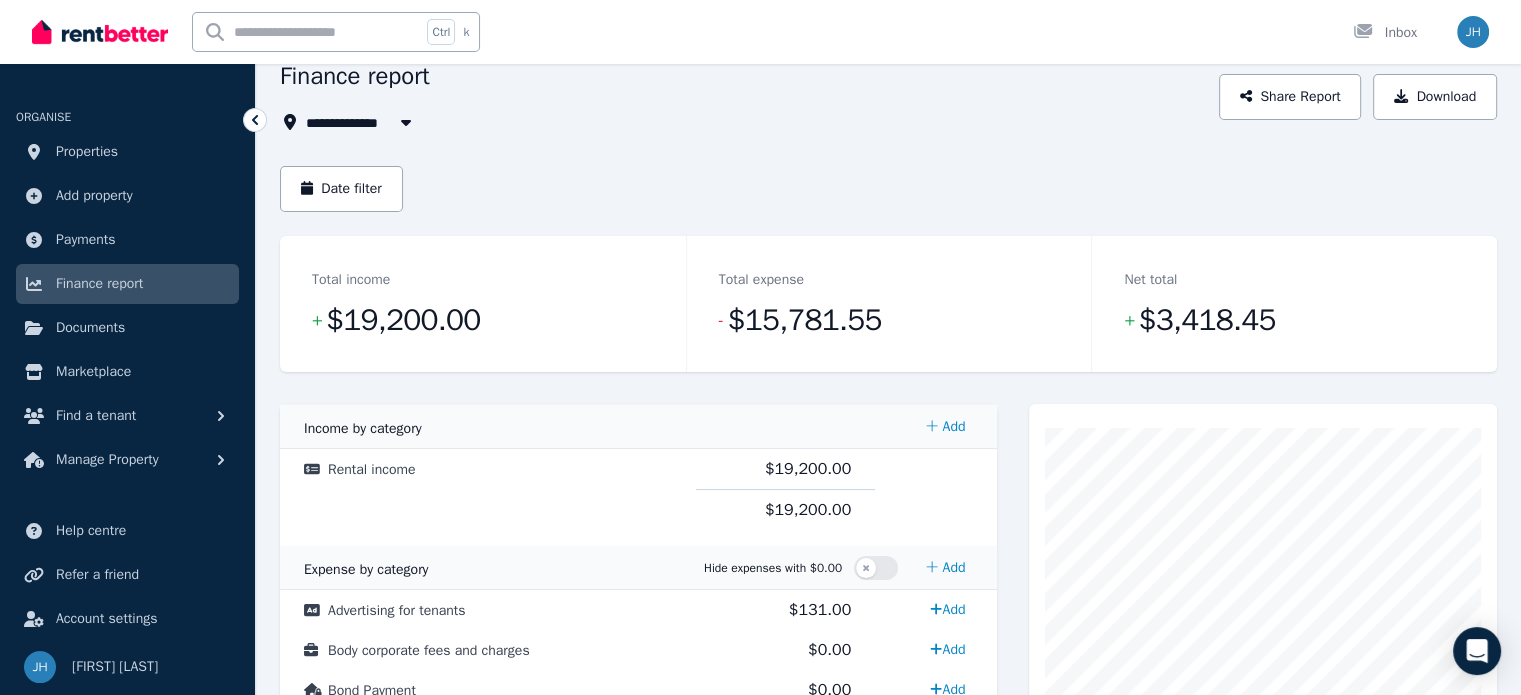 scroll, scrollTop: 95, scrollLeft: 0, axis: vertical 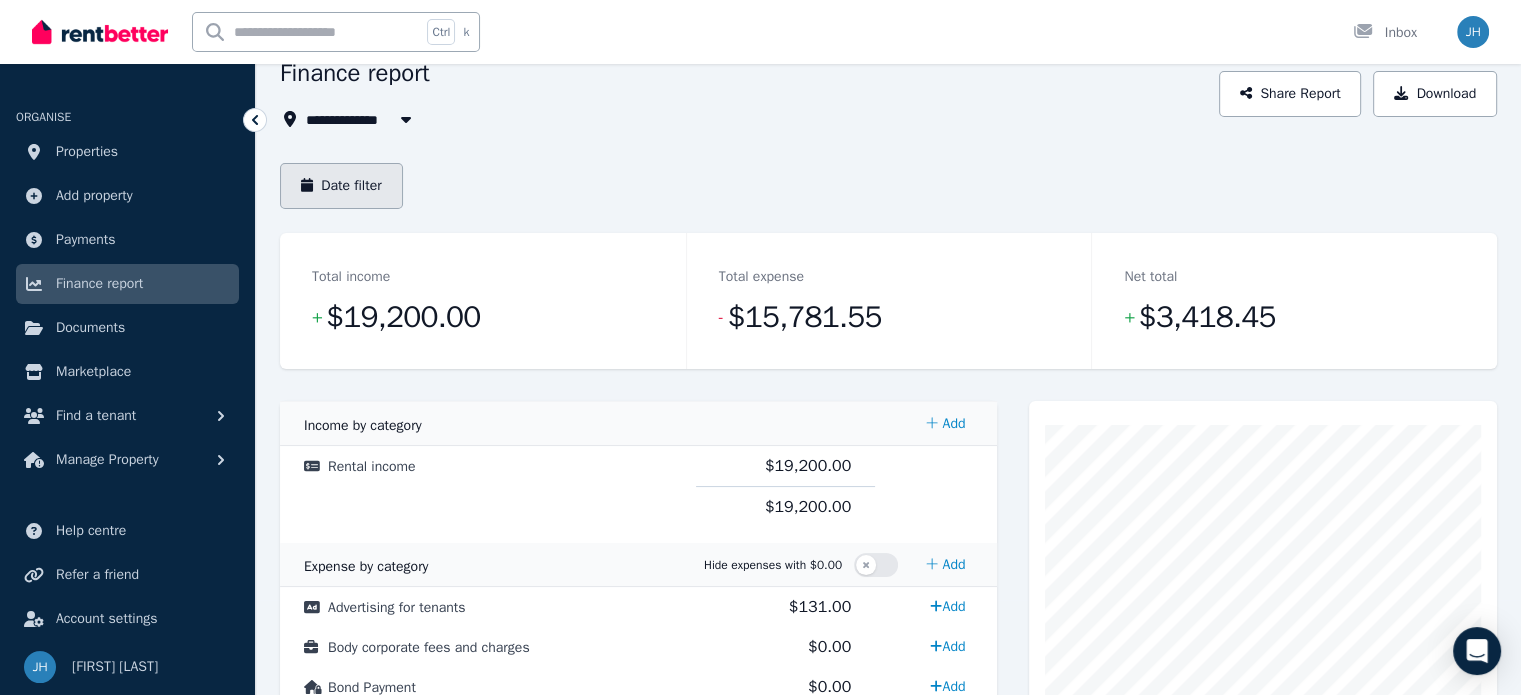 click on "Date filter" at bounding box center (341, 186) 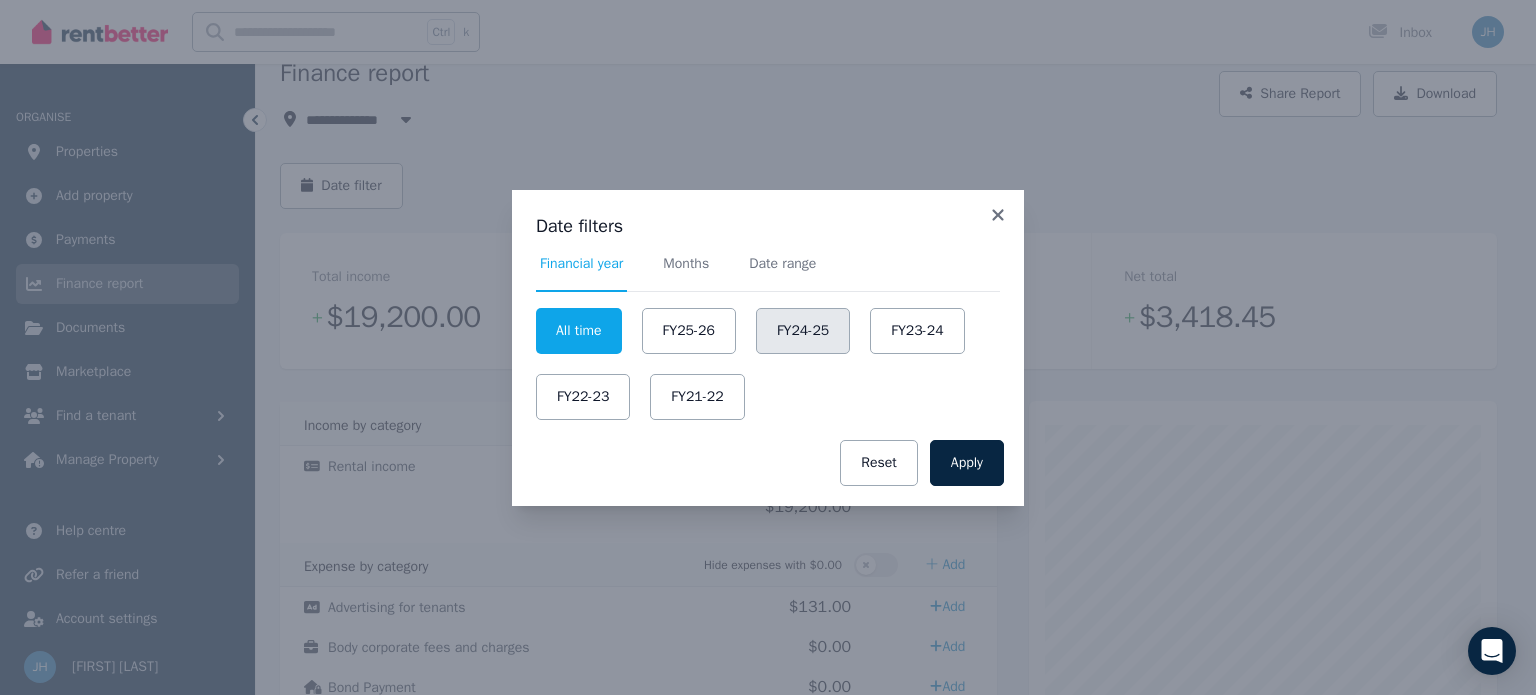 click on "FY24-25" at bounding box center [803, 331] 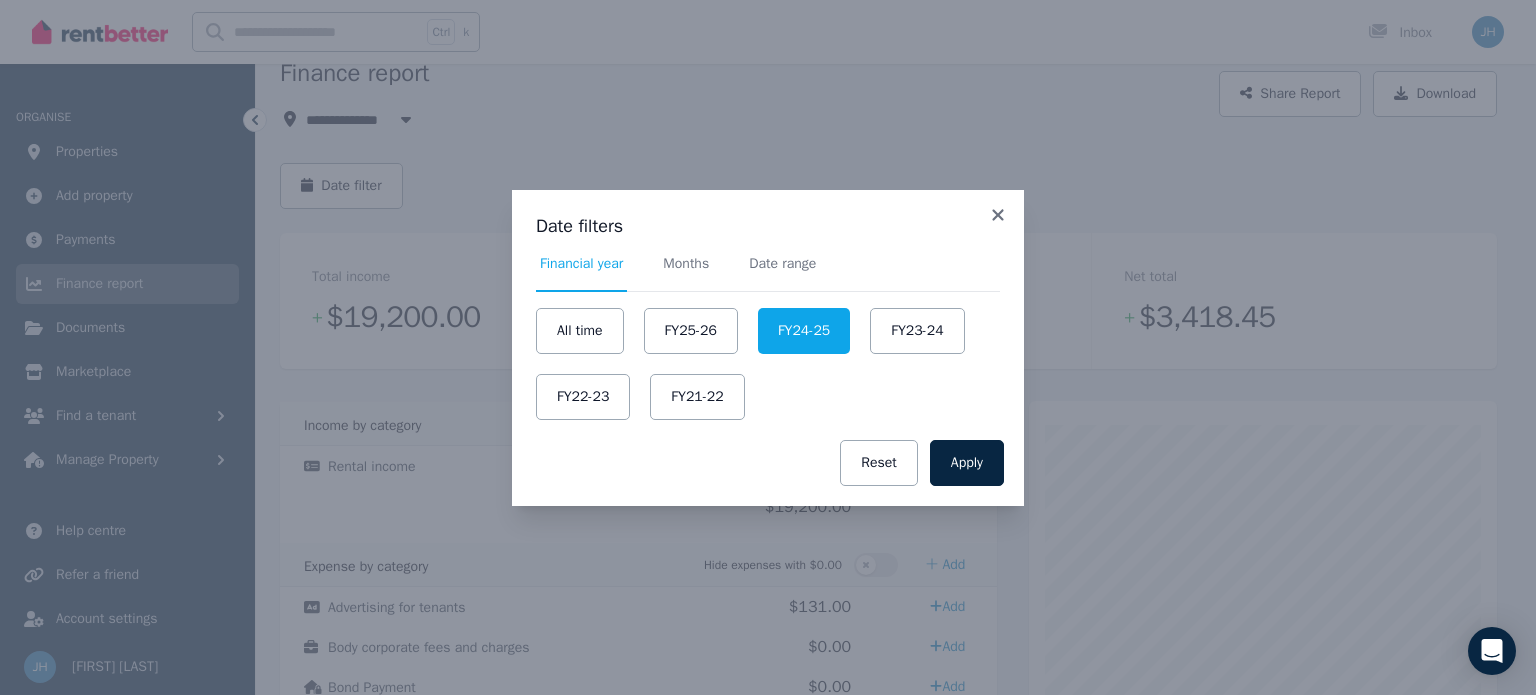 click on "Apply Reset" at bounding box center (768, 463) 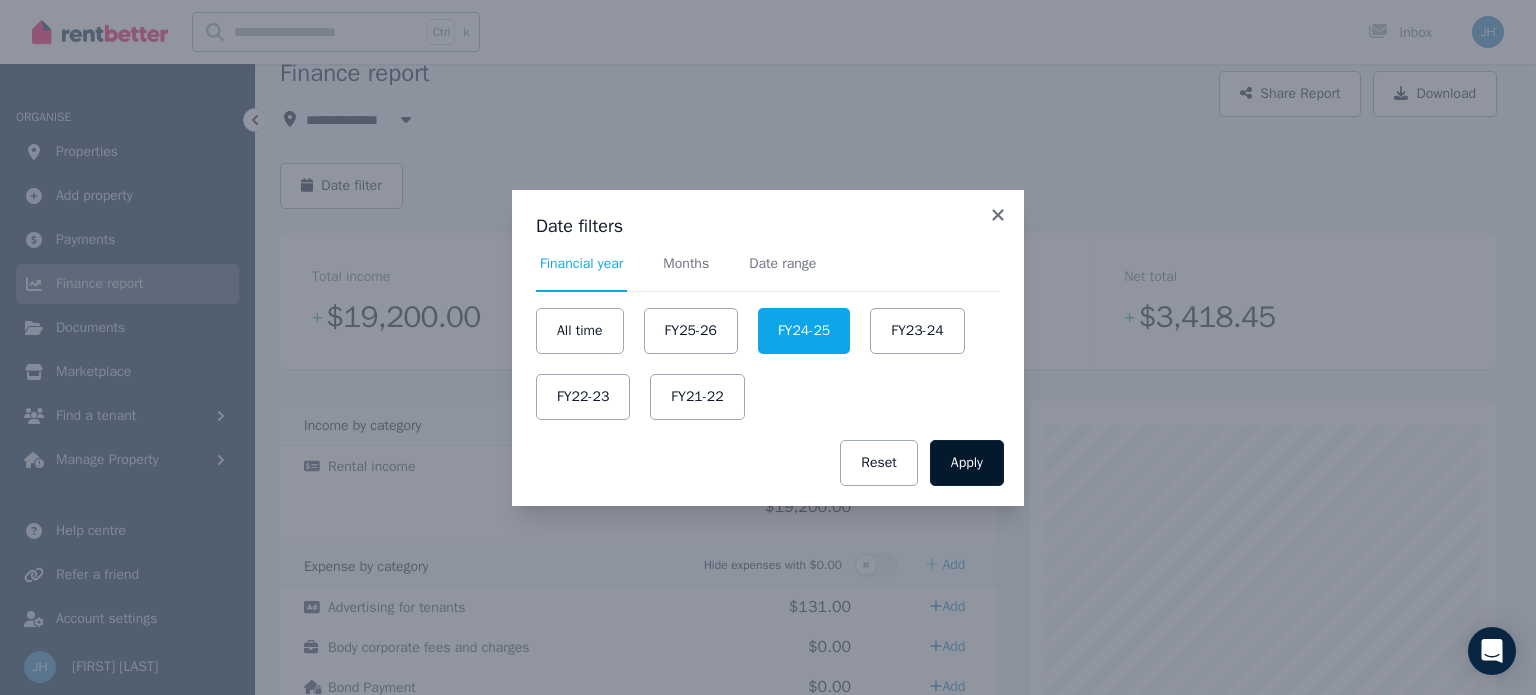 click on "Apply" at bounding box center [967, 463] 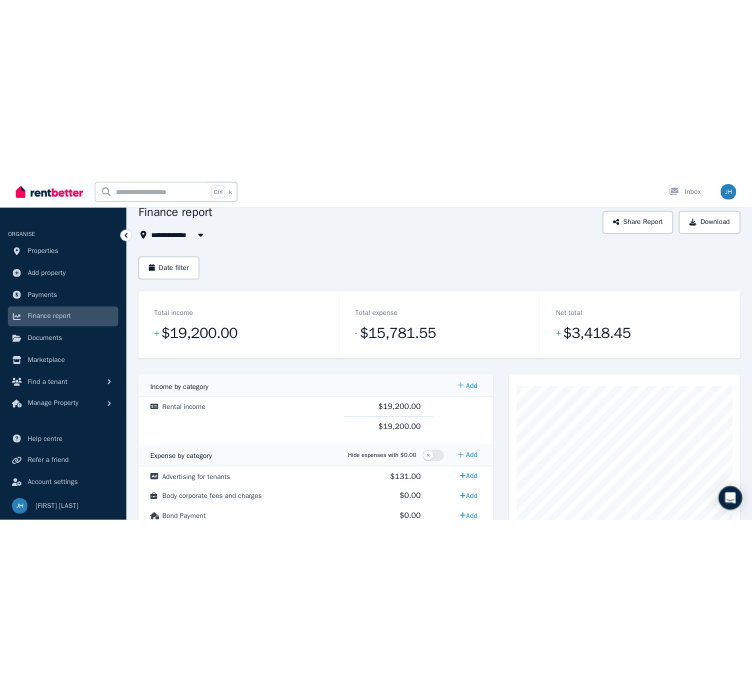 scroll, scrollTop: 0, scrollLeft: 0, axis: both 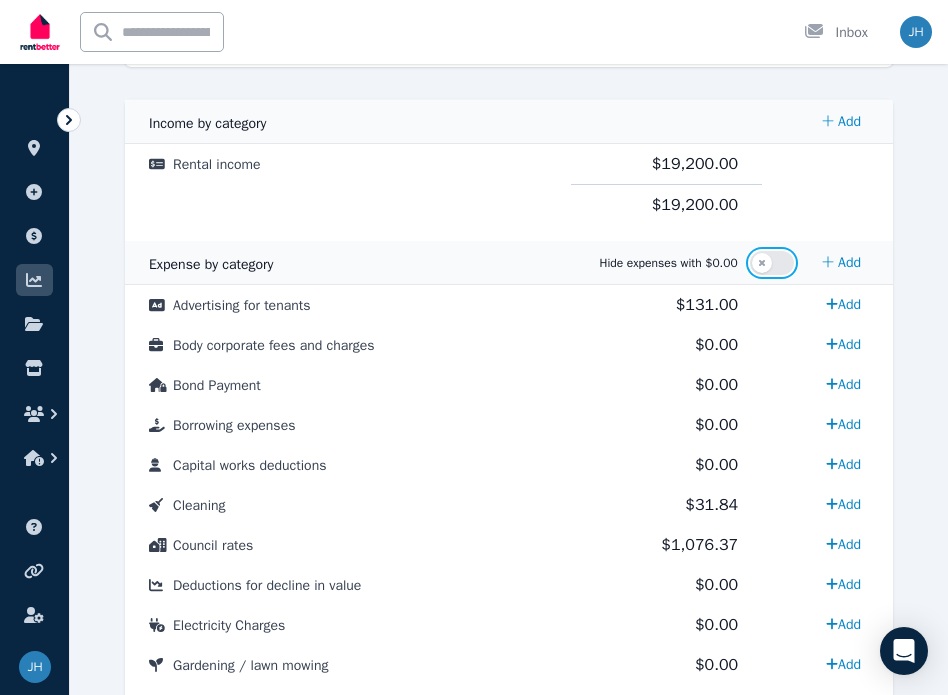 click at bounding box center [772, 263] 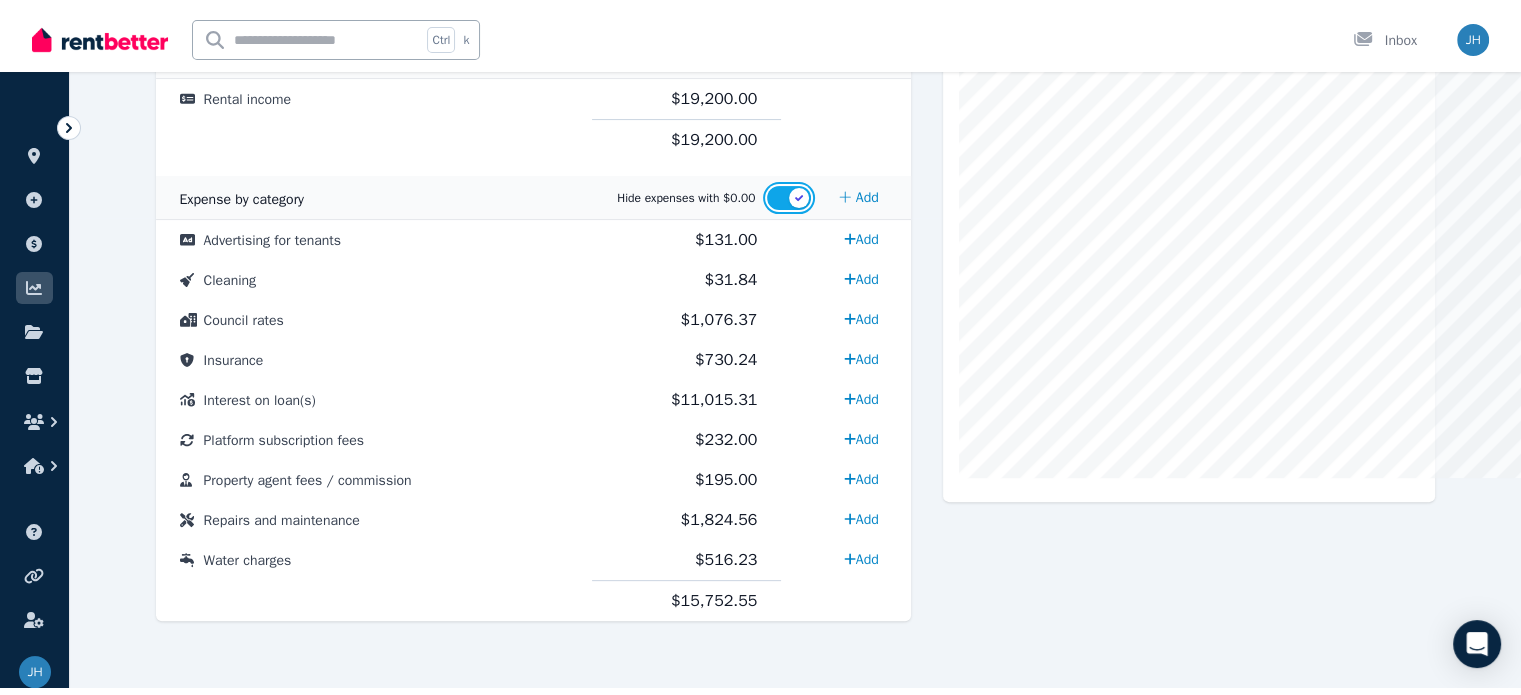 scroll, scrollTop: 455, scrollLeft: 0, axis: vertical 